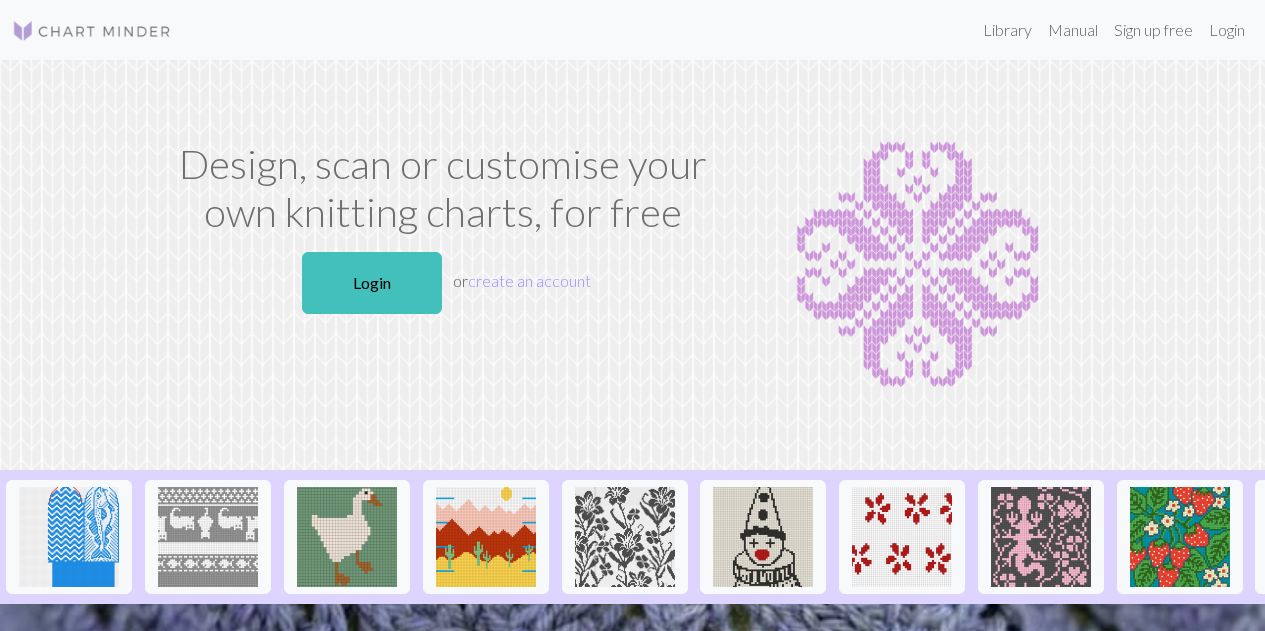 scroll, scrollTop: 0, scrollLeft: 0, axis: both 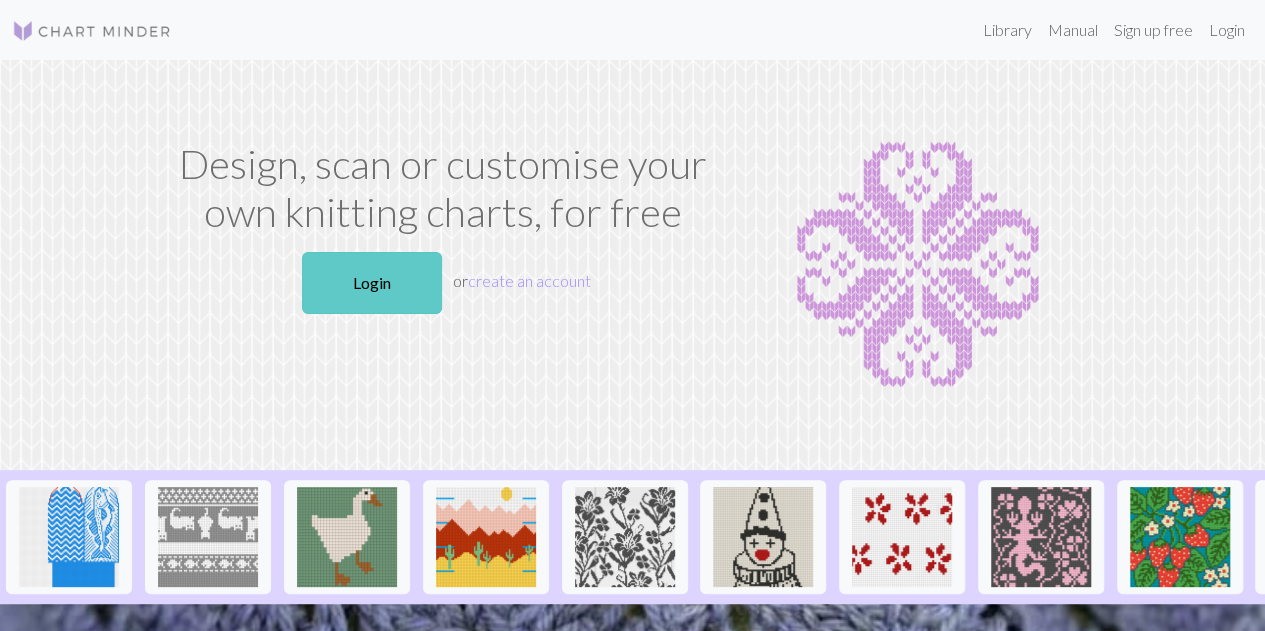 click on "Login" at bounding box center [372, 283] 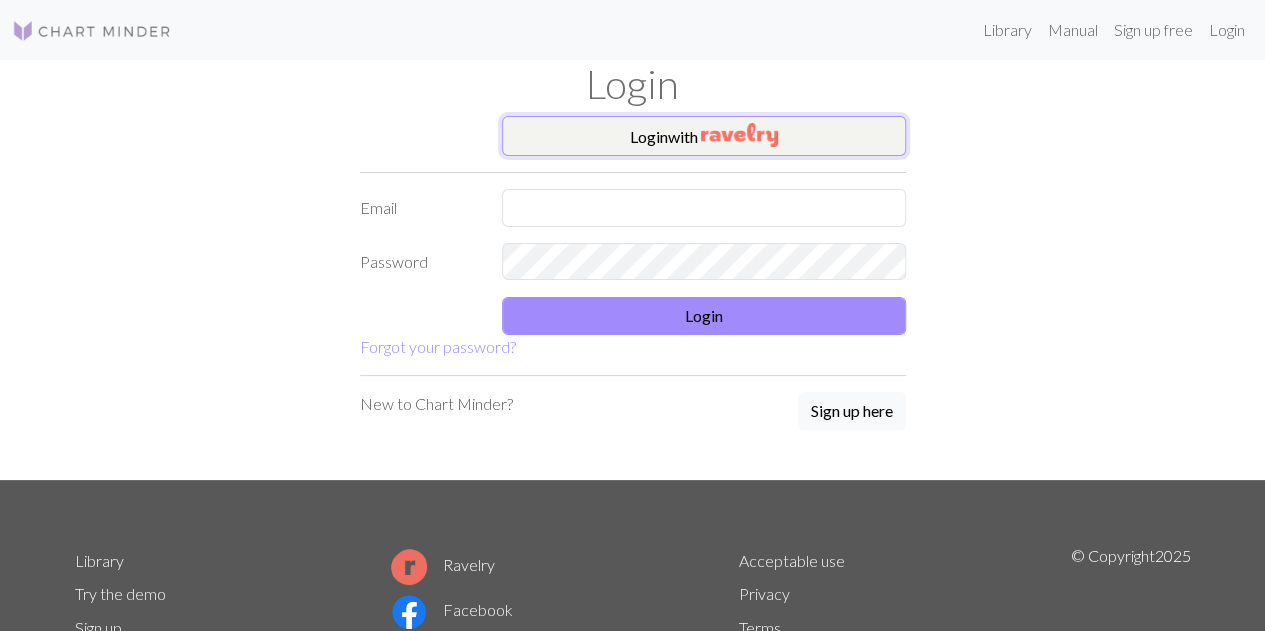 click on "Login  with" at bounding box center (704, 136) 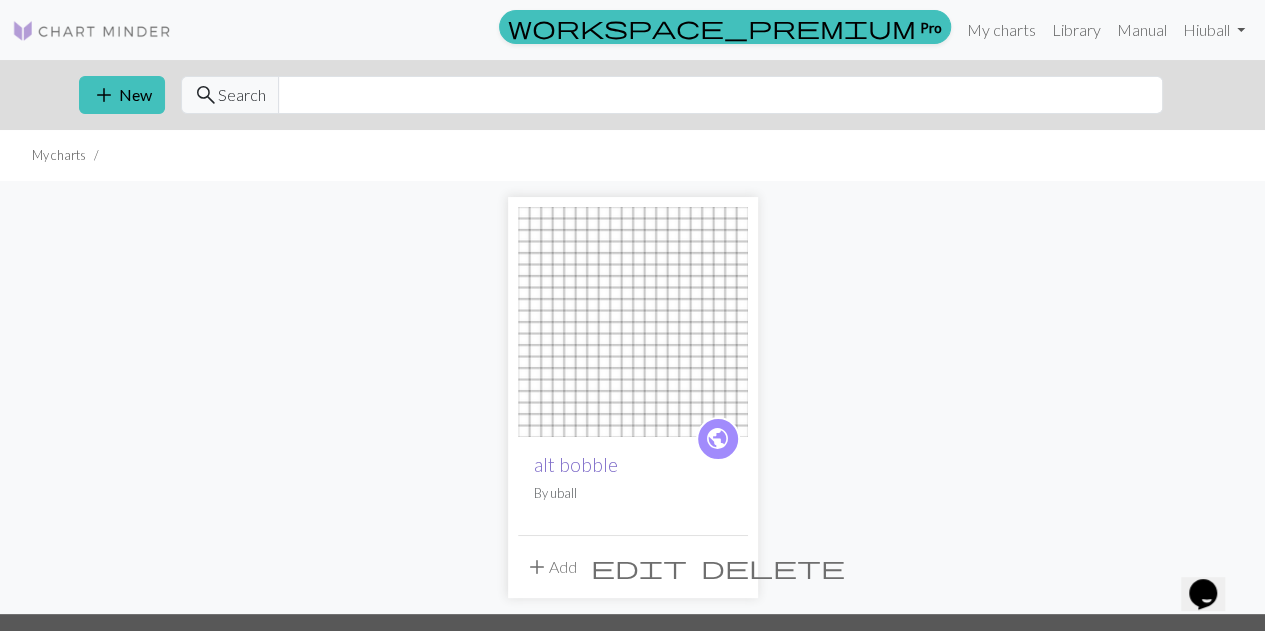 click on "alt bobble" at bounding box center [576, 464] 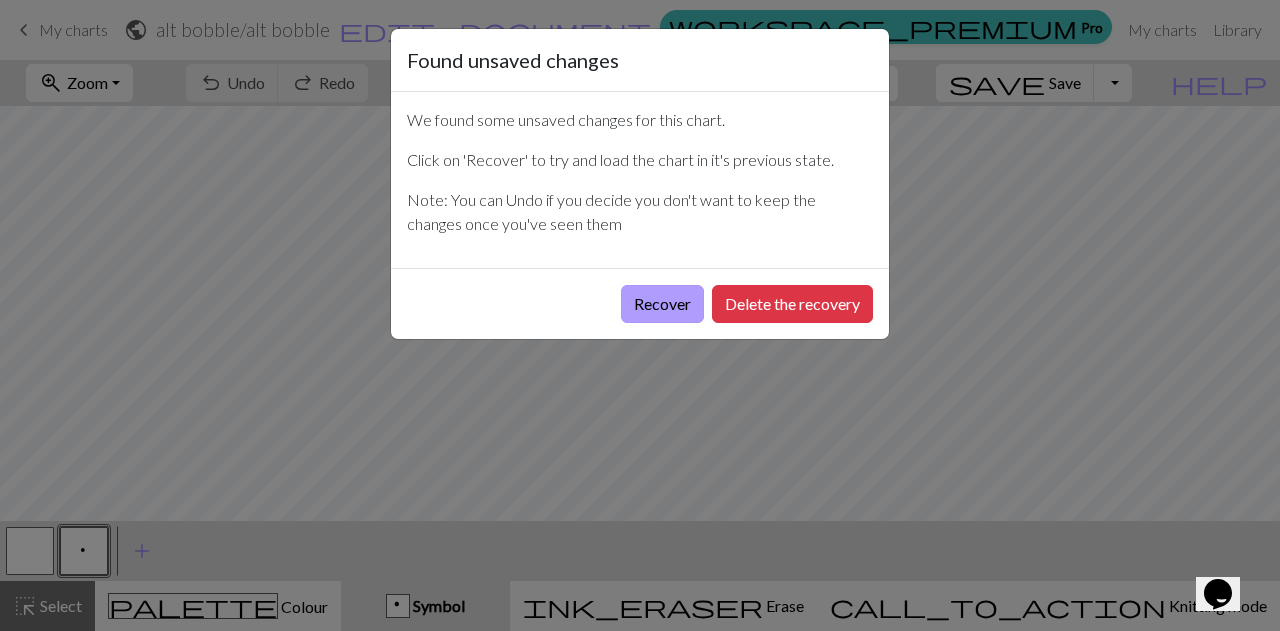 click on "Recover" at bounding box center (662, 304) 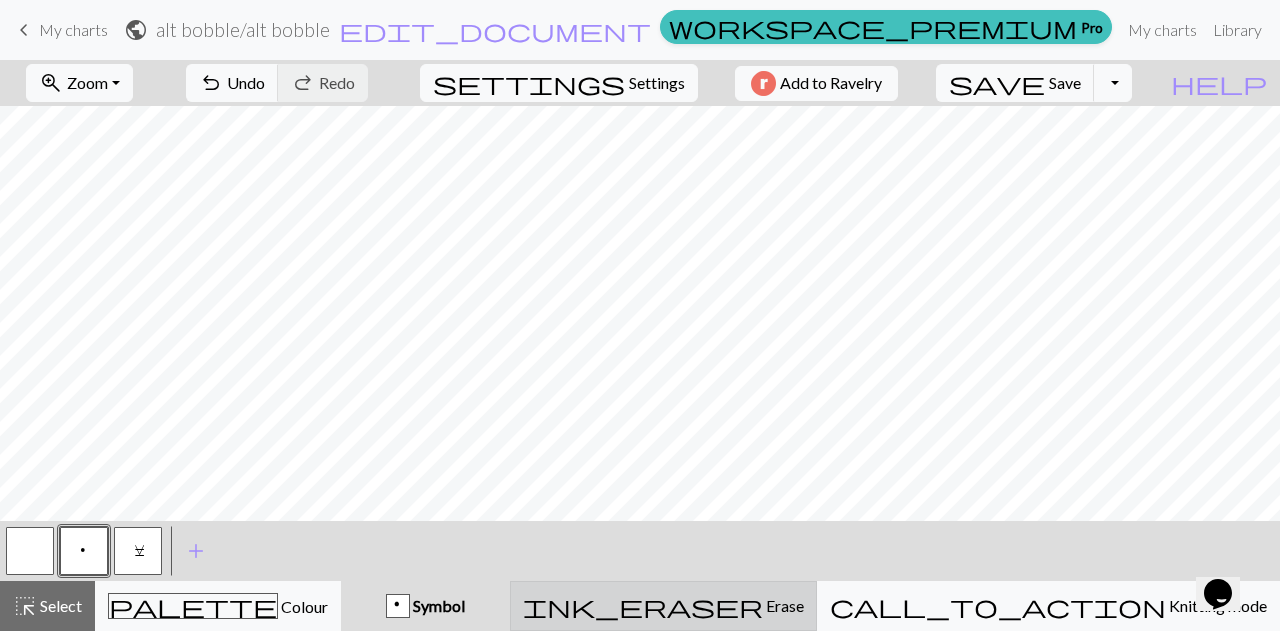 click on "Erase" at bounding box center (783, 605) 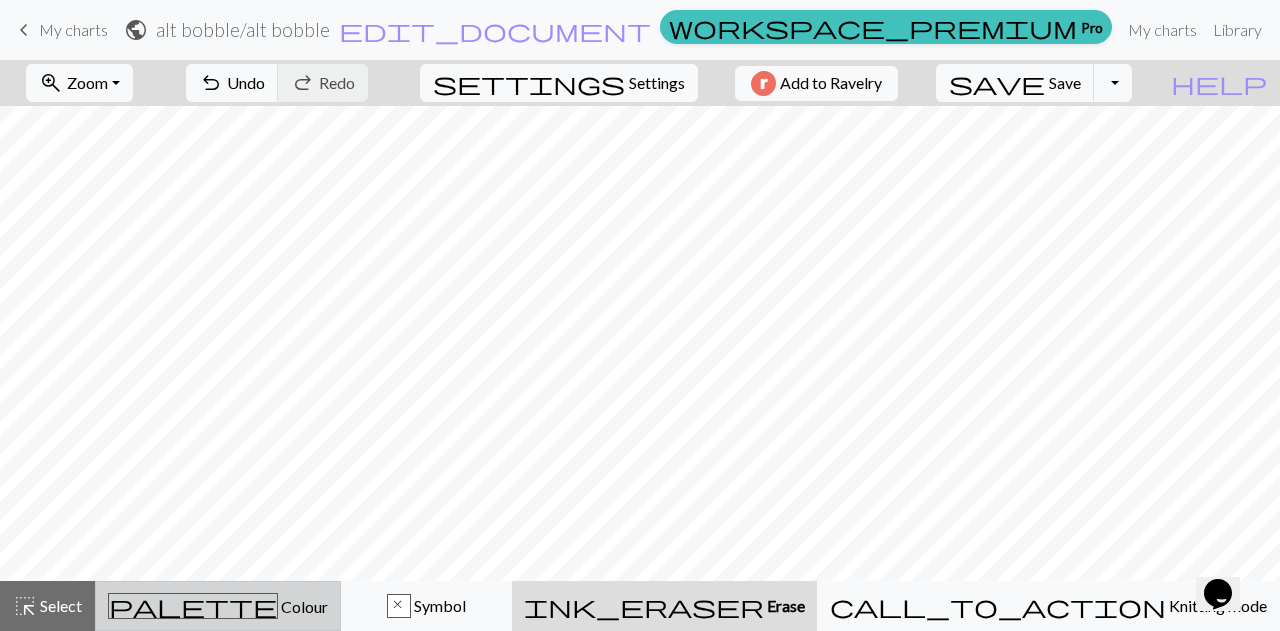 click on "palette   Colour   Colour" at bounding box center [218, 606] 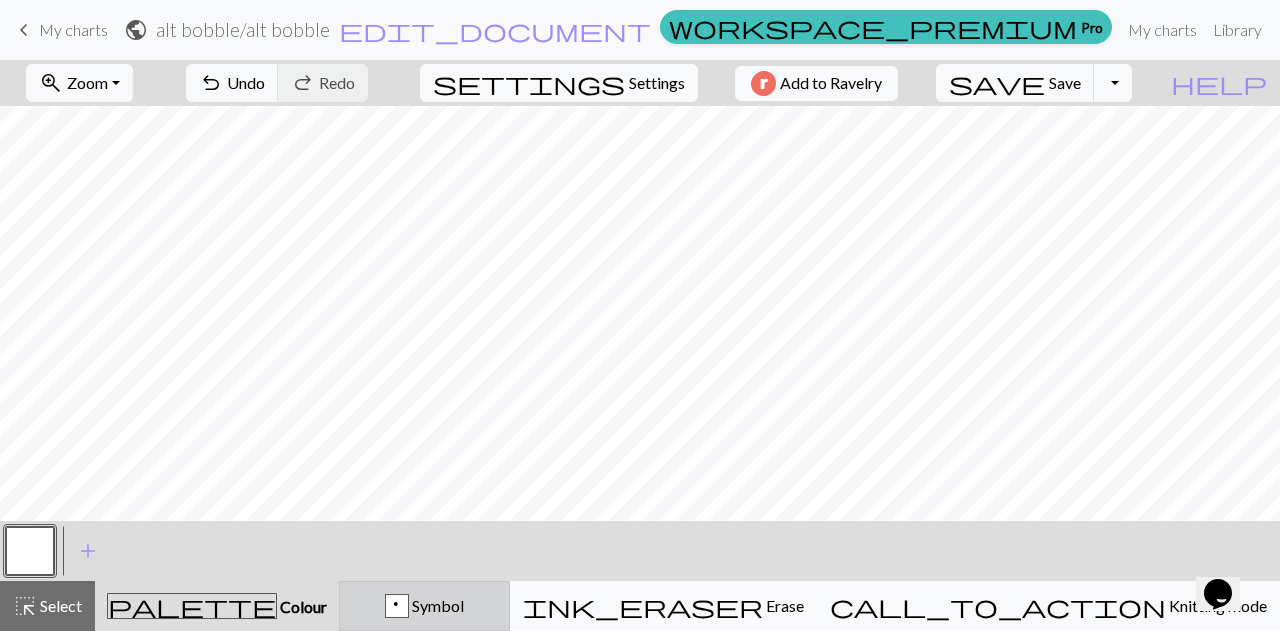 click on "p   Symbol" at bounding box center [424, 606] 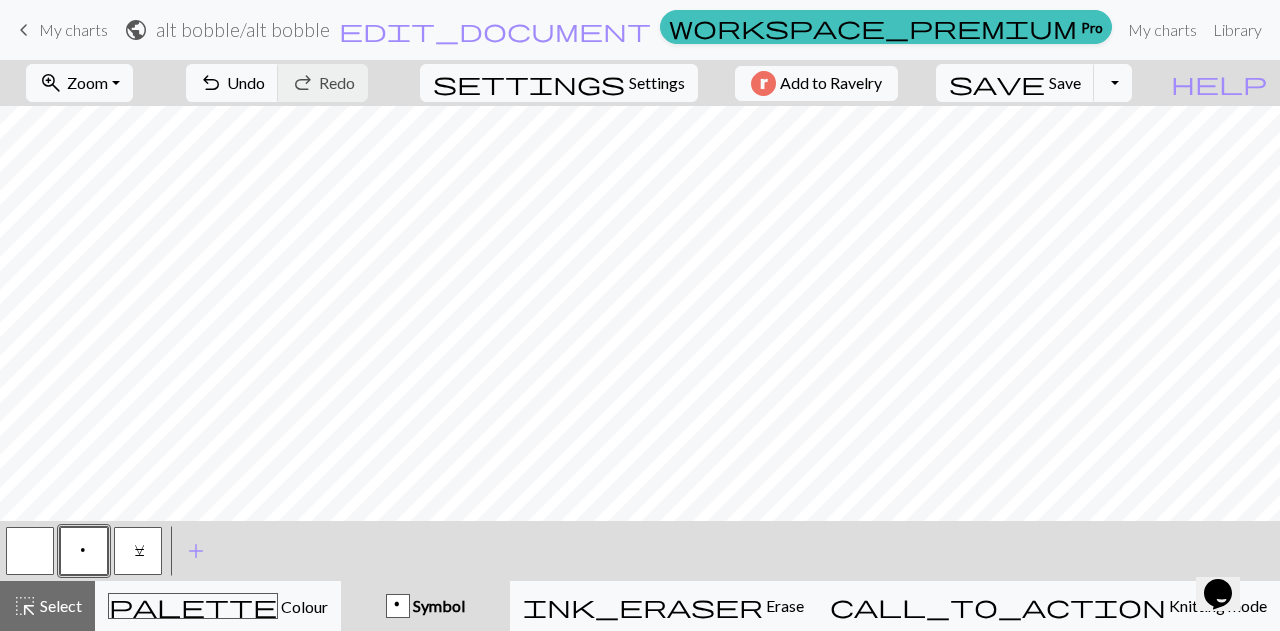 click on "C" at bounding box center (138, 553) 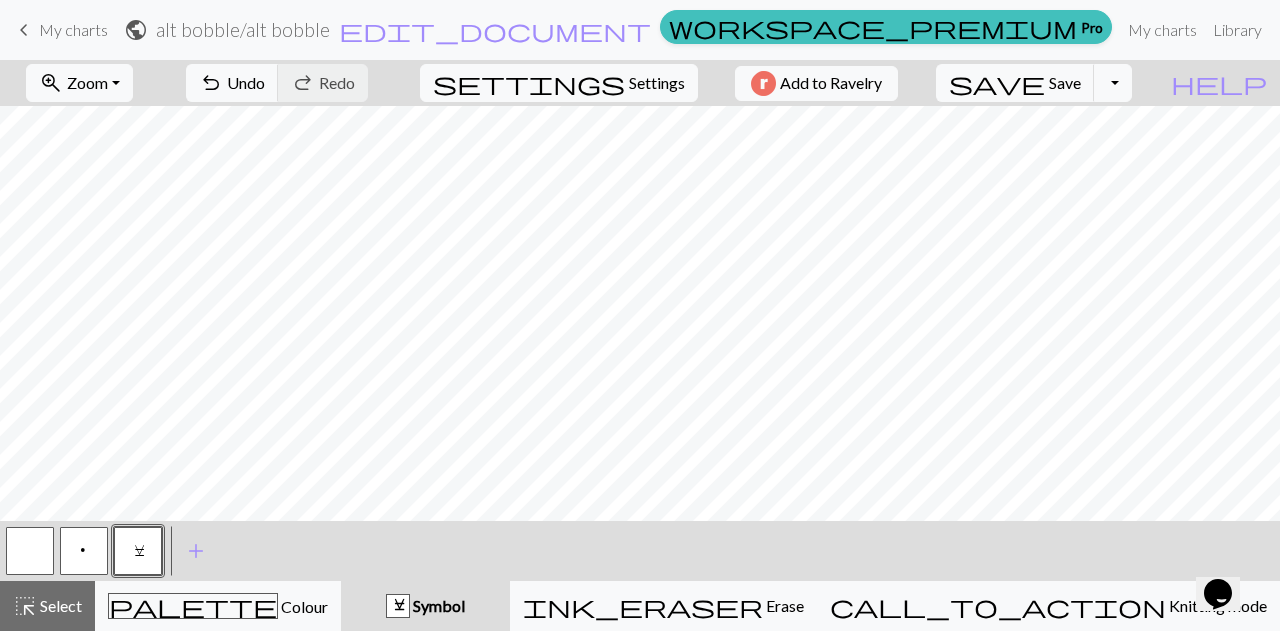 click on "C" at bounding box center (138, 553) 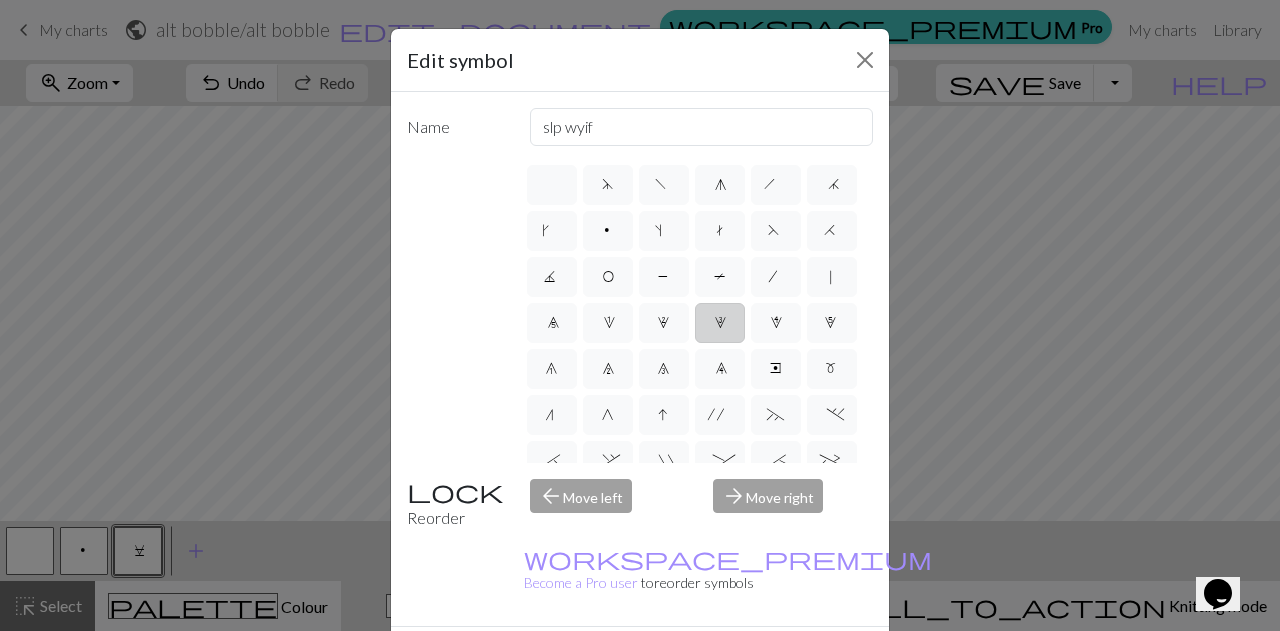 click on "3" at bounding box center [720, 323] 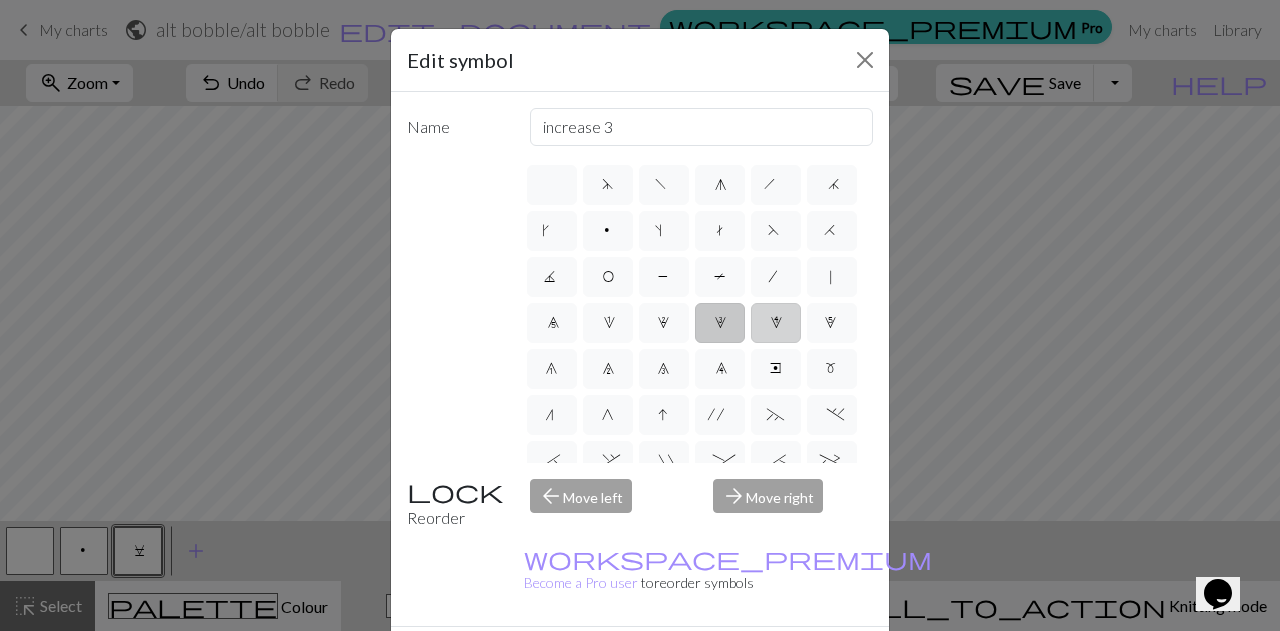click on "4" at bounding box center (776, 323) 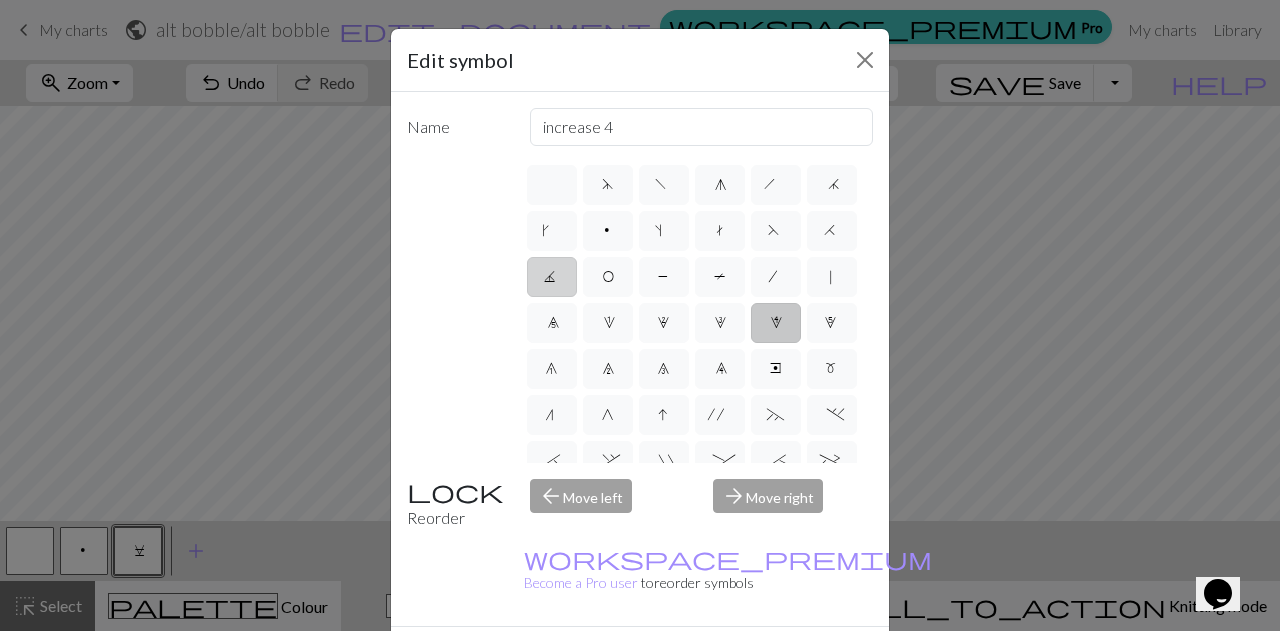 click on "J" at bounding box center (552, 279) 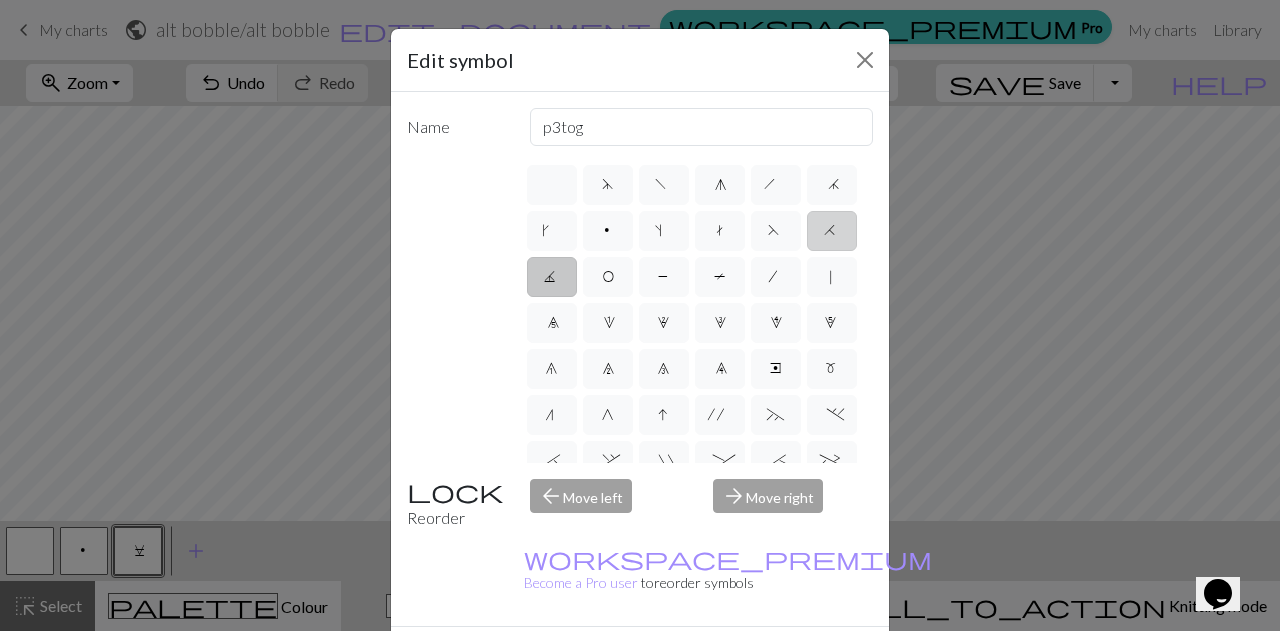click on "H" at bounding box center (832, 231) 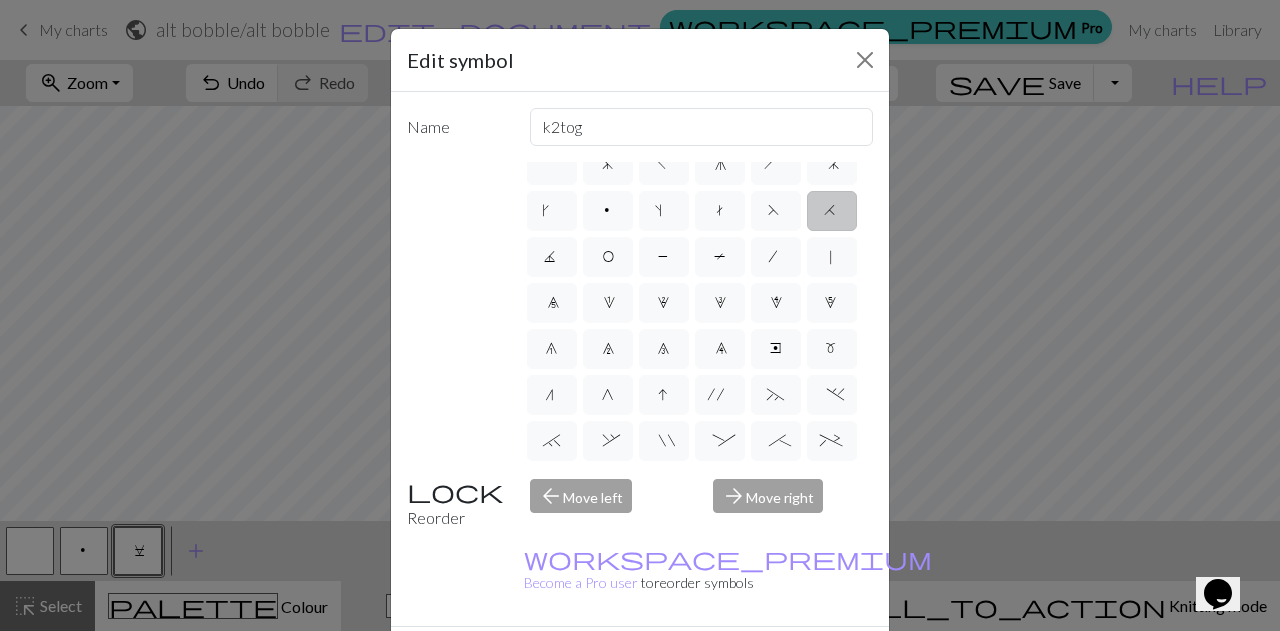 scroll, scrollTop: 22, scrollLeft: 0, axis: vertical 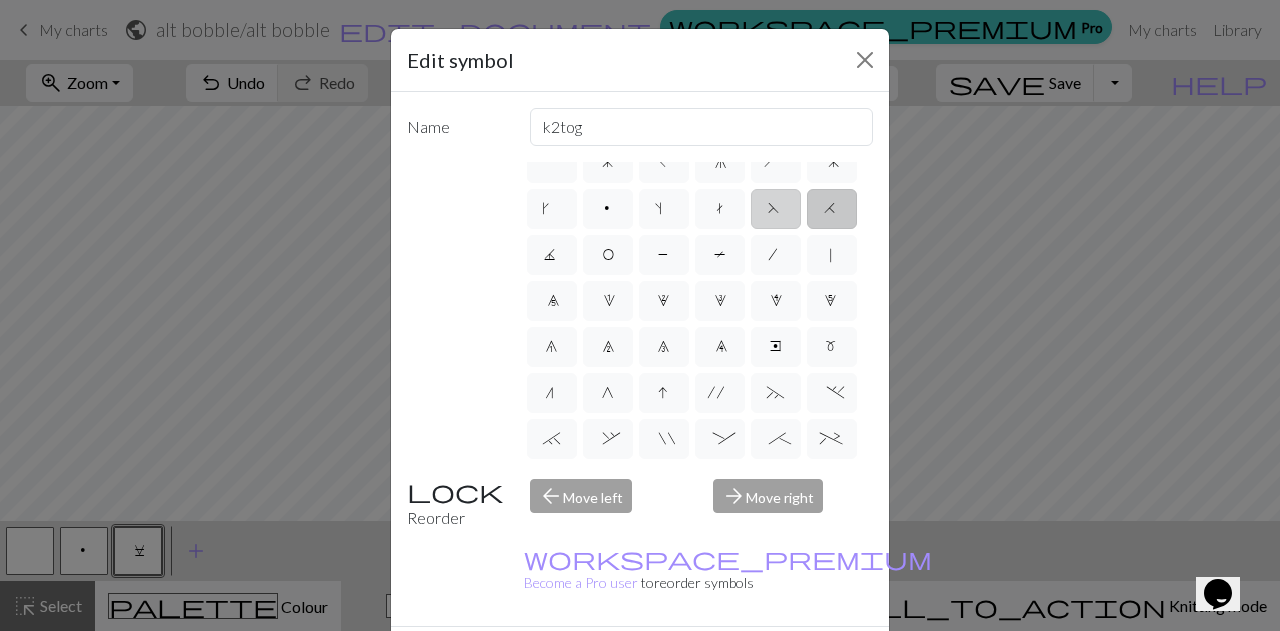 click on "F" at bounding box center [776, 209] 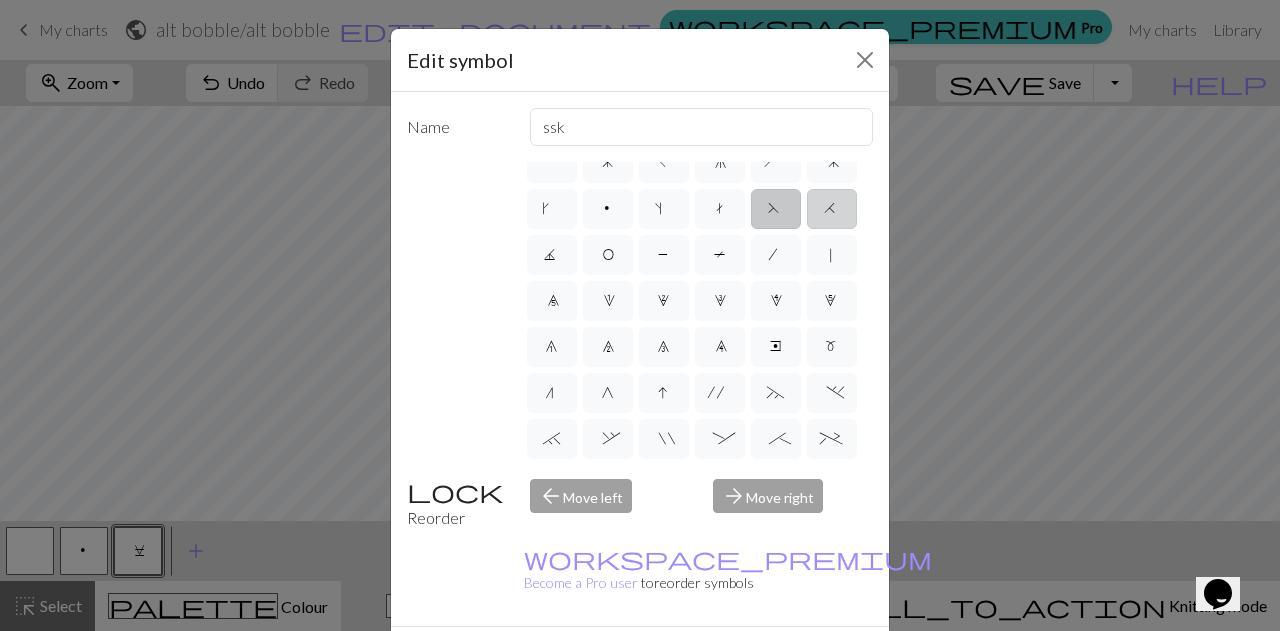 click on "H" at bounding box center (832, 209) 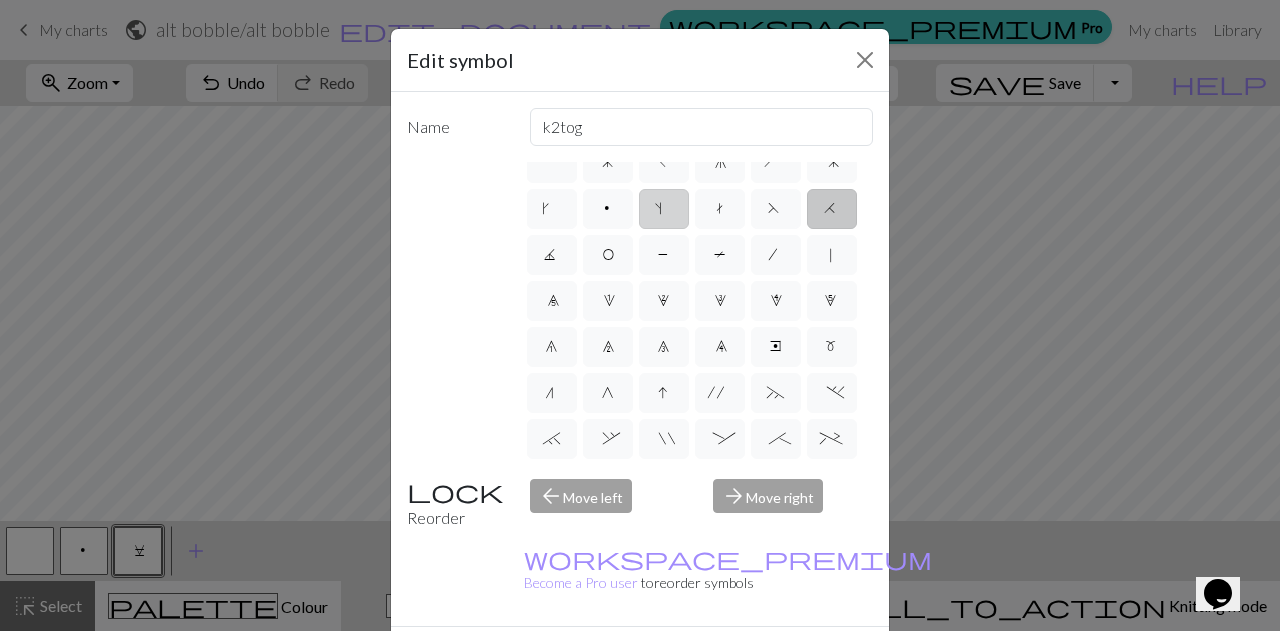 click on "s" at bounding box center (663, 211) 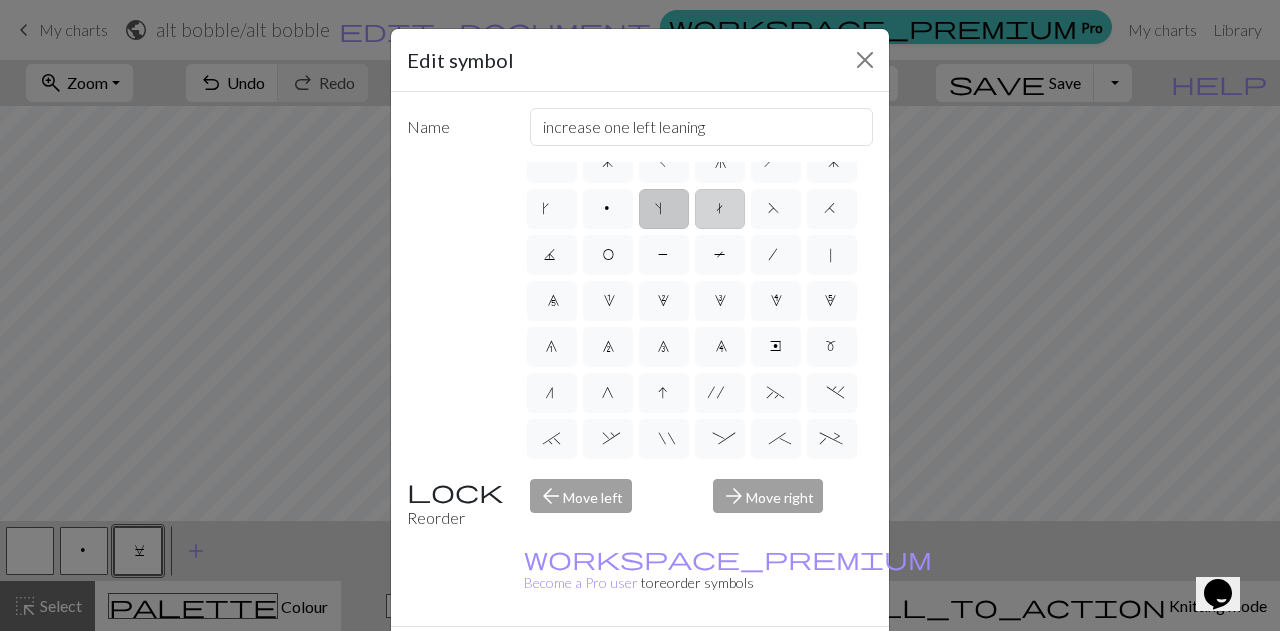 click on "t" at bounding box center (720, 209) 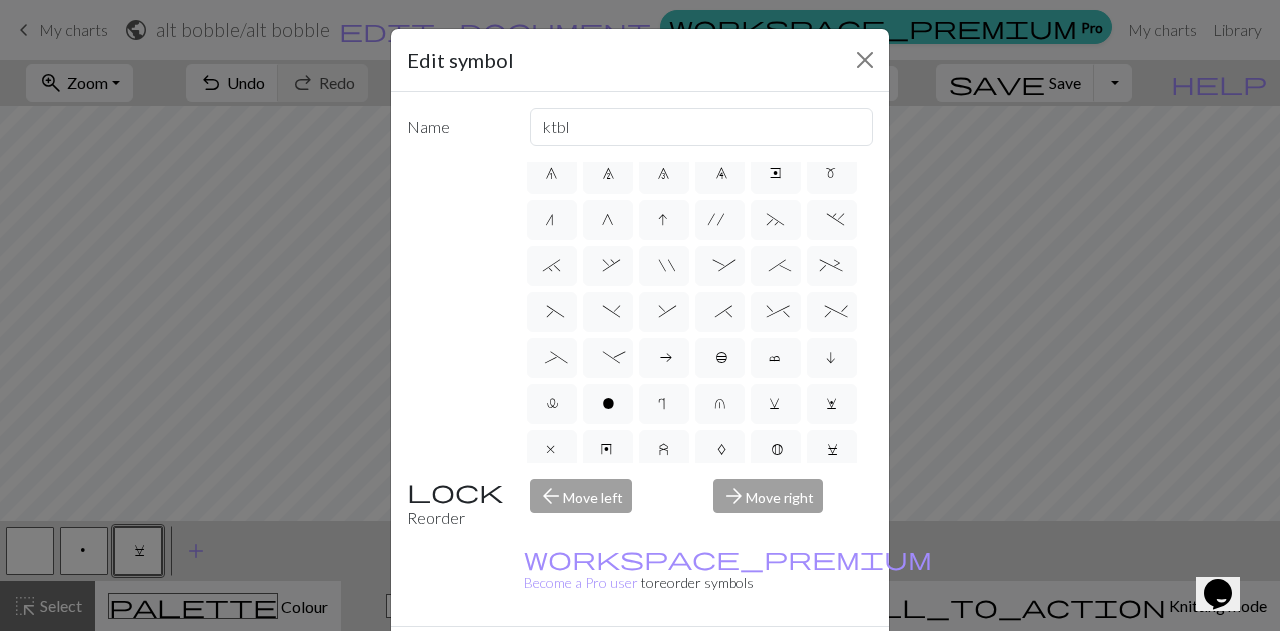 scroll, scrollTop: 197, scrollLeft: 0, axis: vertical 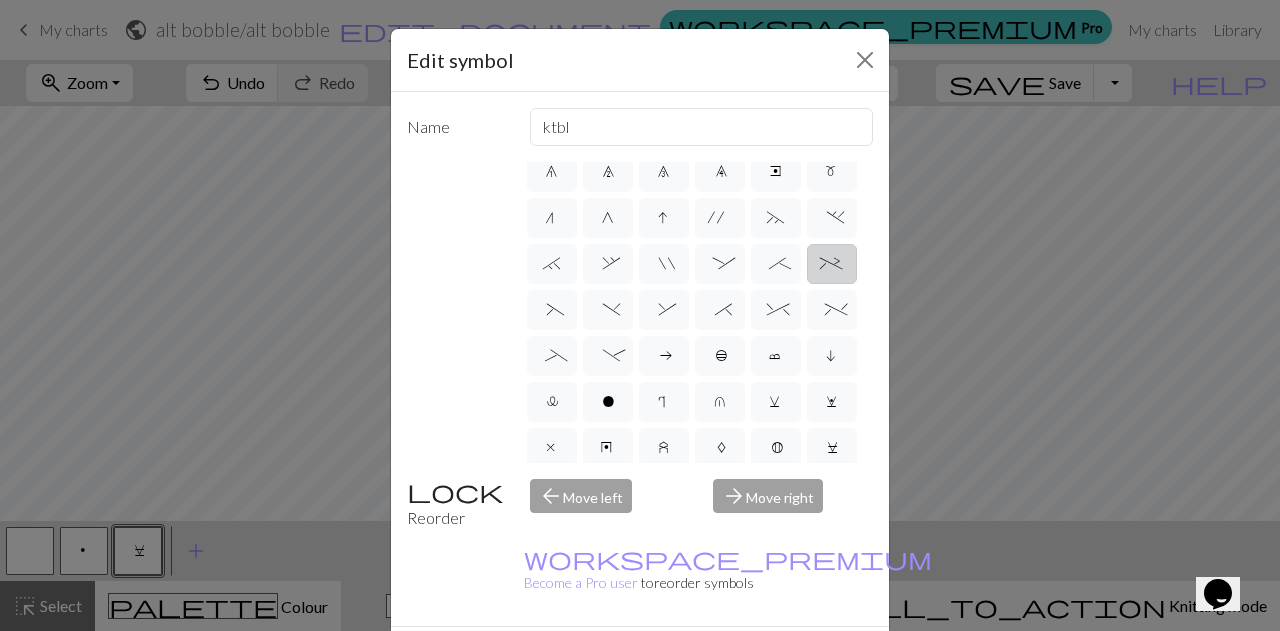 click on "+" at bounding box center (832, 266) 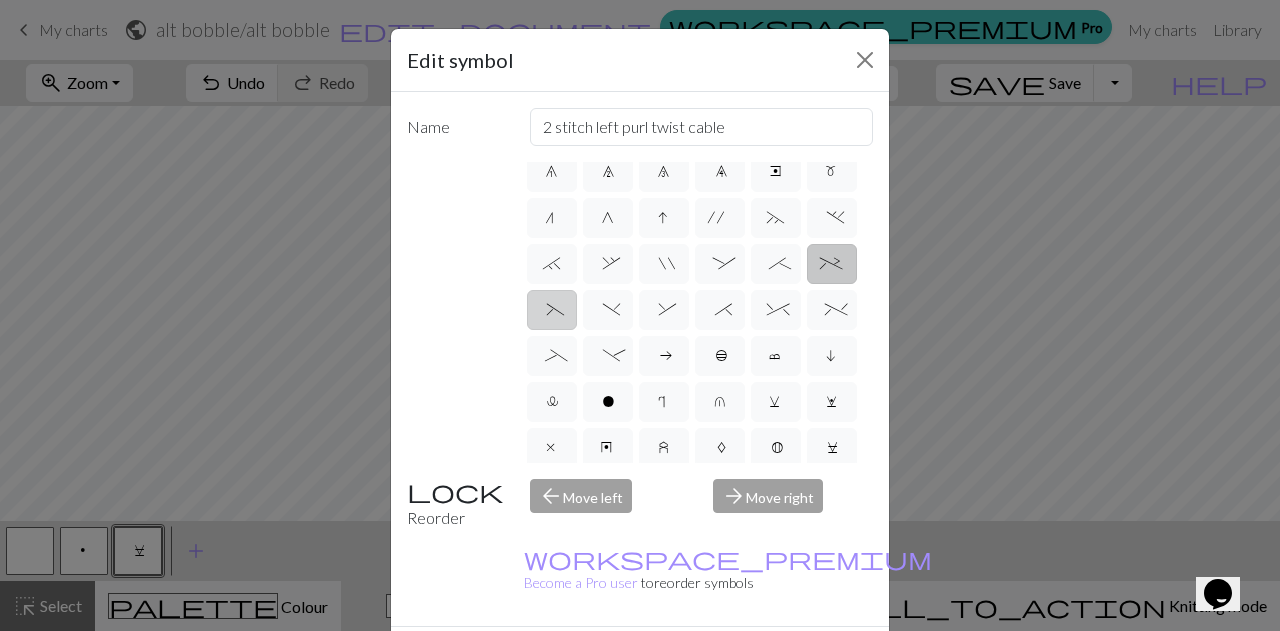 click on "(" at bounding box center (552, 310) 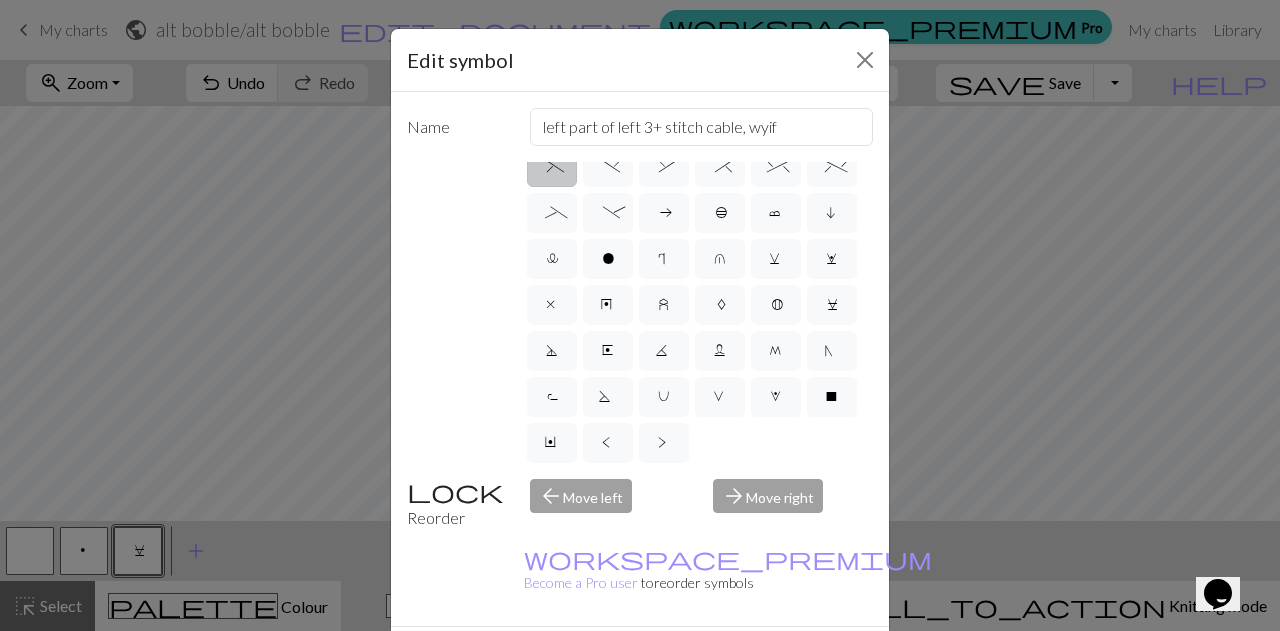 scroll, scrollTop: 357, scrollLeft: 0, axis: vertical 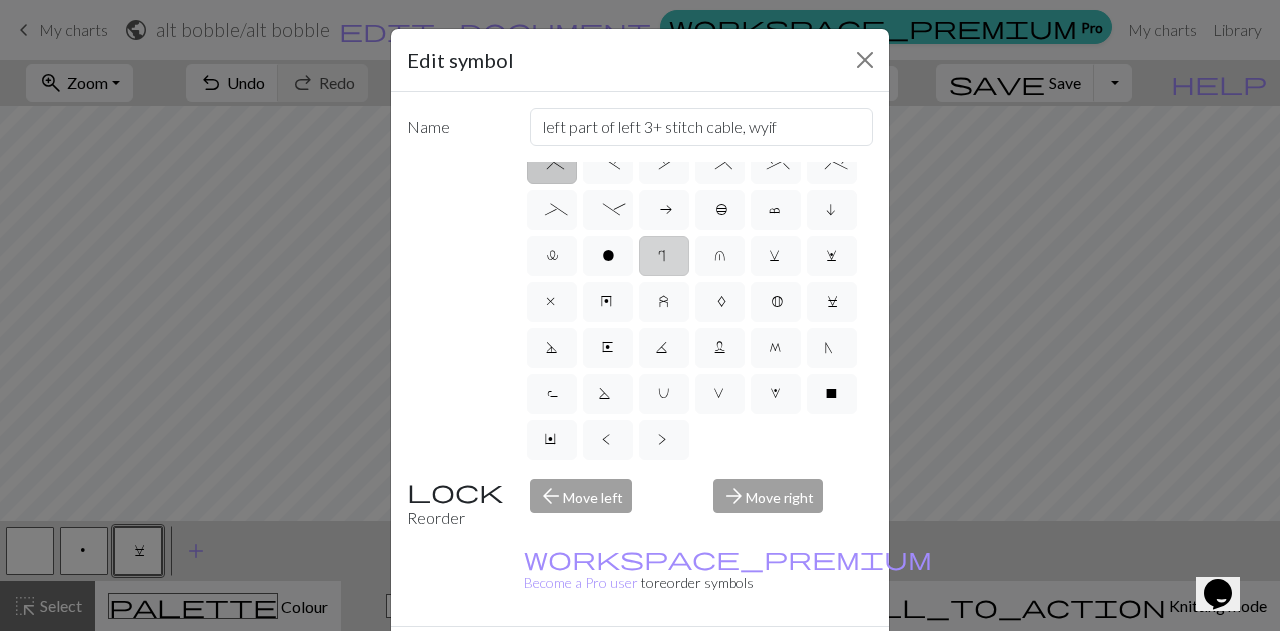 click on "r" at bounding box center [664, 256] 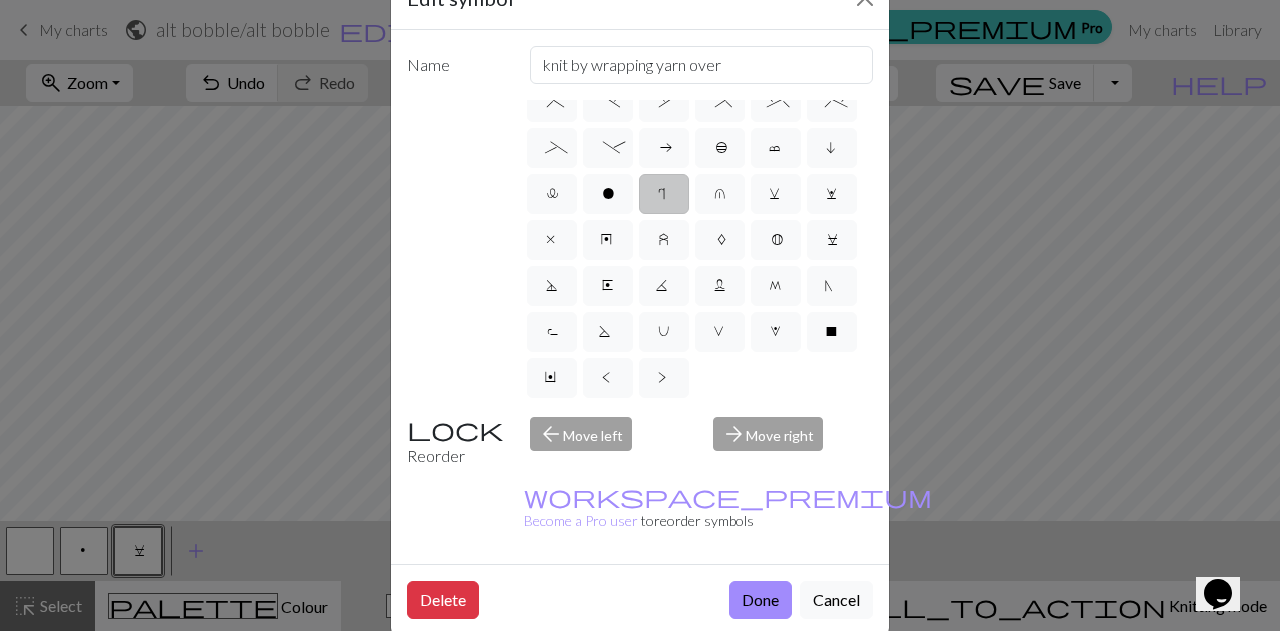 scroll, scrollTop: 64, scrollLeft: 0, axis: vertical 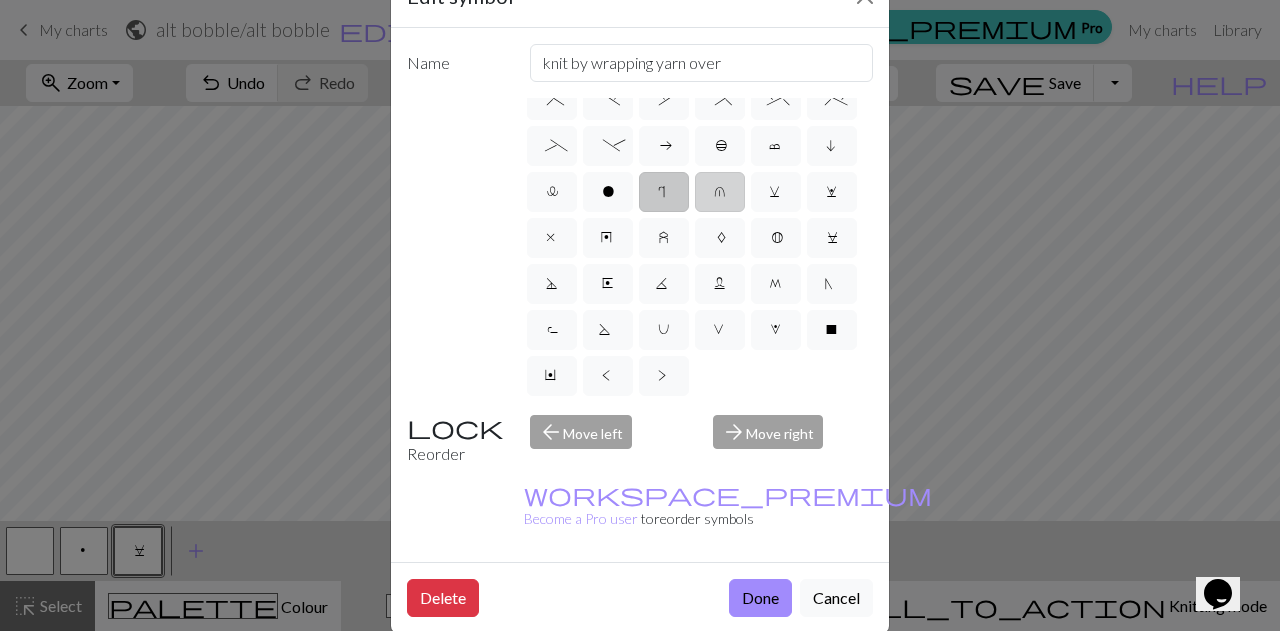 click on "u" at bounding box center [720, 192] 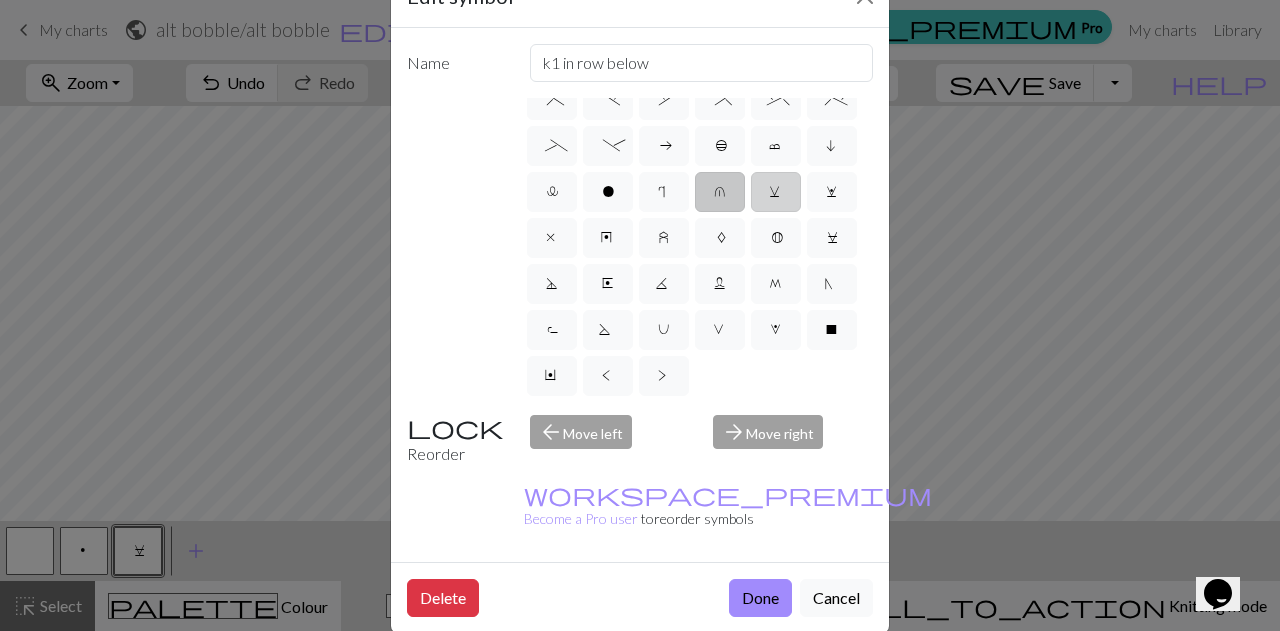 click on "v" at bounding box center [776, 194] 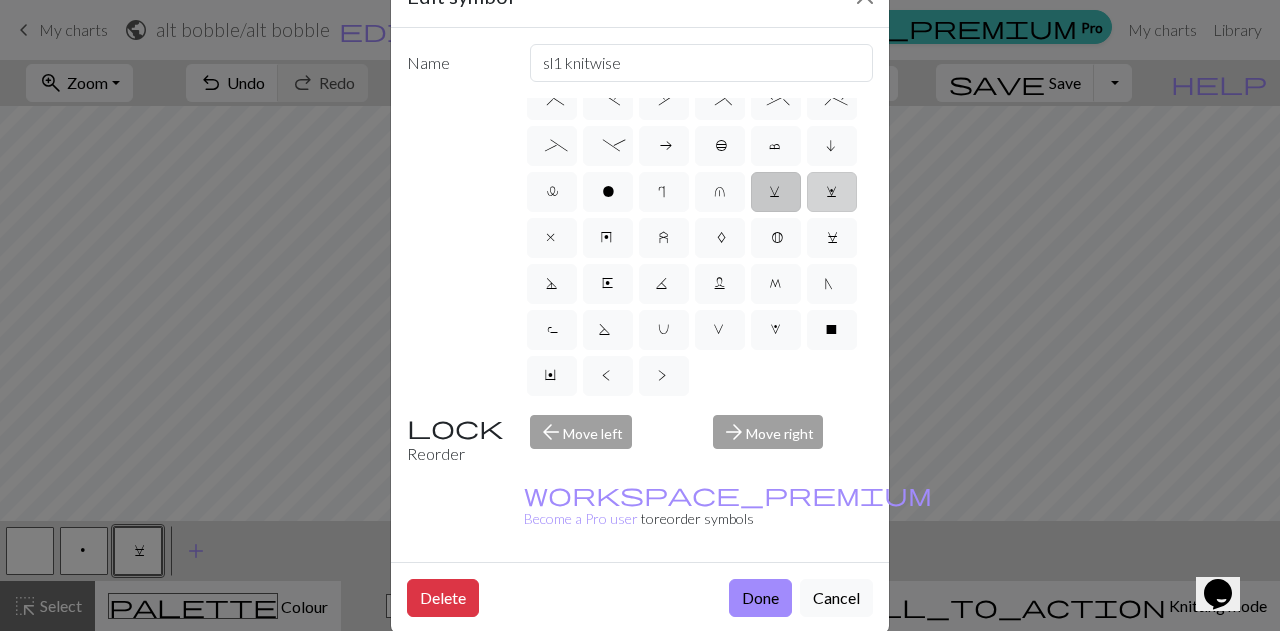 click on "w" at bounding box center [832, 192] 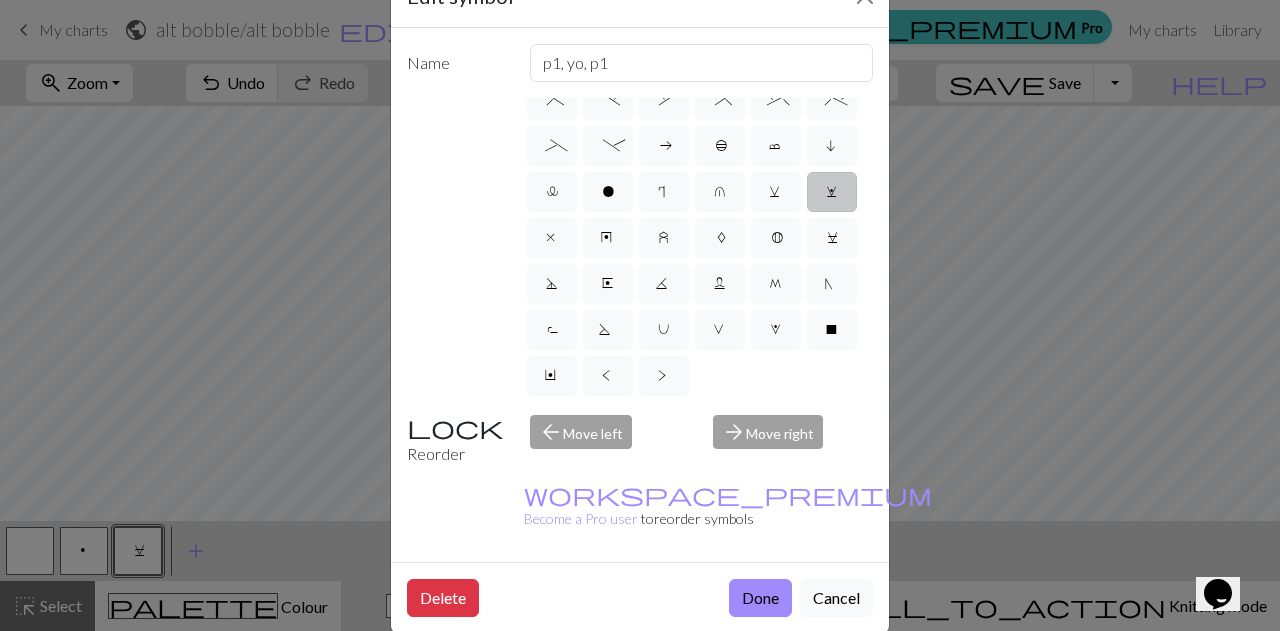 scroll, scrollTop: 480, scrollLeft: 0, axis: vertical 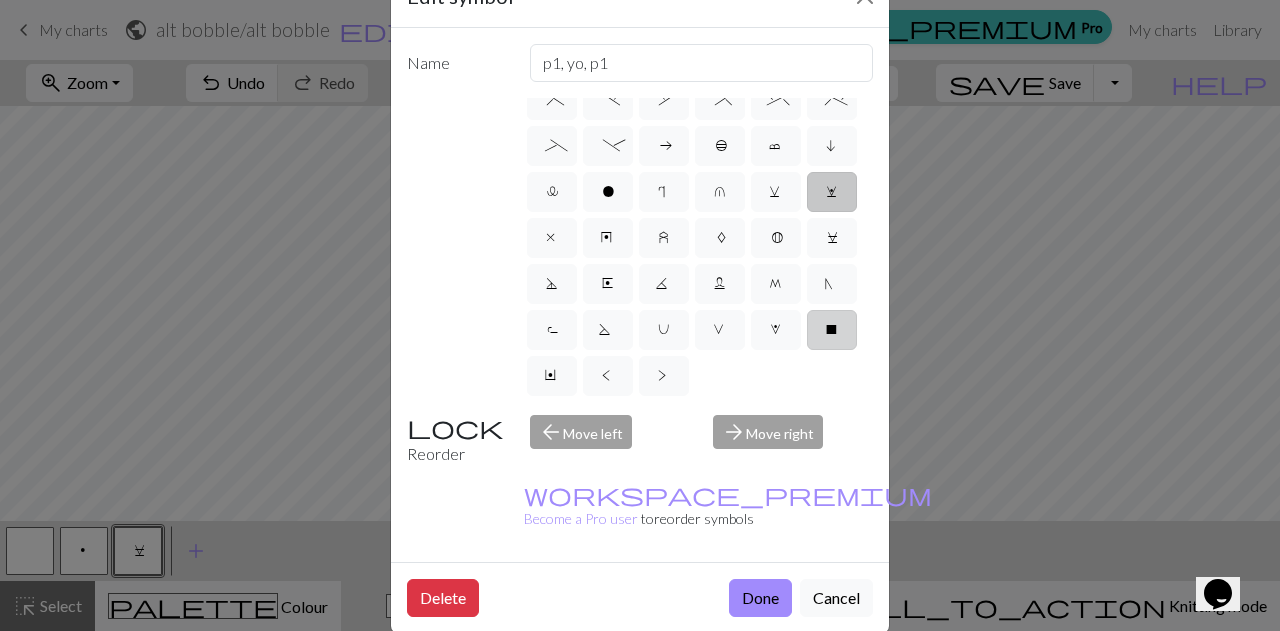 click on "X" at bounding box center [832, 332] 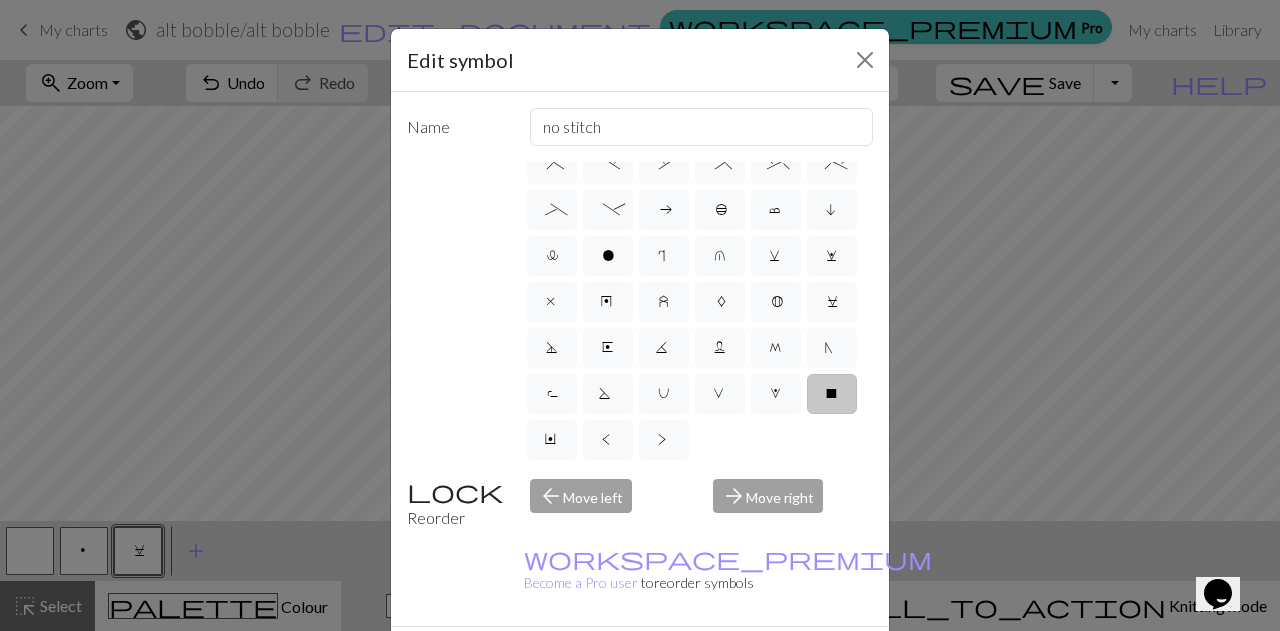 scroll, scrollTop: 109, scrollLeft: 0, axis: vertical 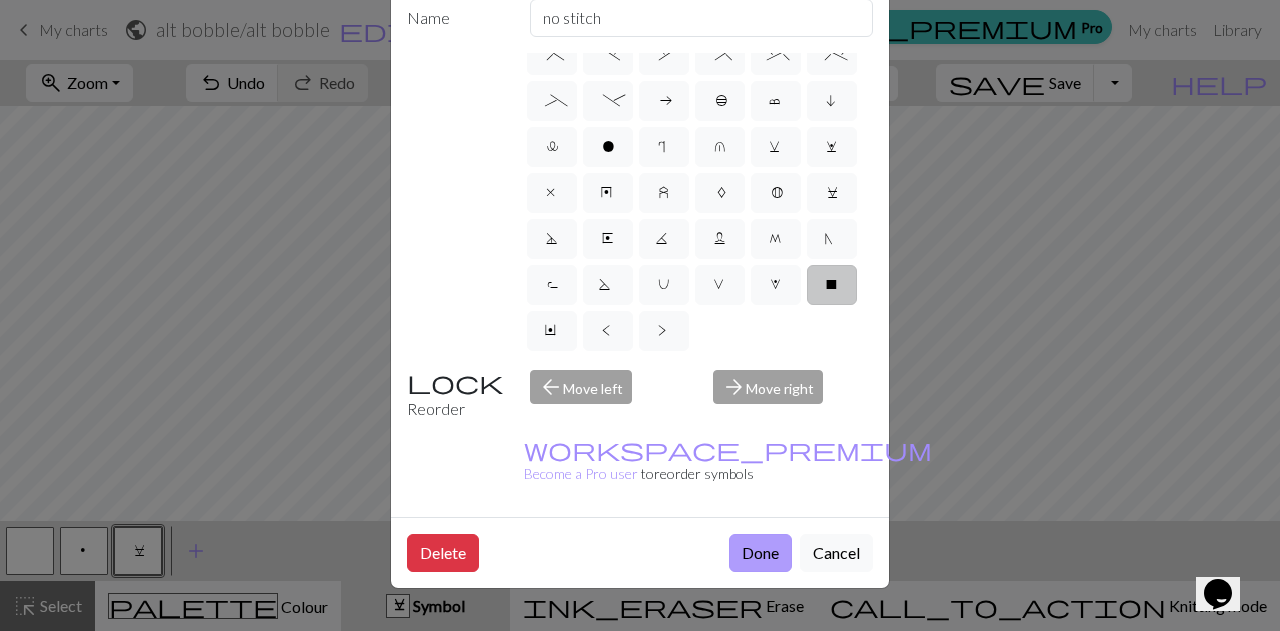 click on "Done" at bounding box center (760, 553) 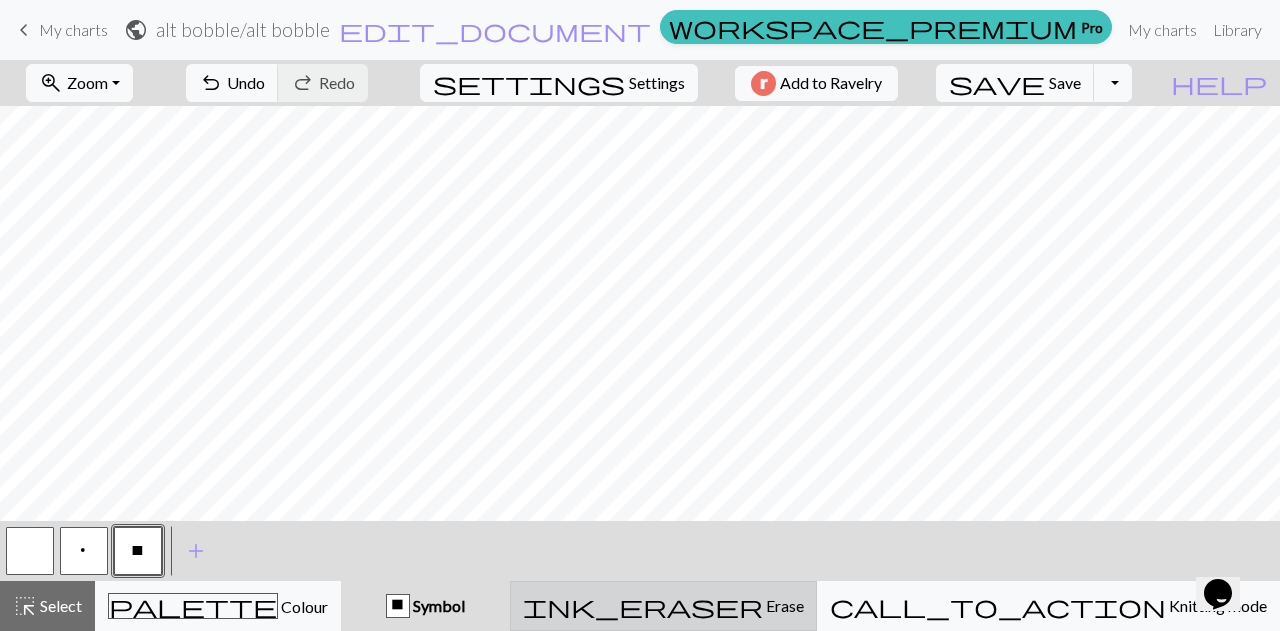 click on "ink_eraser   Erase   Erase" at bounding box center (663, 606) 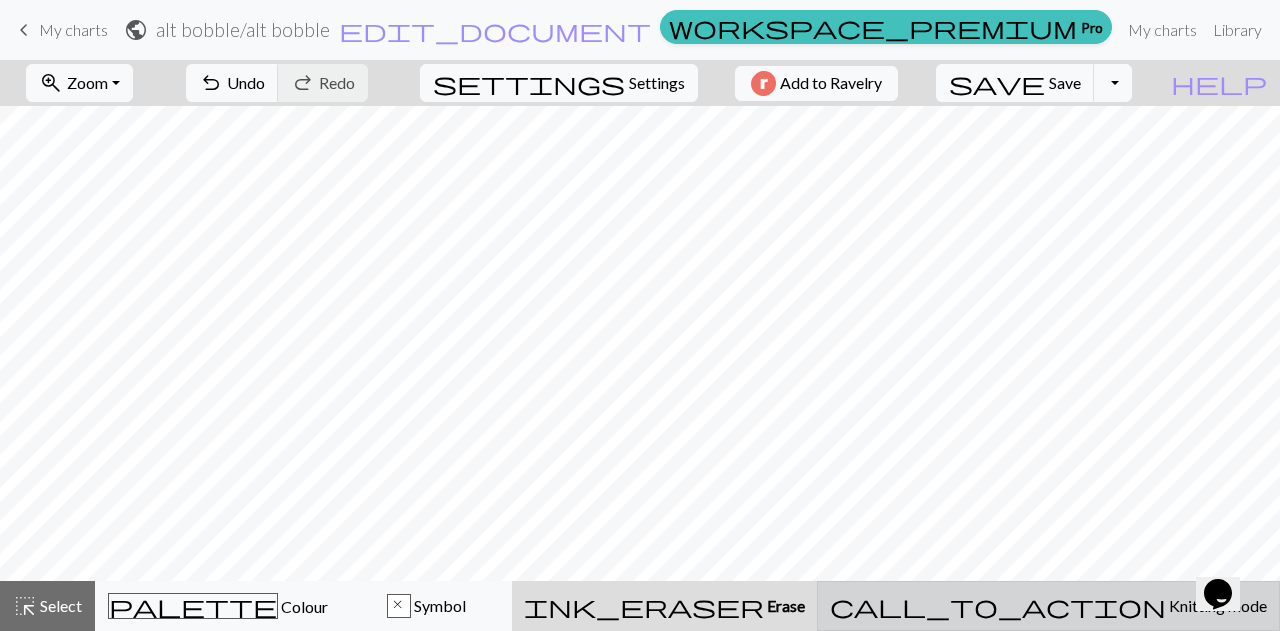 click on "call_to_action   Knitting mode   Knitting mode" at bounding box center (1048, 606) 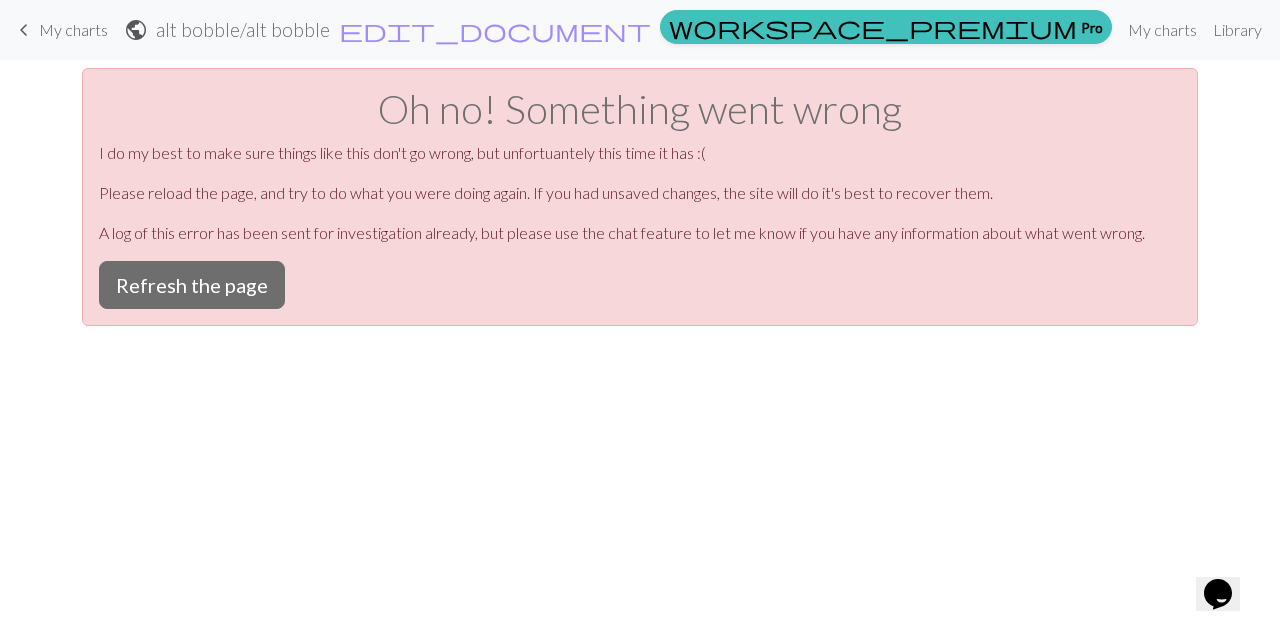 click on "keyboard_arrow_left" at bounding box center [24, 30] 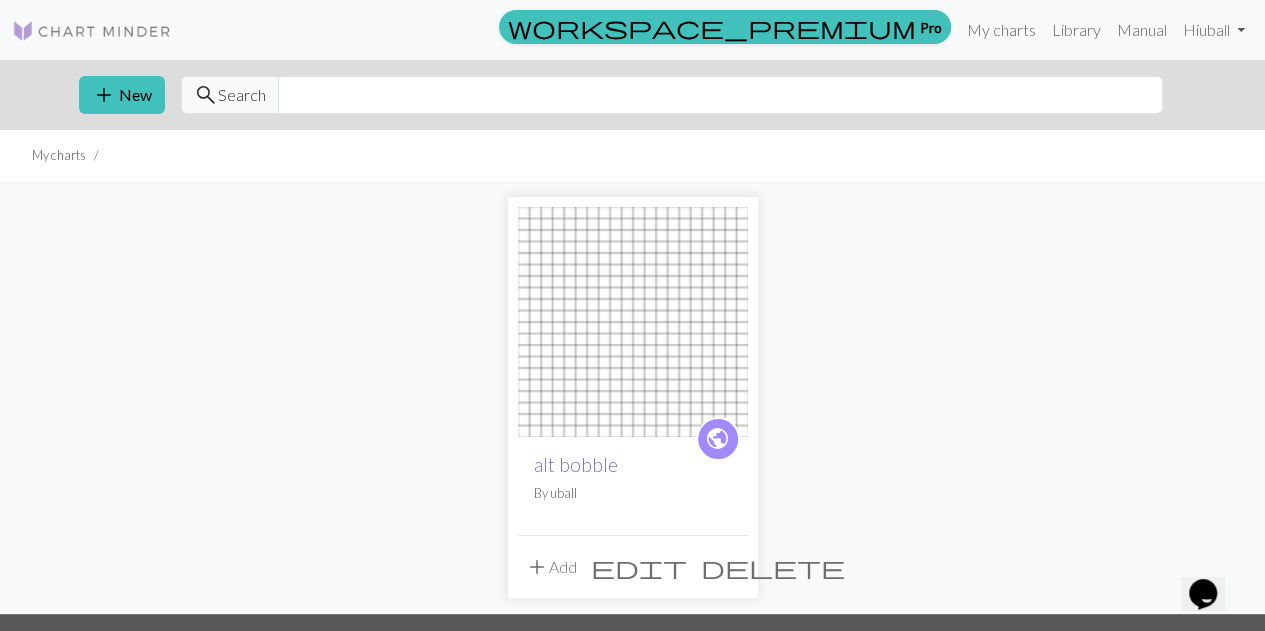 click on "alt bobble" at bounding box center [576, 464] 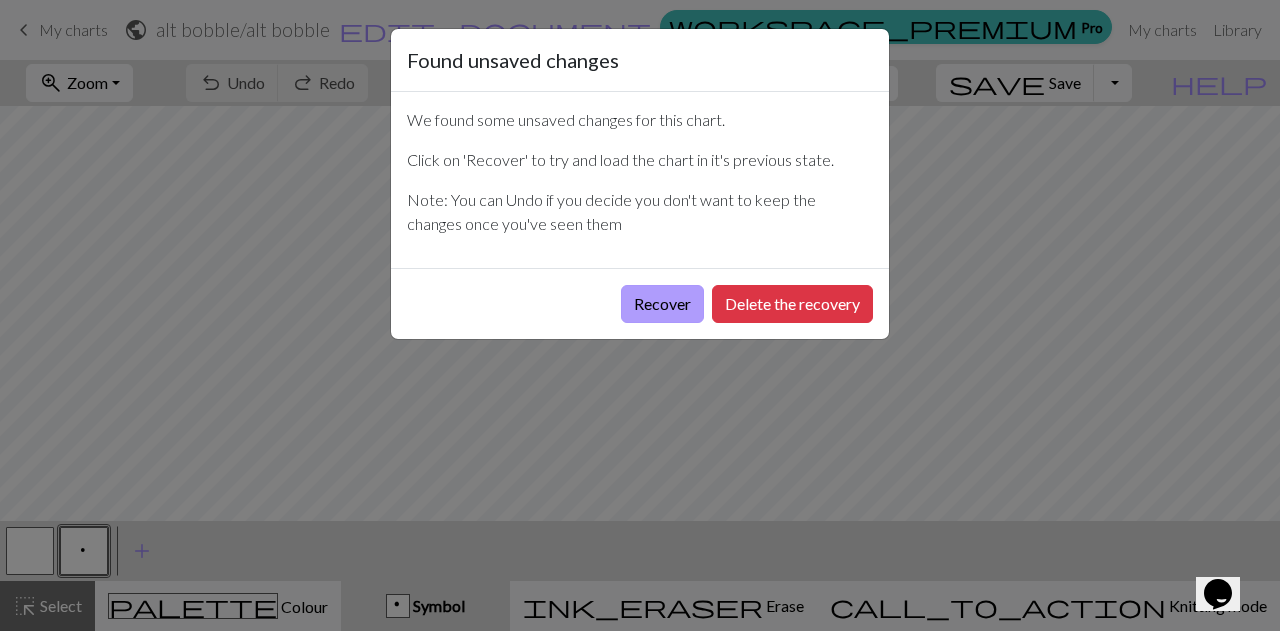 click on "Recover" at bounding box center [662, 304] 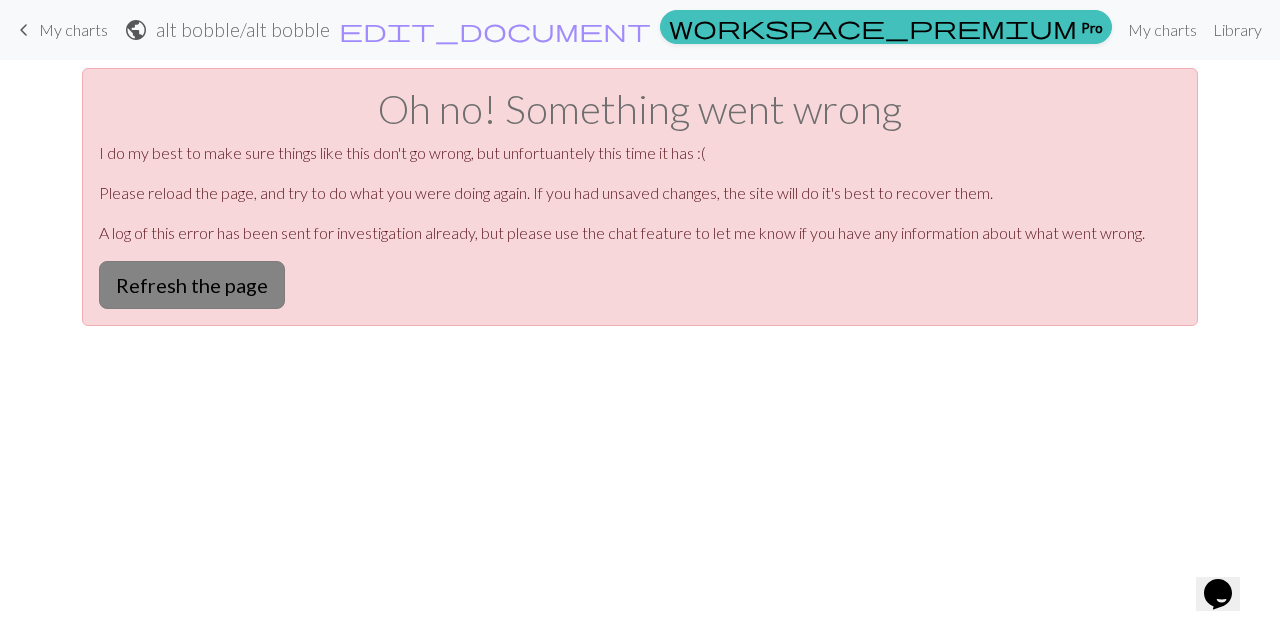 click on "Refresh the page" at bounding box center (192, 285) 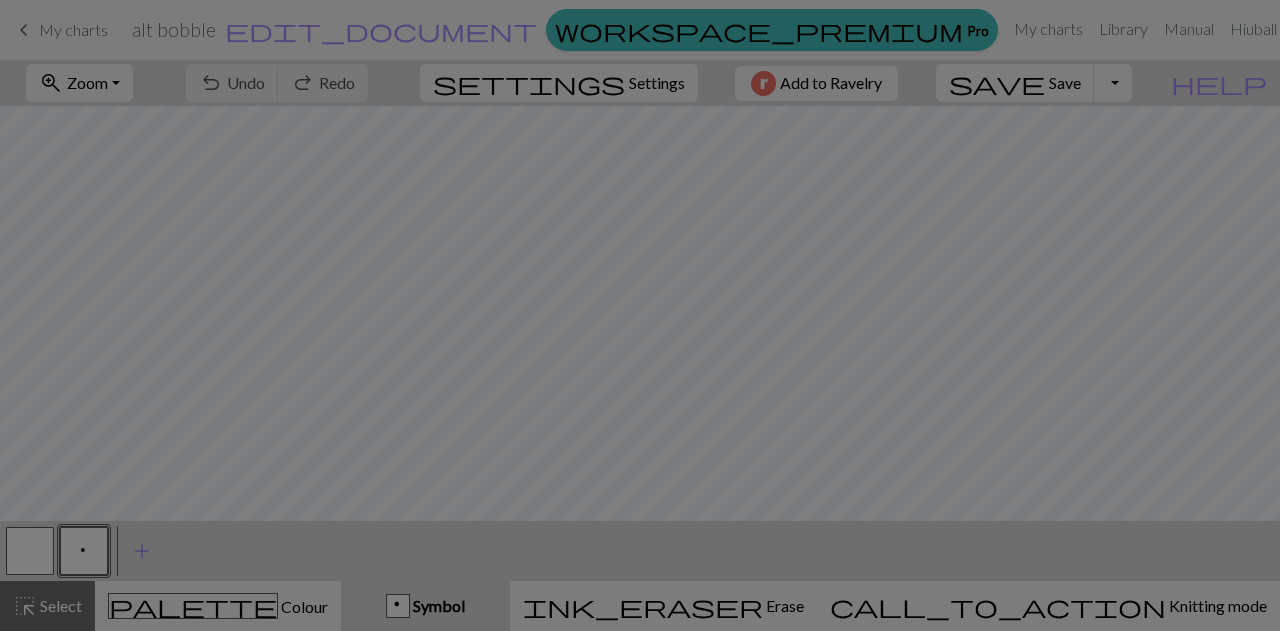 scroll, scrollTop: 0, scrollLeft: 0, axis: both 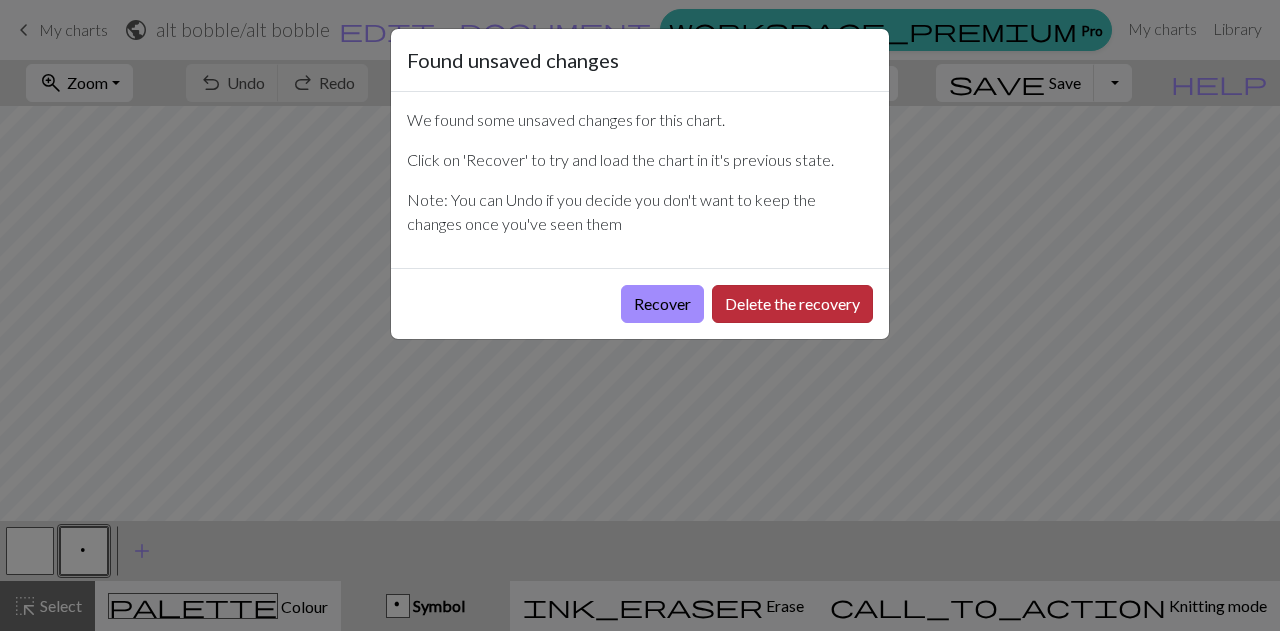 click on "Delete the recovery" at bounding box center (792, 304) 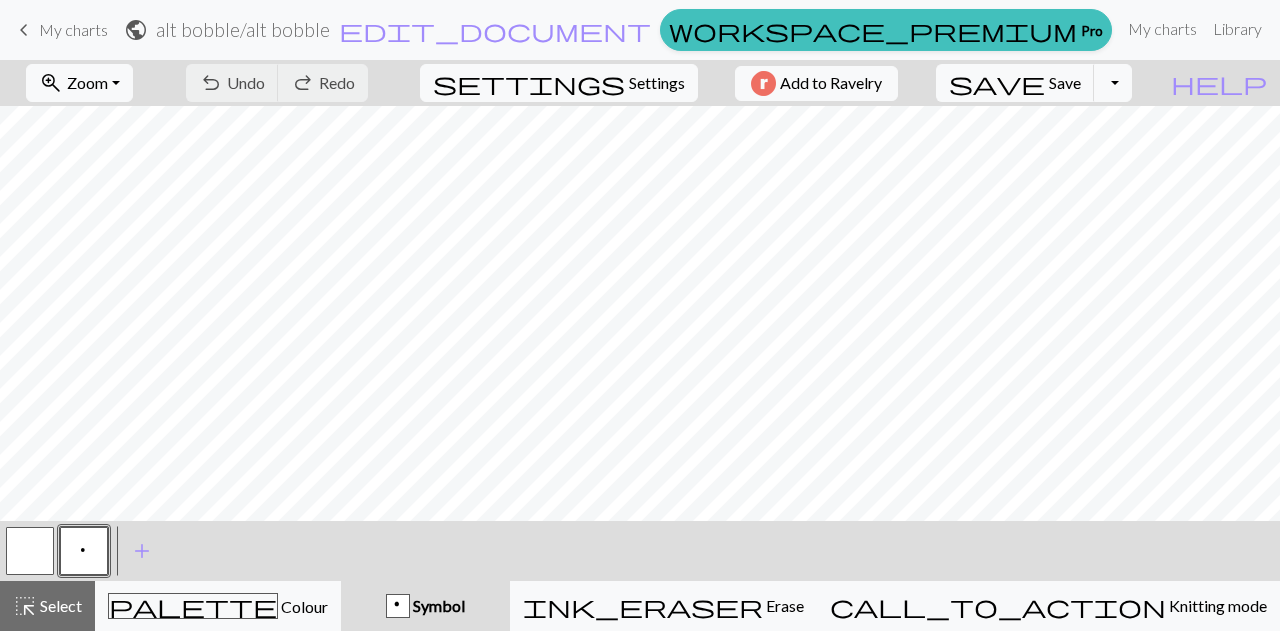 click on "keyboard_arrow_left" at bounding box center (24, 30) 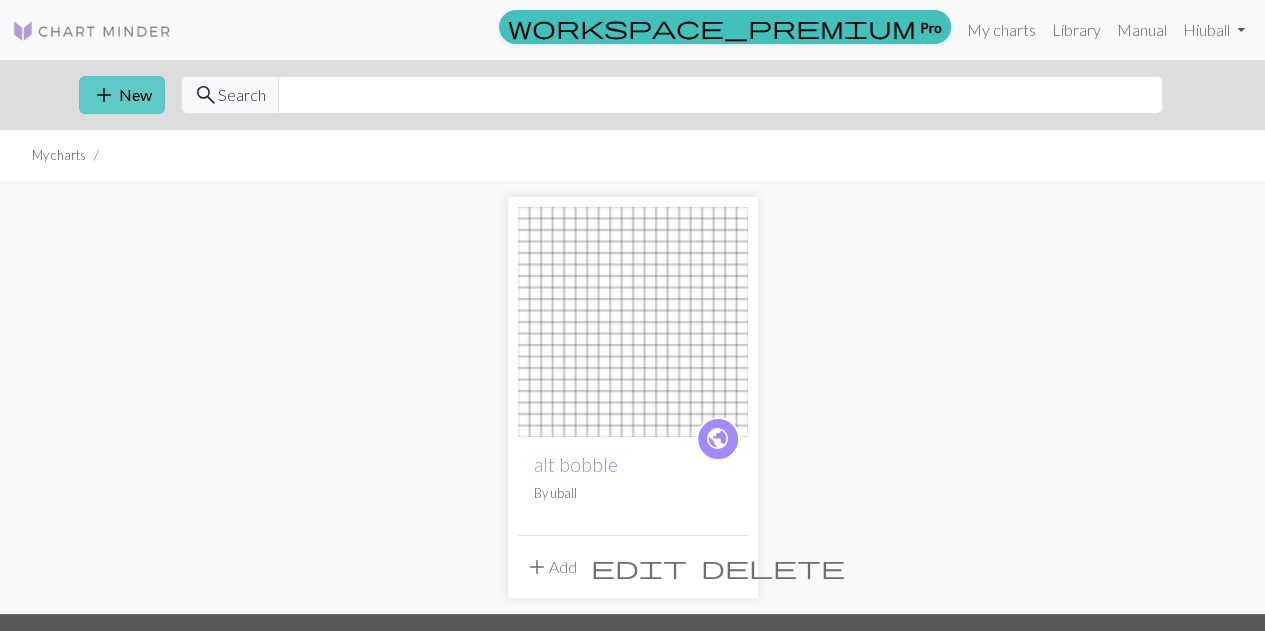 click on "add" at bounding box center (104, 95) 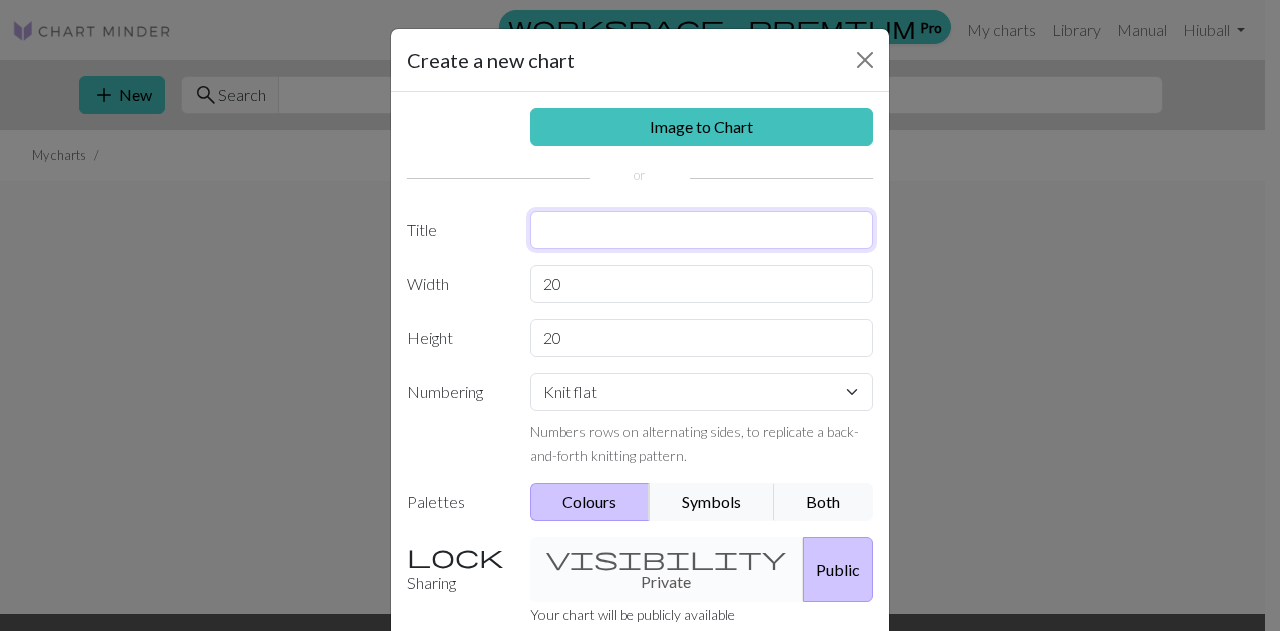 click at bounding box center [702, 230] 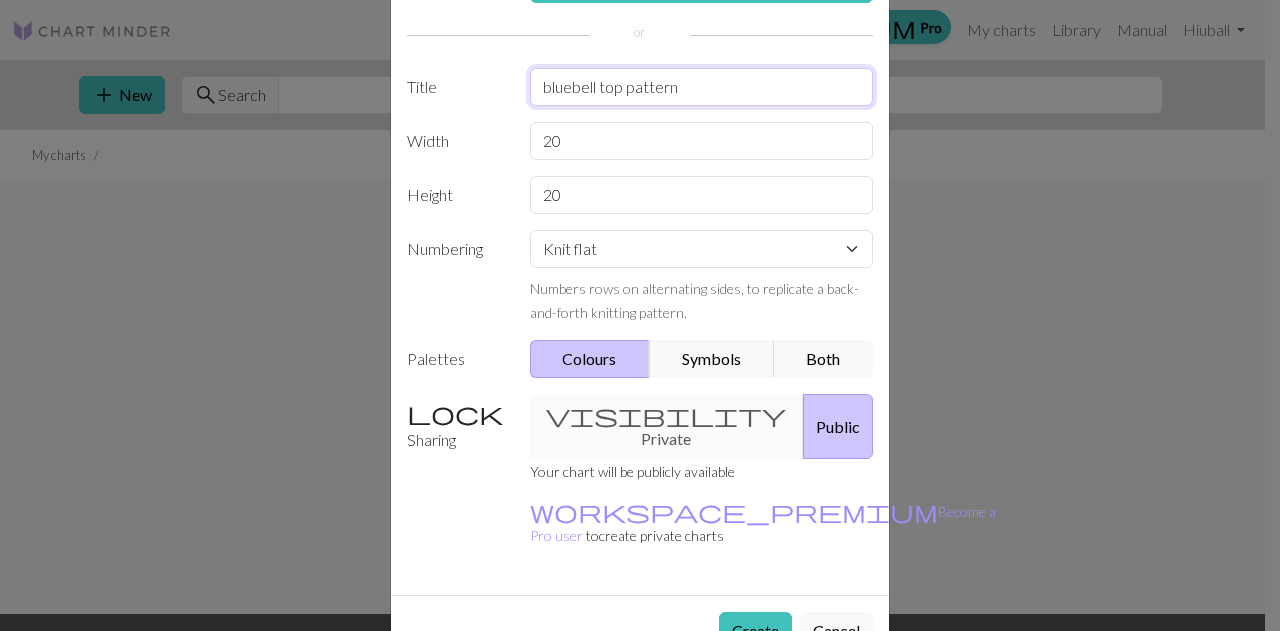 scroll, scrollTop: 144, scrollLeft: 0, axis: vertical 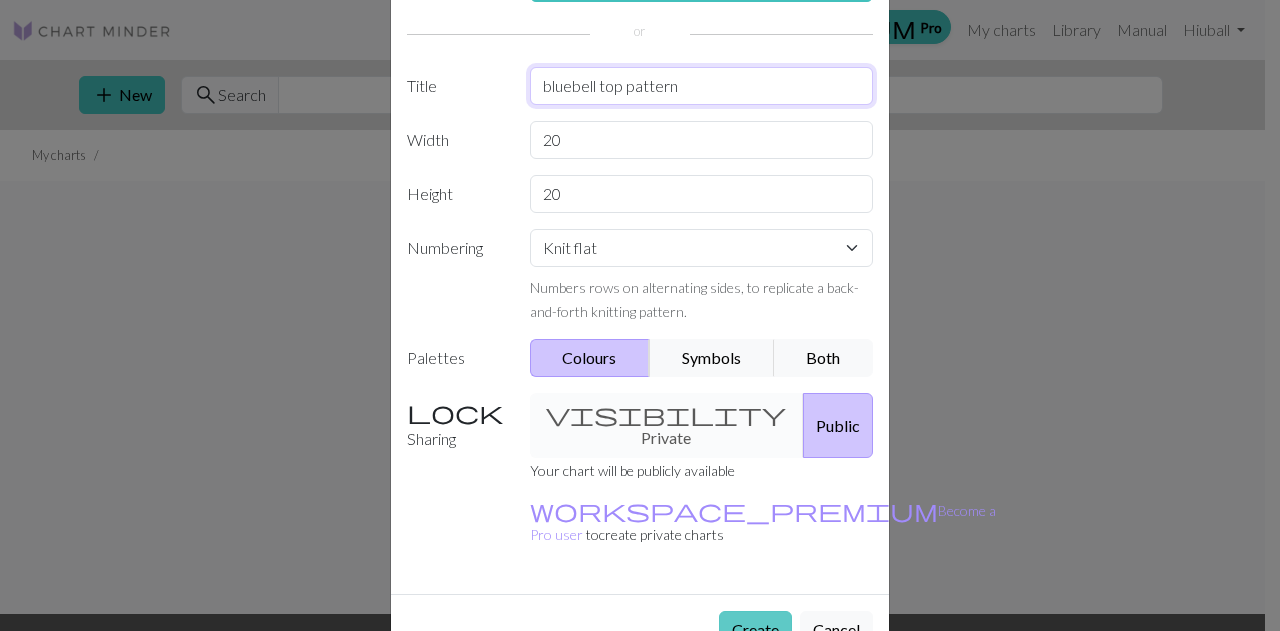 type on "bluebell top pattern" 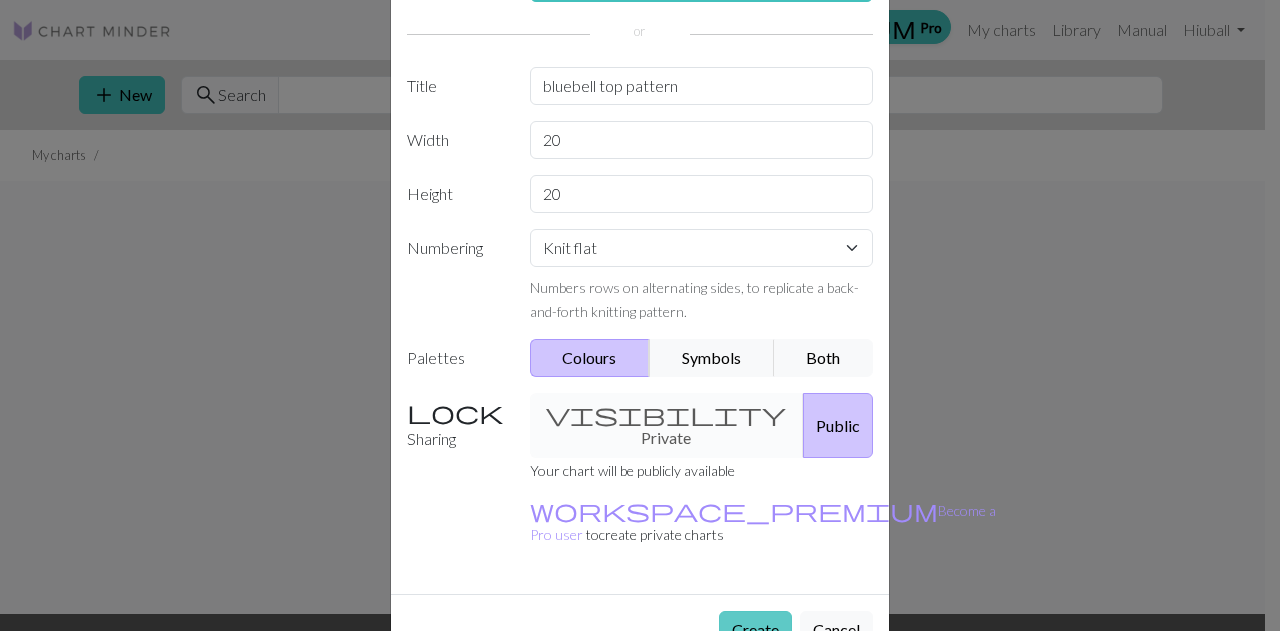 click on "Create" at bounding box center [755, 630] 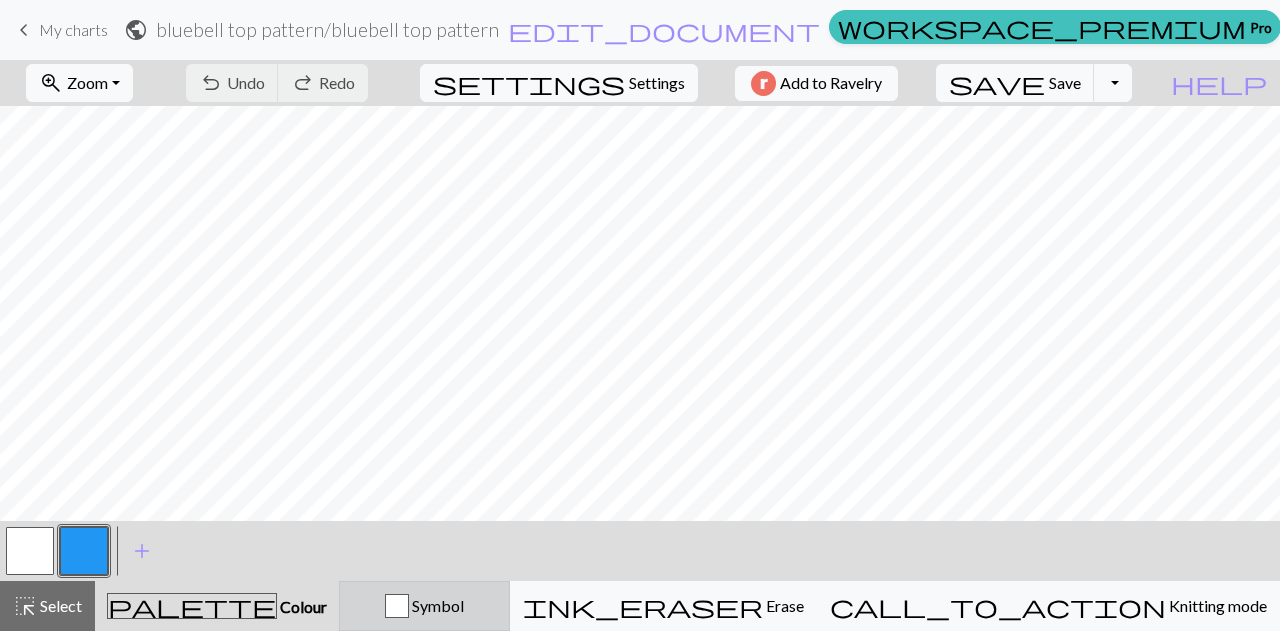 click on "Symbol" at bounding box center (424, 606) 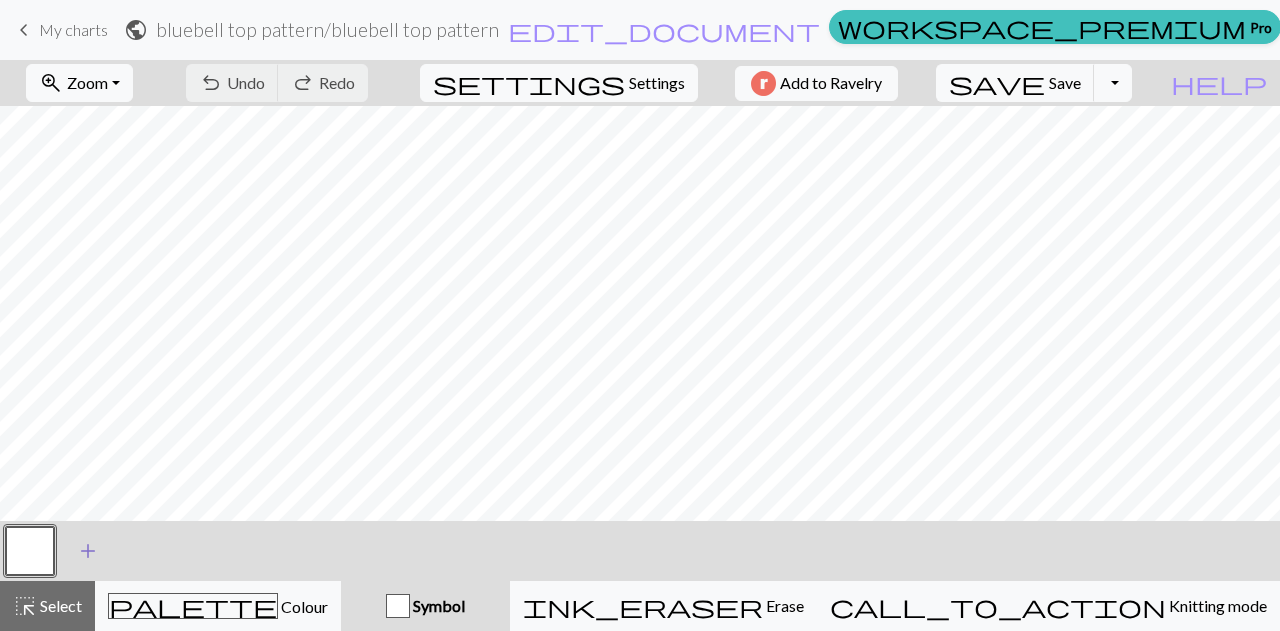 click on "add" at bounding box center [88, 551] 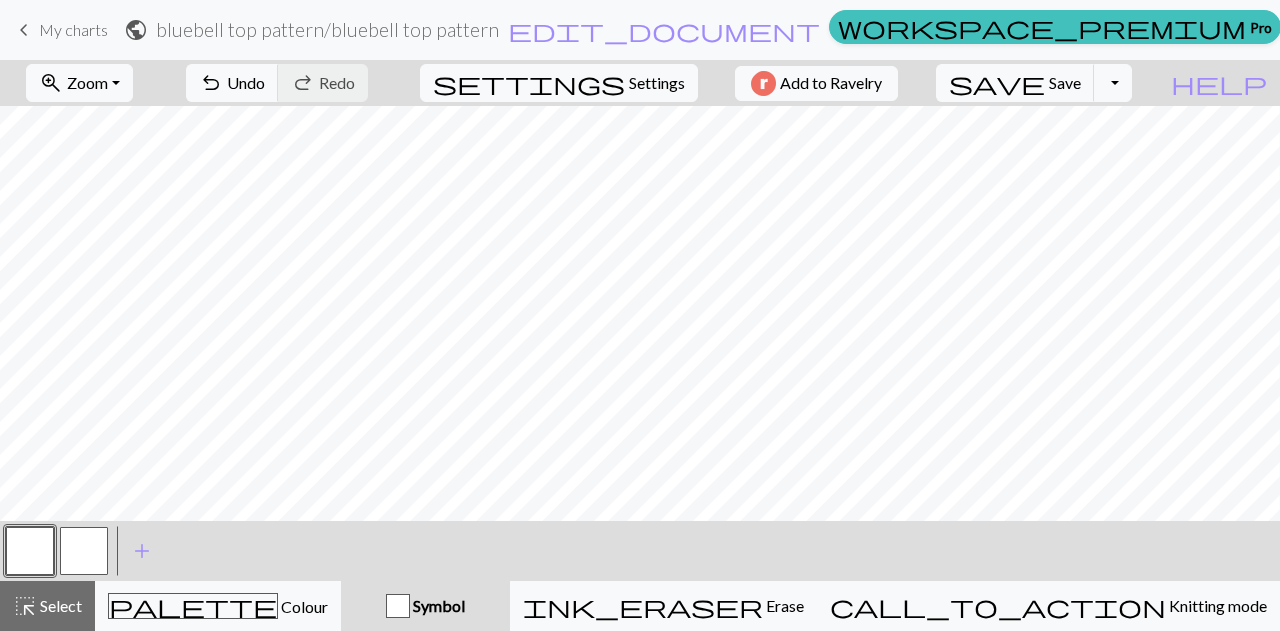 click at bounding box center [84, 551] 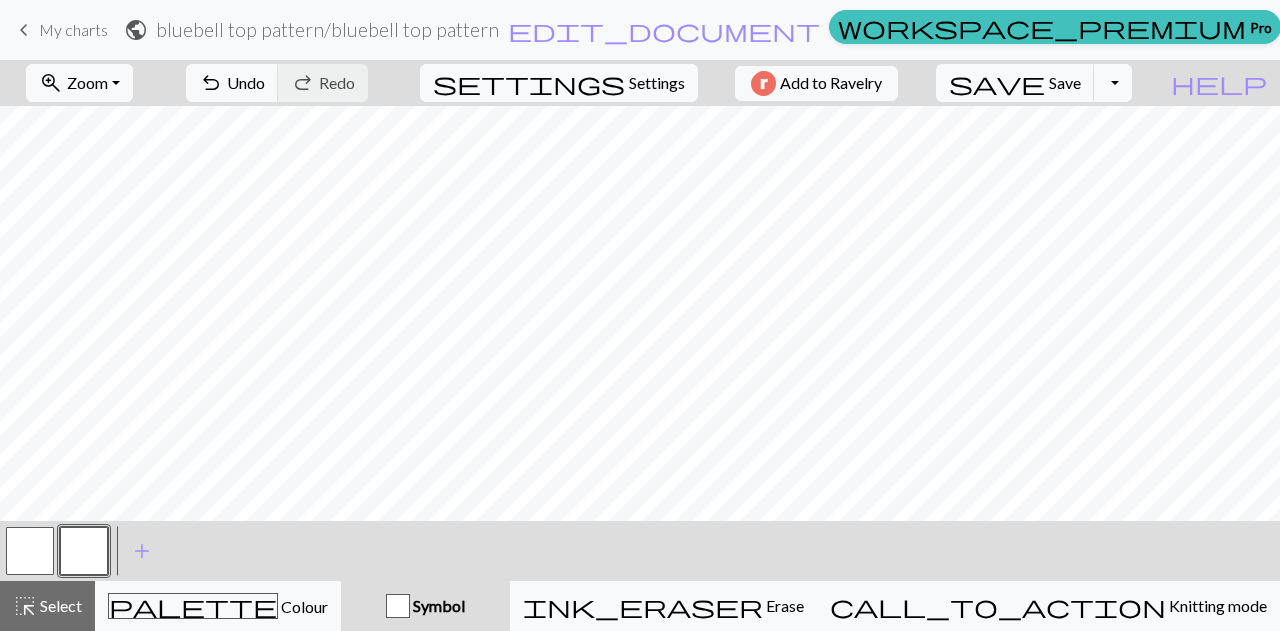 click at bounding box center (84, 551) 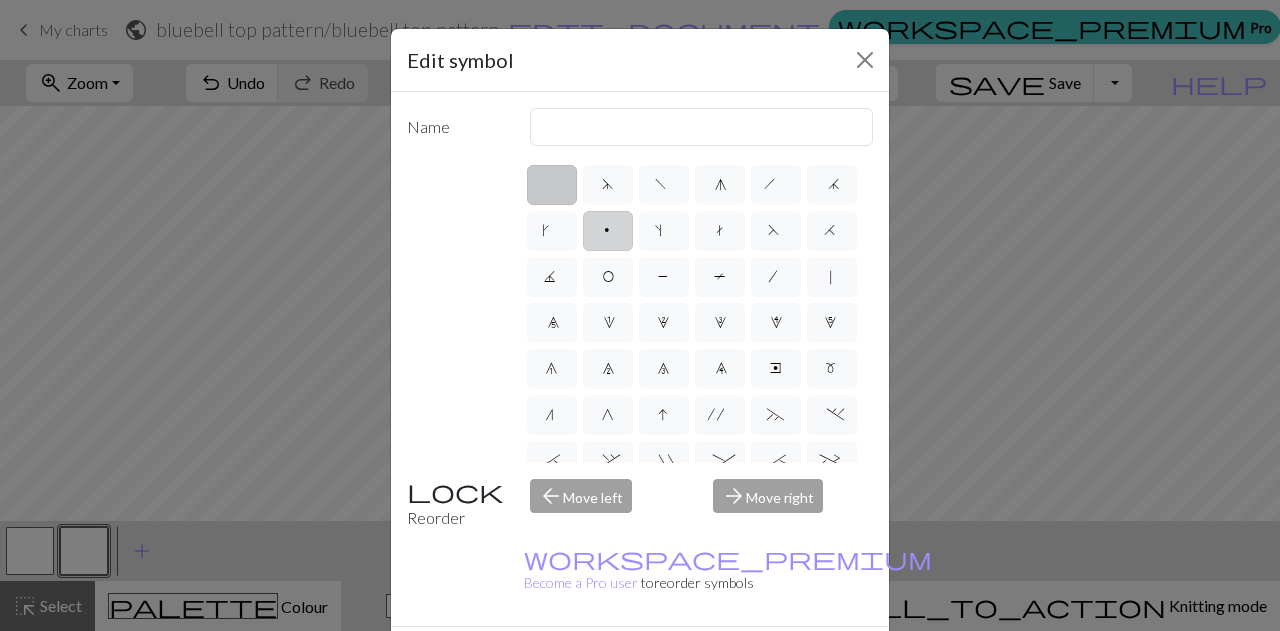 click on "p" at bounding box center (608, 233) 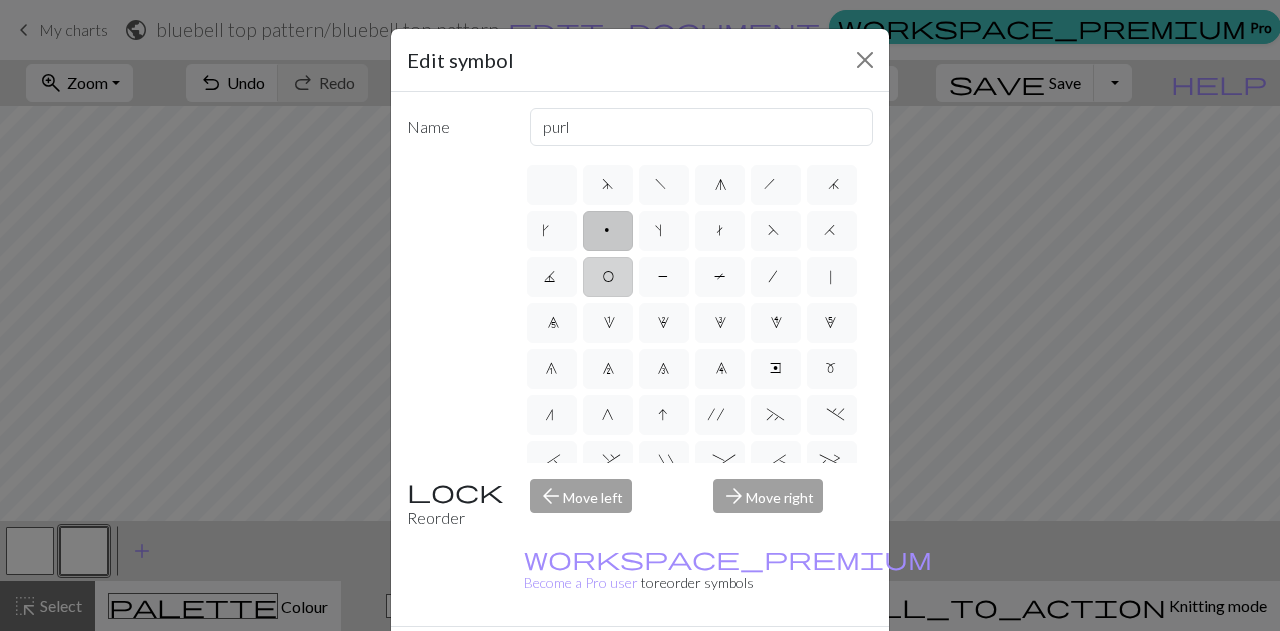 click on "O" at bounding box center (608, 277) 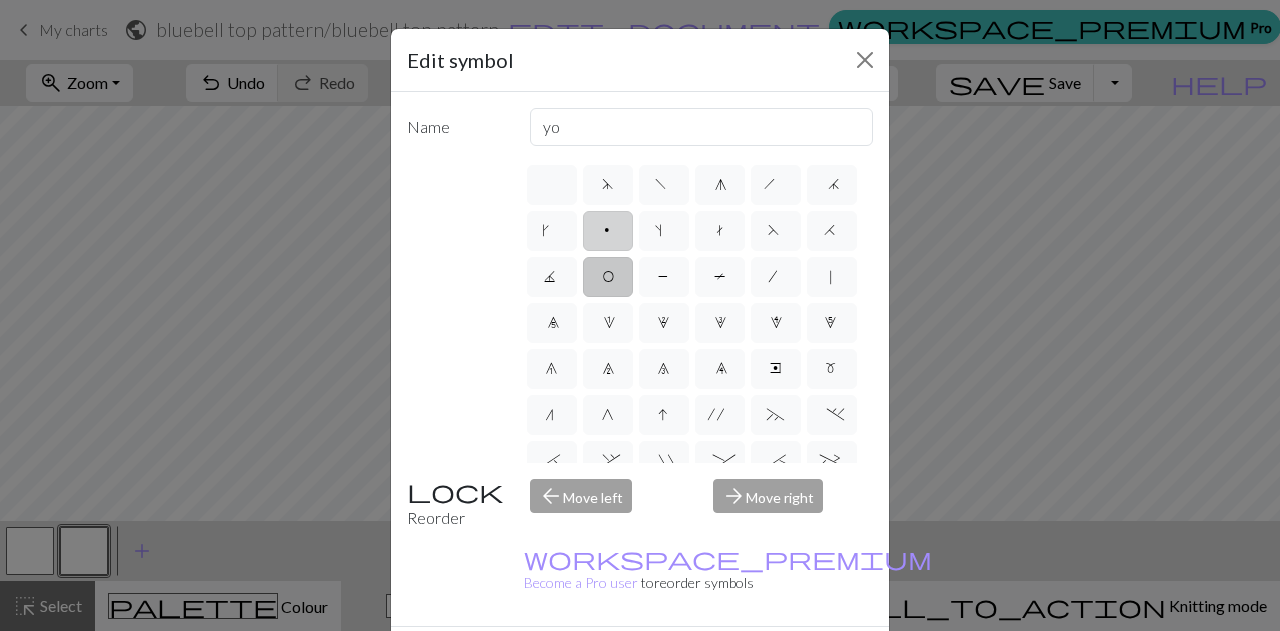 click on "p" at bounding box center (608, 233) 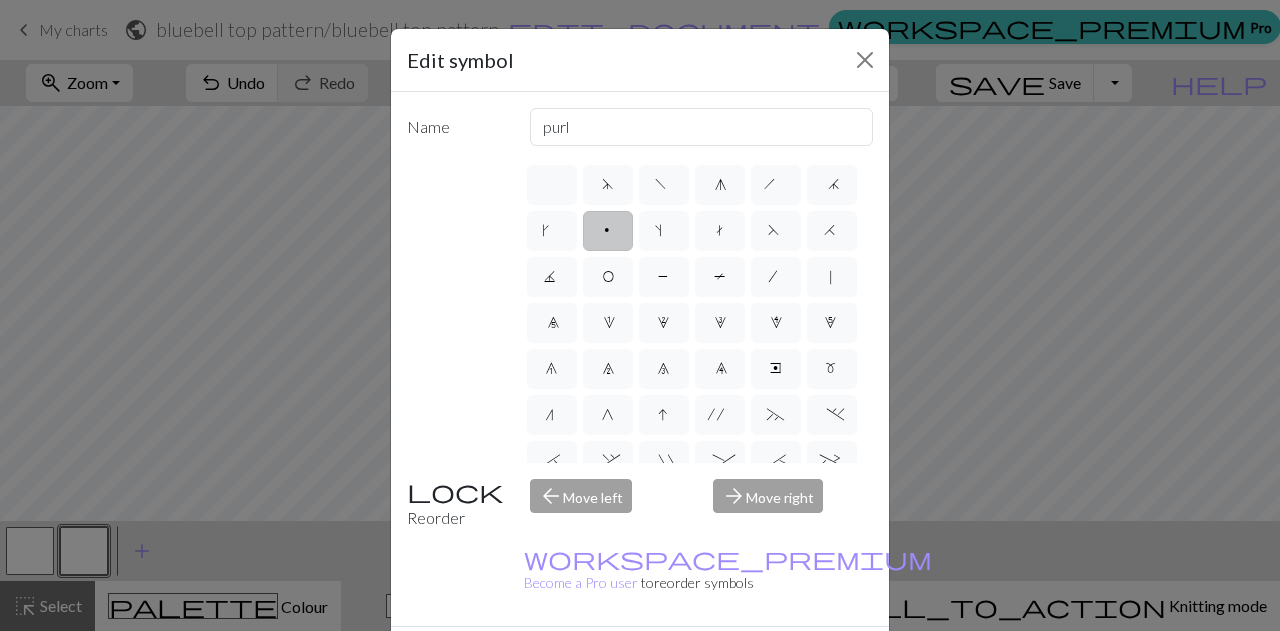 click on "Done" at bounding box center (760, 662) 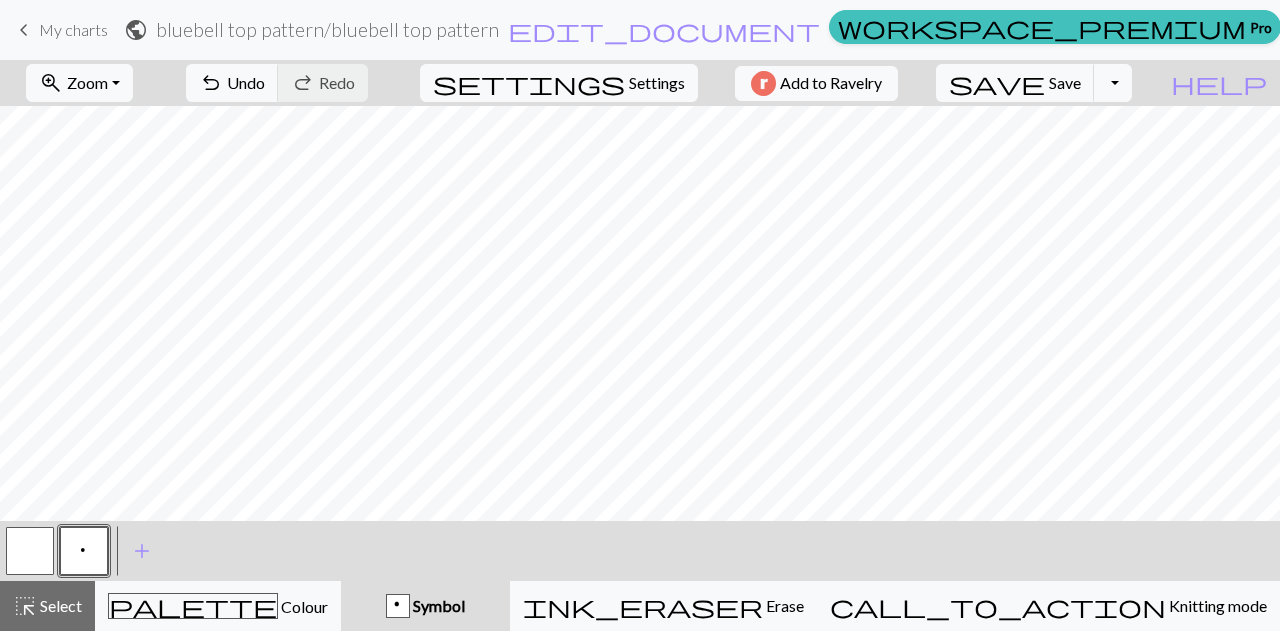 click at bounding box center [30, 551] 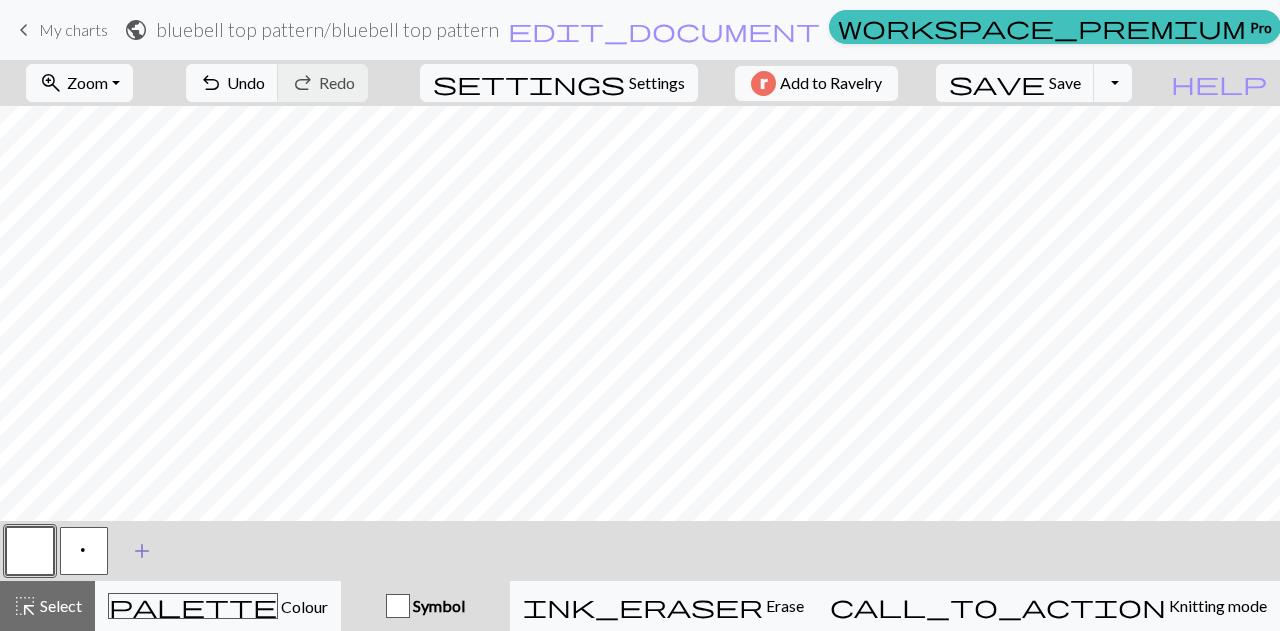click on "add" at bounding box center [142, 551] 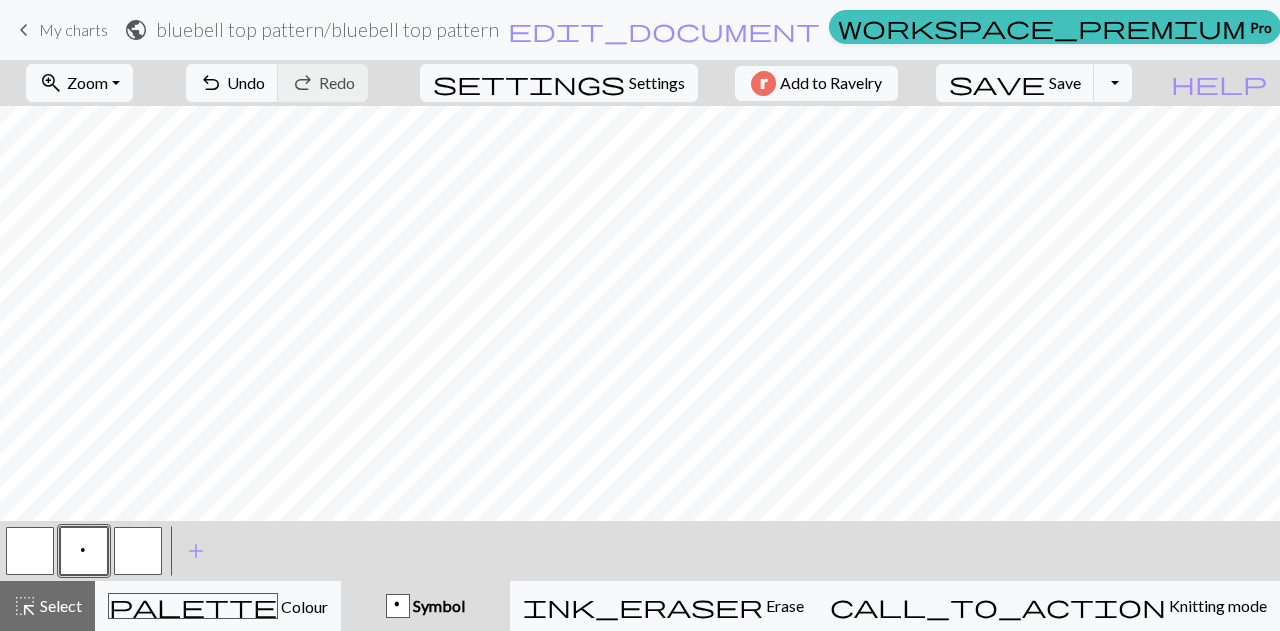 click at bounding box center [138, 551] 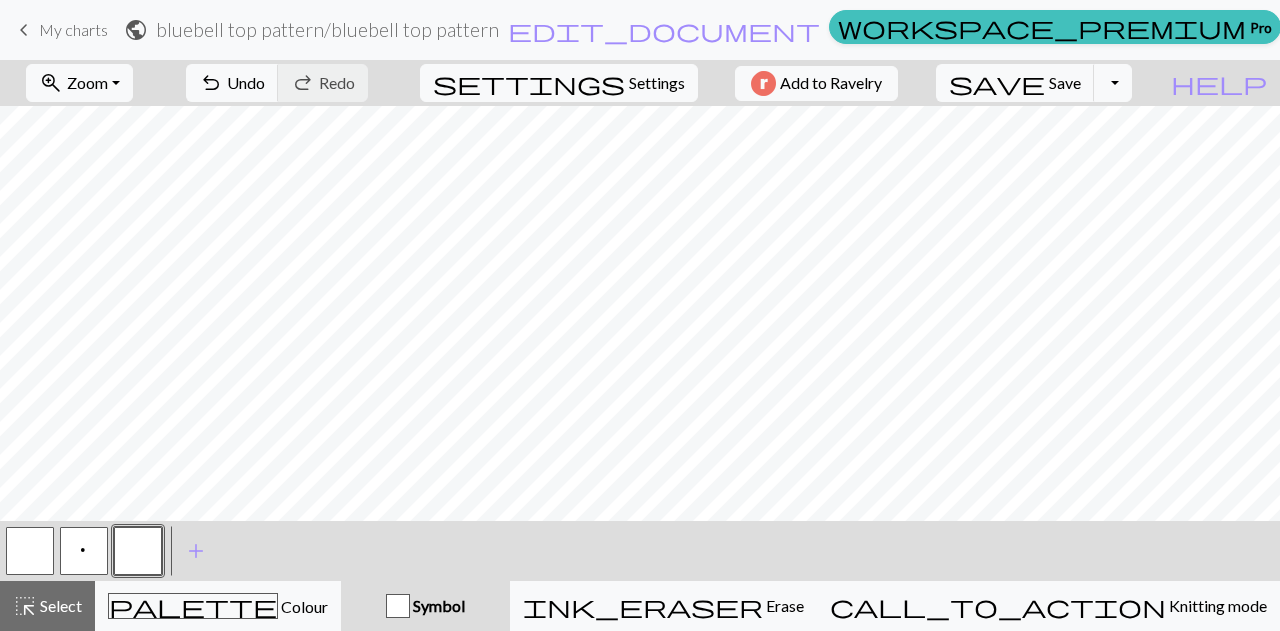 click at bounding box center (138, 551) 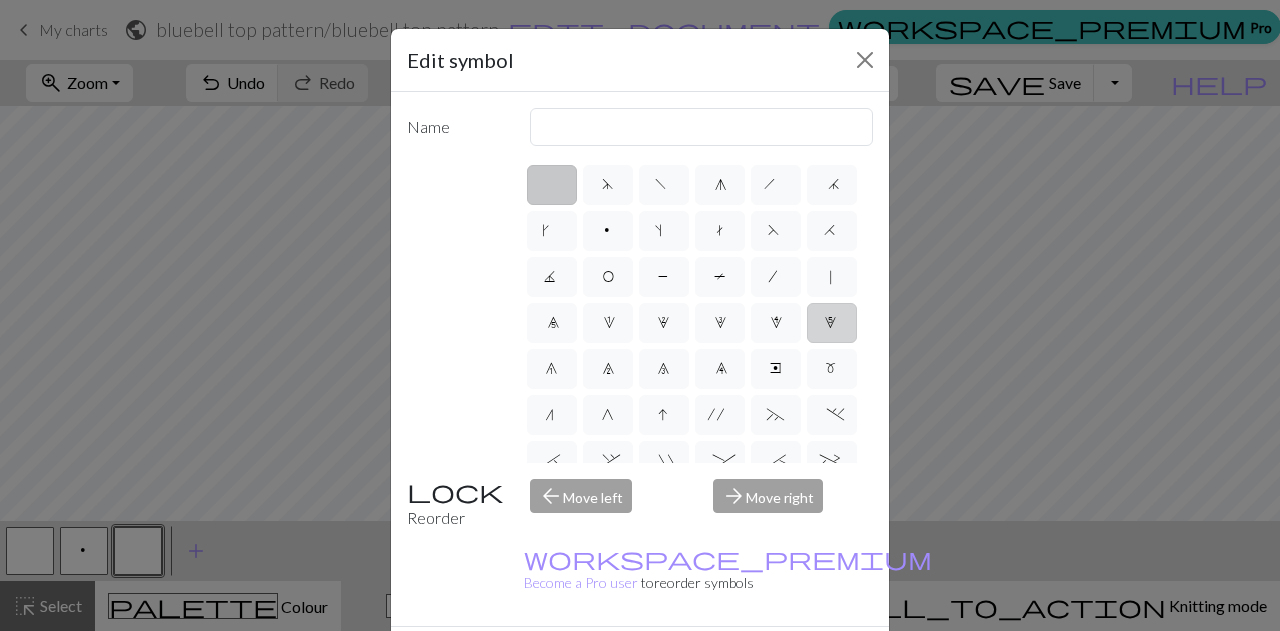 scroll, scrollTop: 1, scrollLeft: 0, axis: vertical 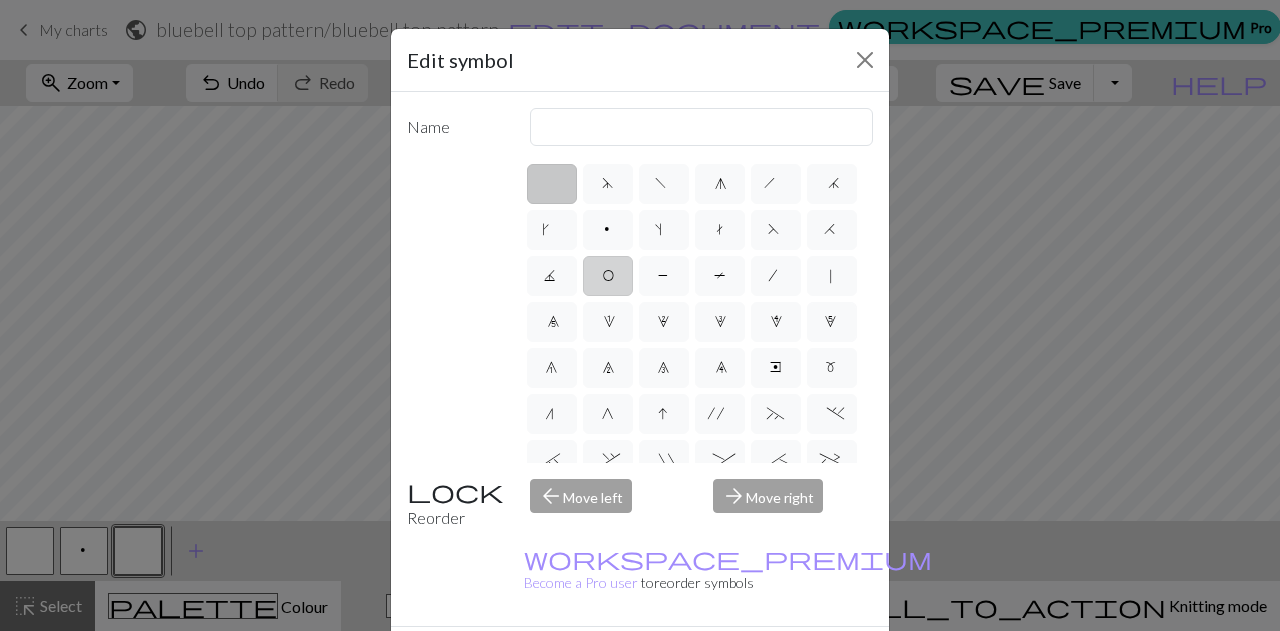 click on "O" at bounding box center (608, 278) 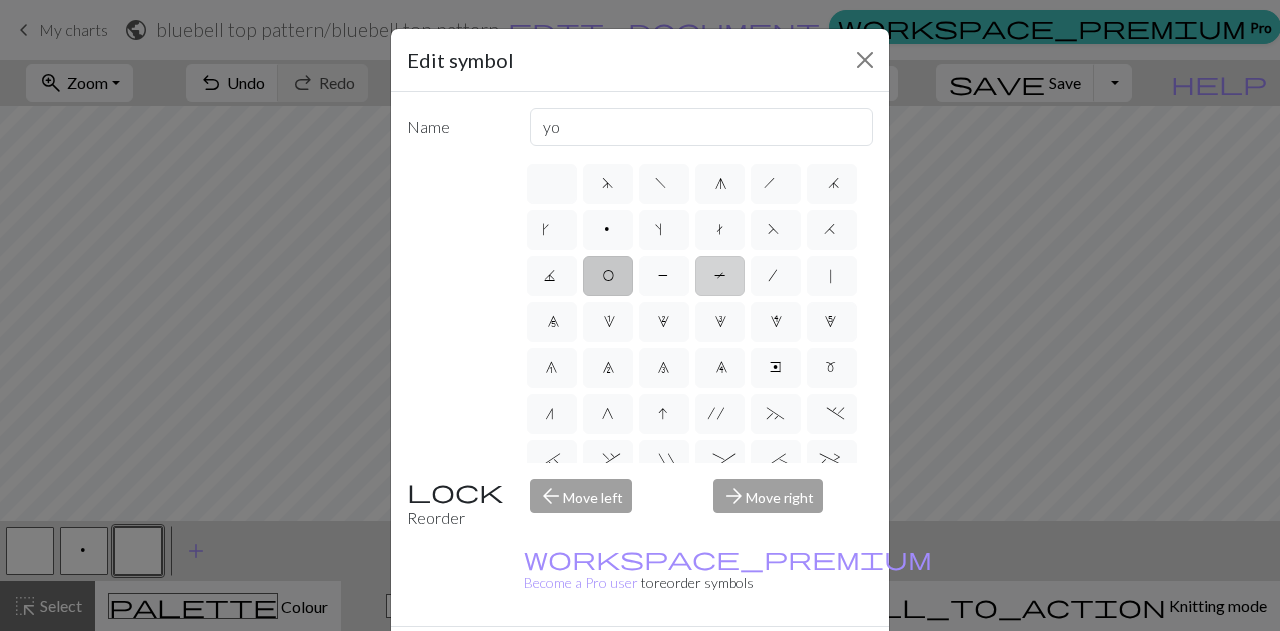 click on "T" at bounding box center [720, 276] 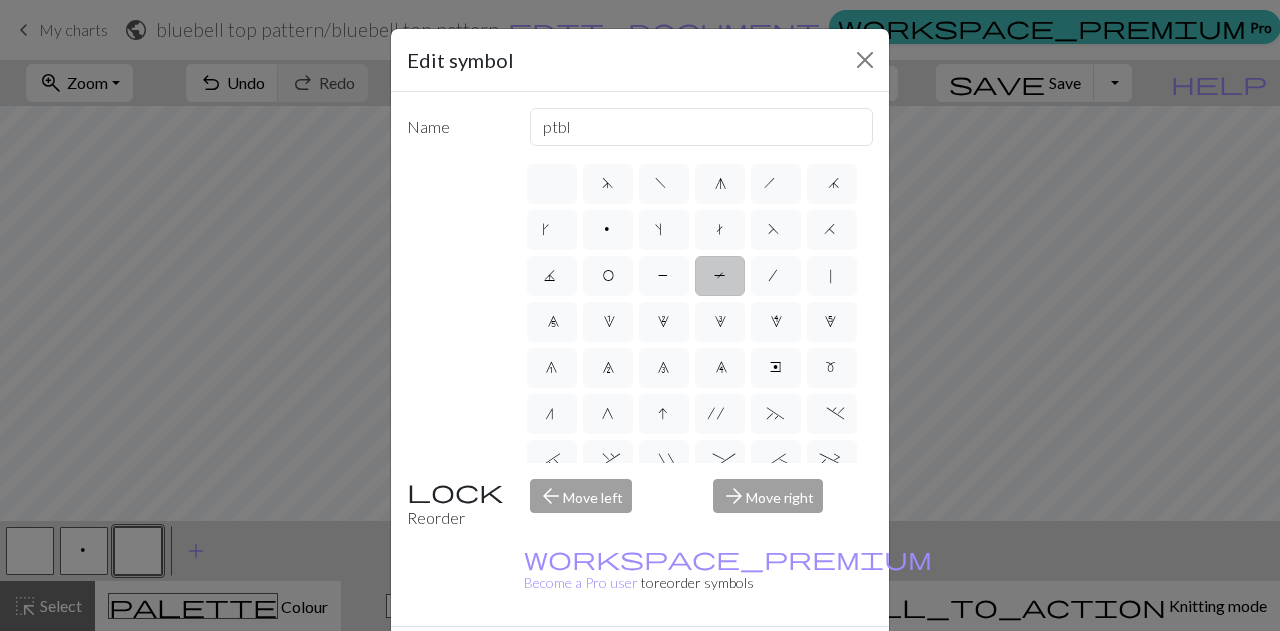 click on "Done" at bounding box center (760, 662) 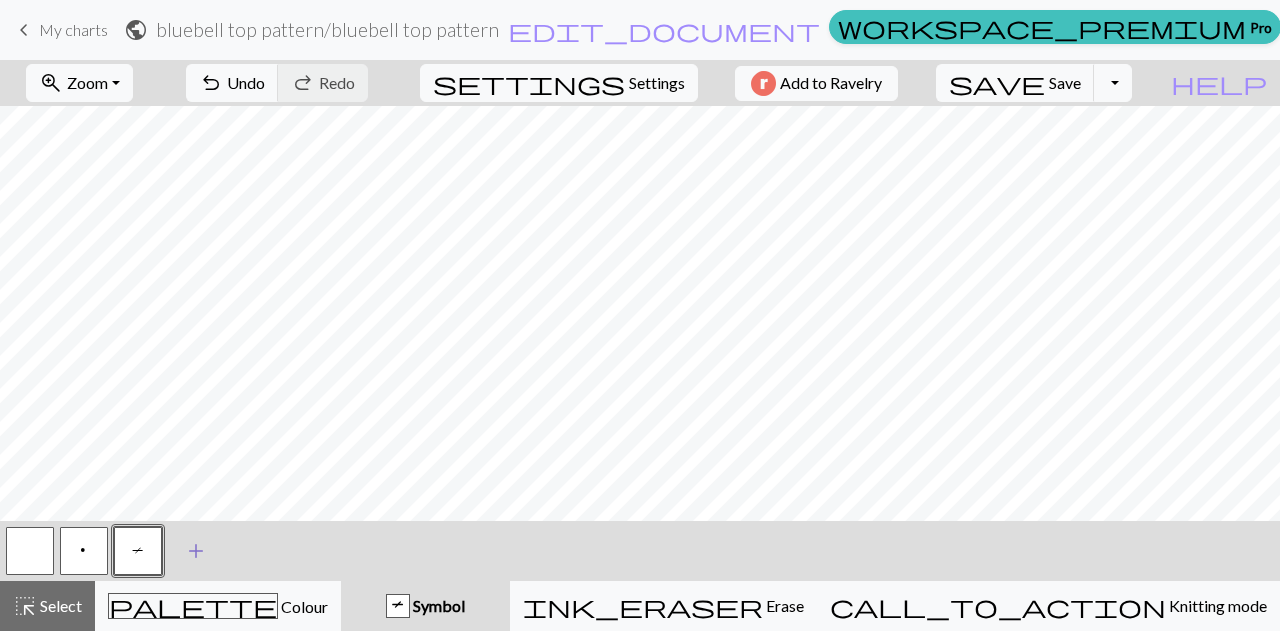click on "p" at bounding box center (84, 553) 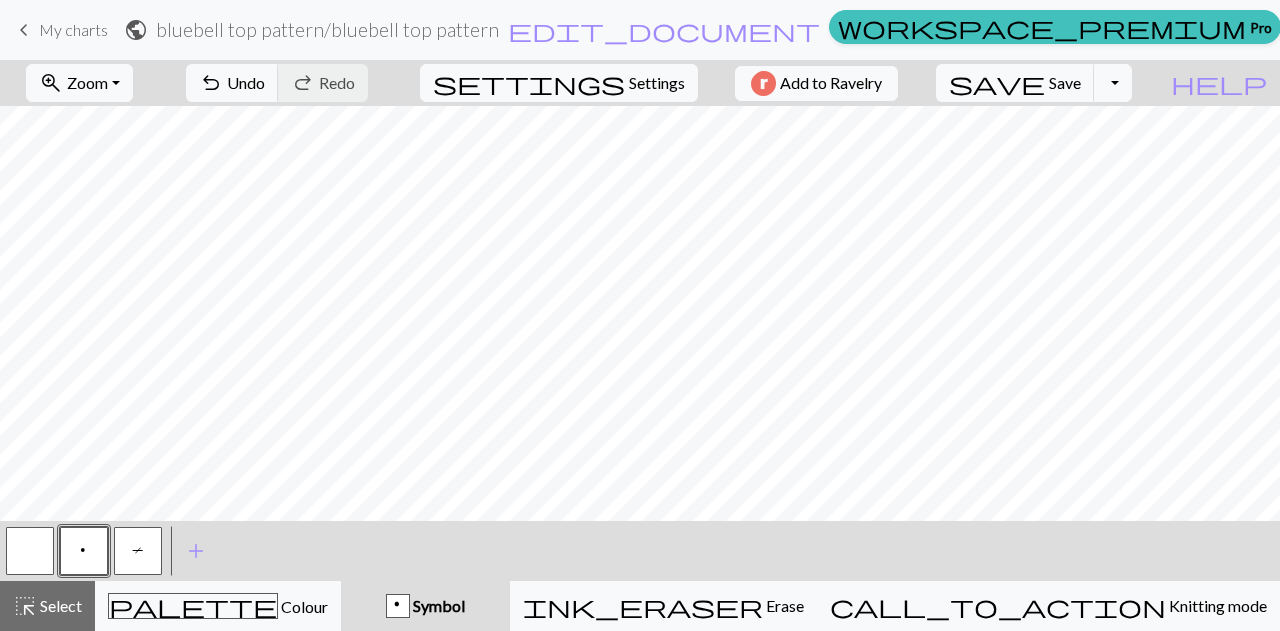 click on "T" at bounding box center (138, 553) 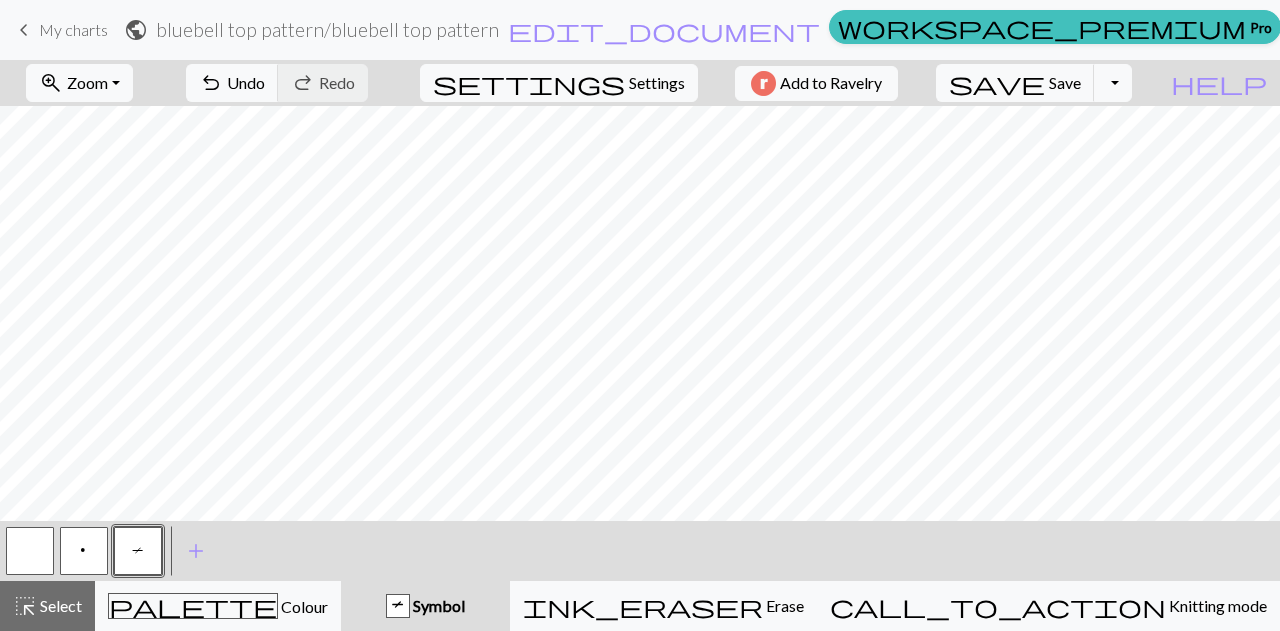 click on "p" at bounding box center (84, 551) 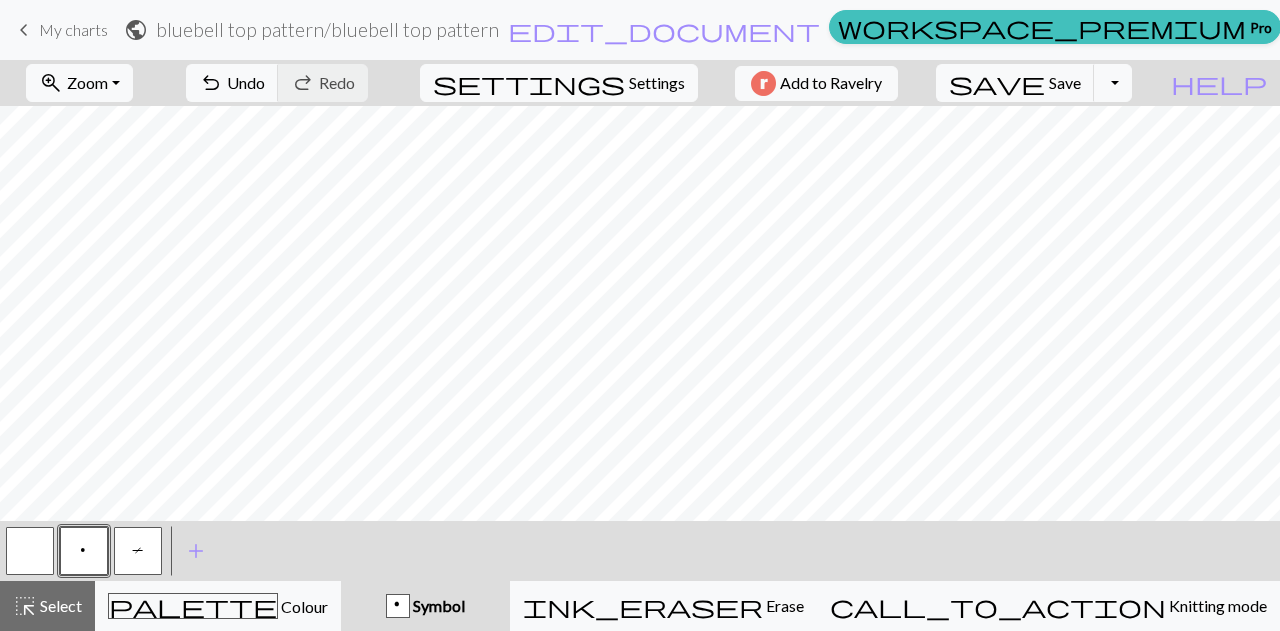 click on "T" at bounding box center [138, 551] 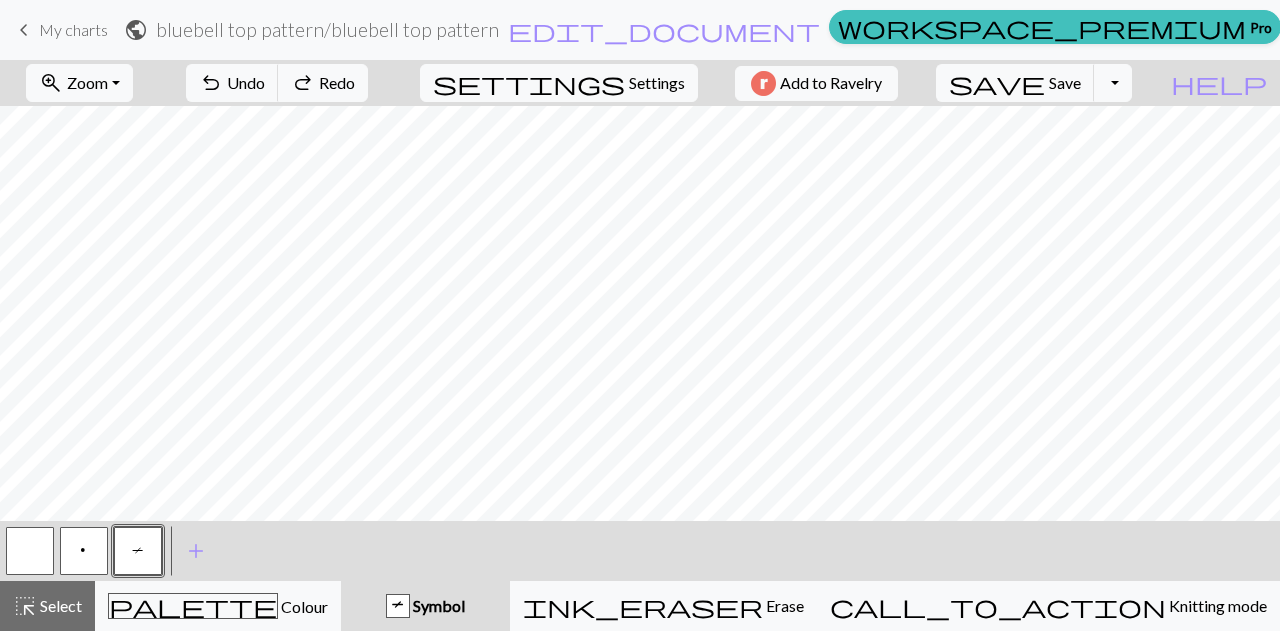 click at bounding box center (30, 551) 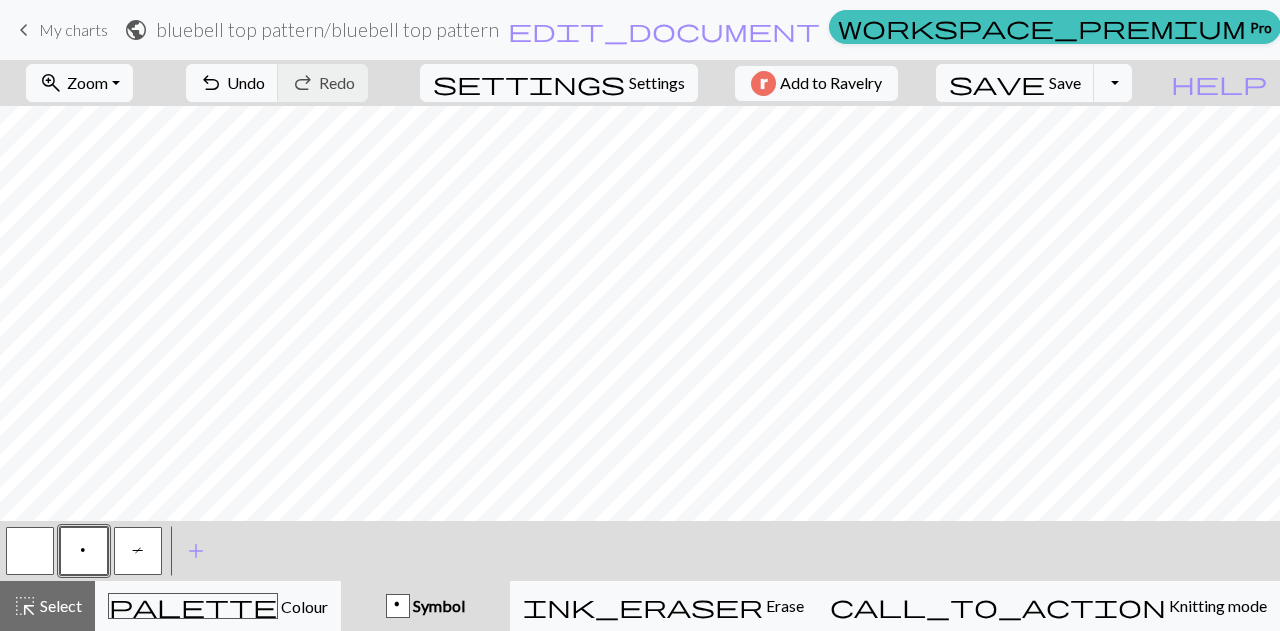 click on "T" at bounding box center [138, 553] 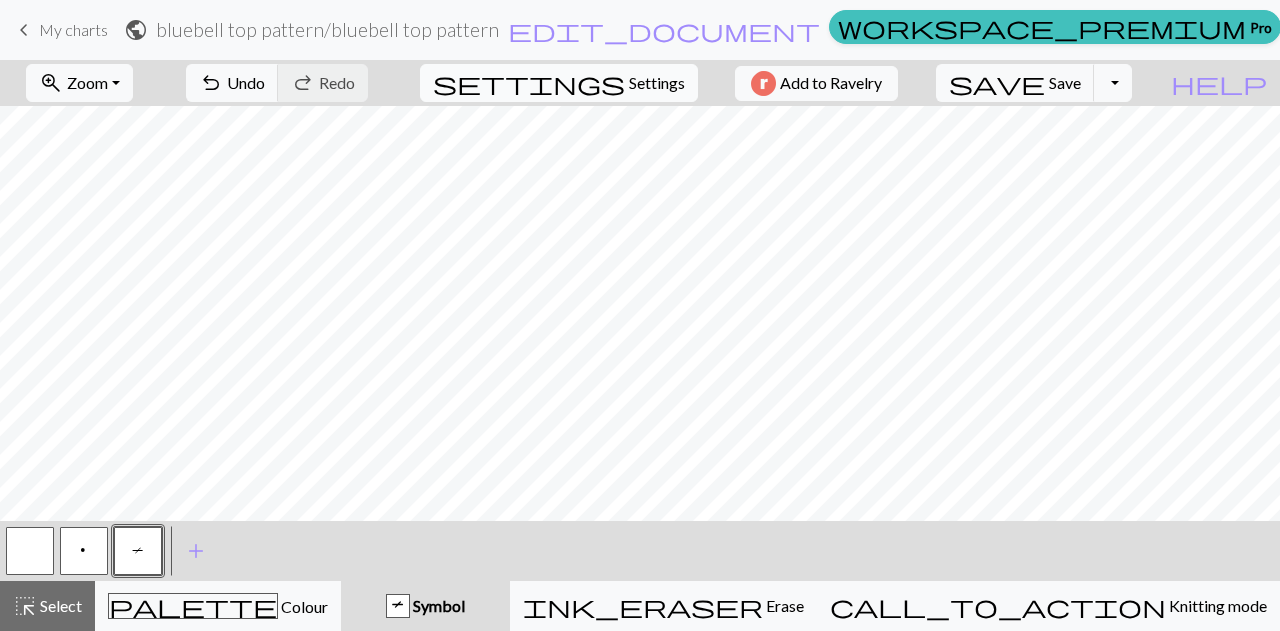 click on "Settings" at bounding box center (657, 83) 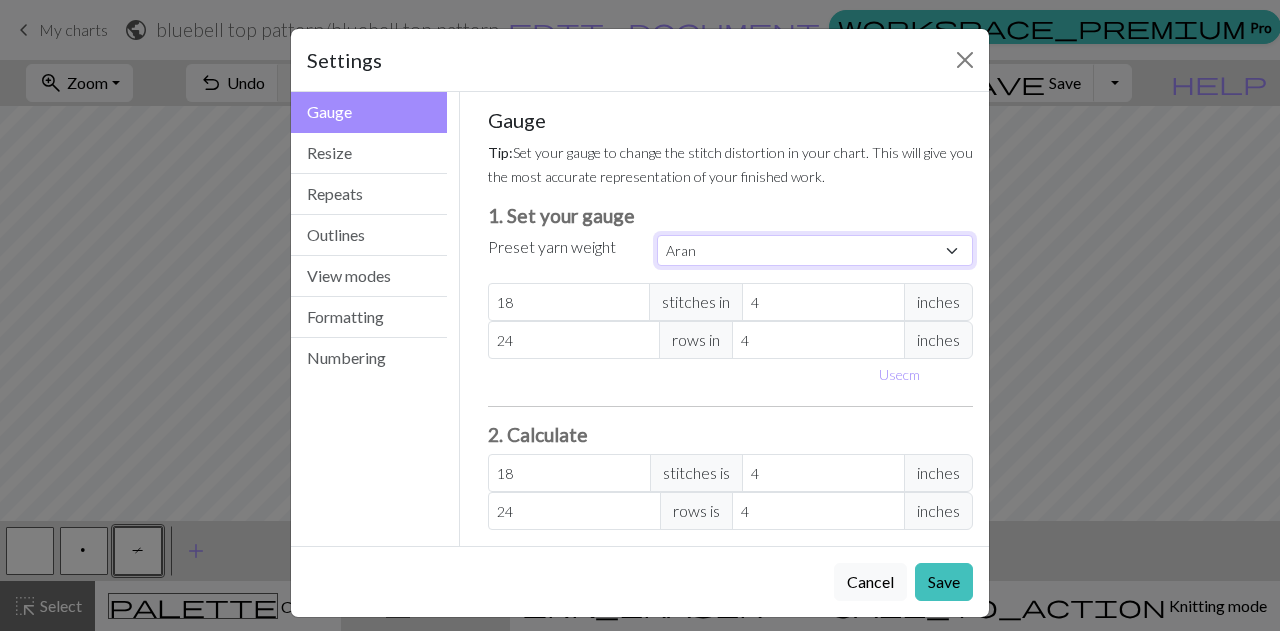 click on "Custom Square Lace Light Fingering Fingering Sport Double knit Worsted Aran Bulky Super Bulky" at bounding box center [815, 250] 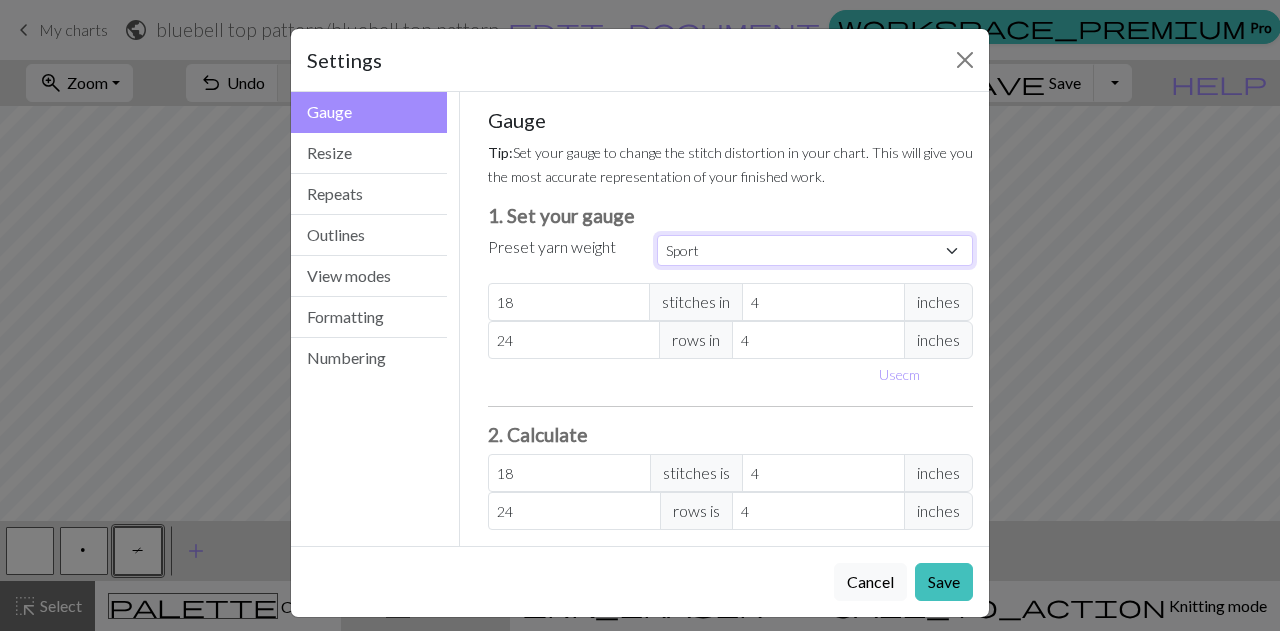 click on "Custom Square Lace Light Fingering Fingering Sport Double knit Worsted Aran Bulky Super Bulky" at bounding box center (815, 250) 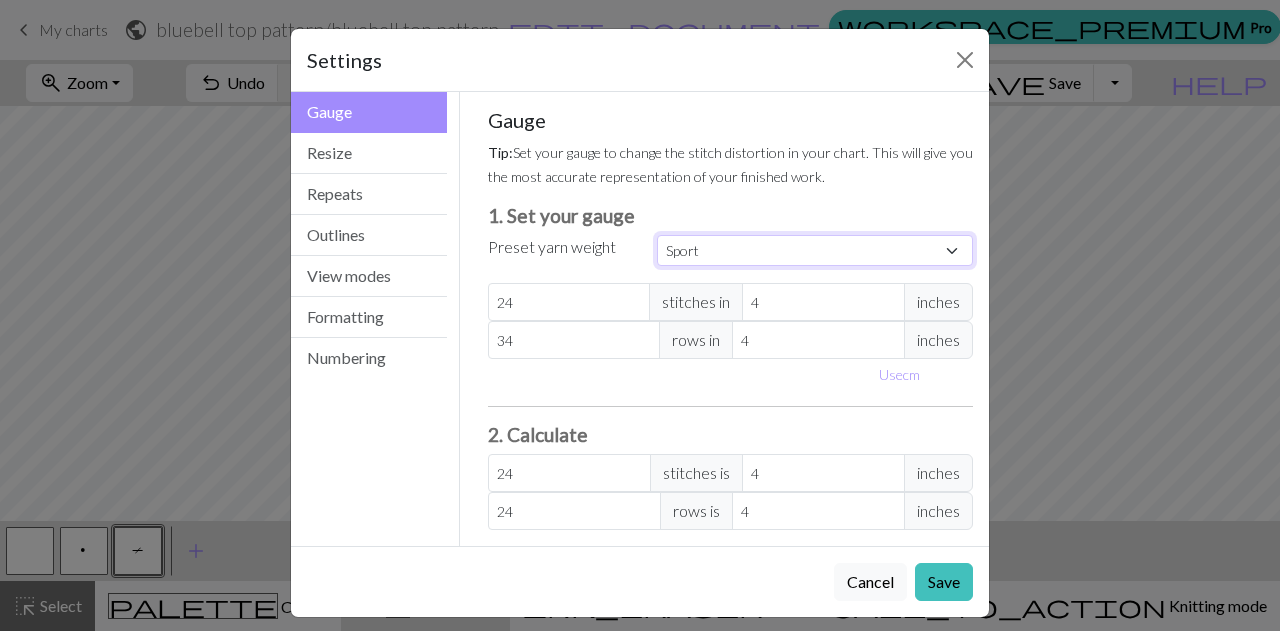 type on "34" 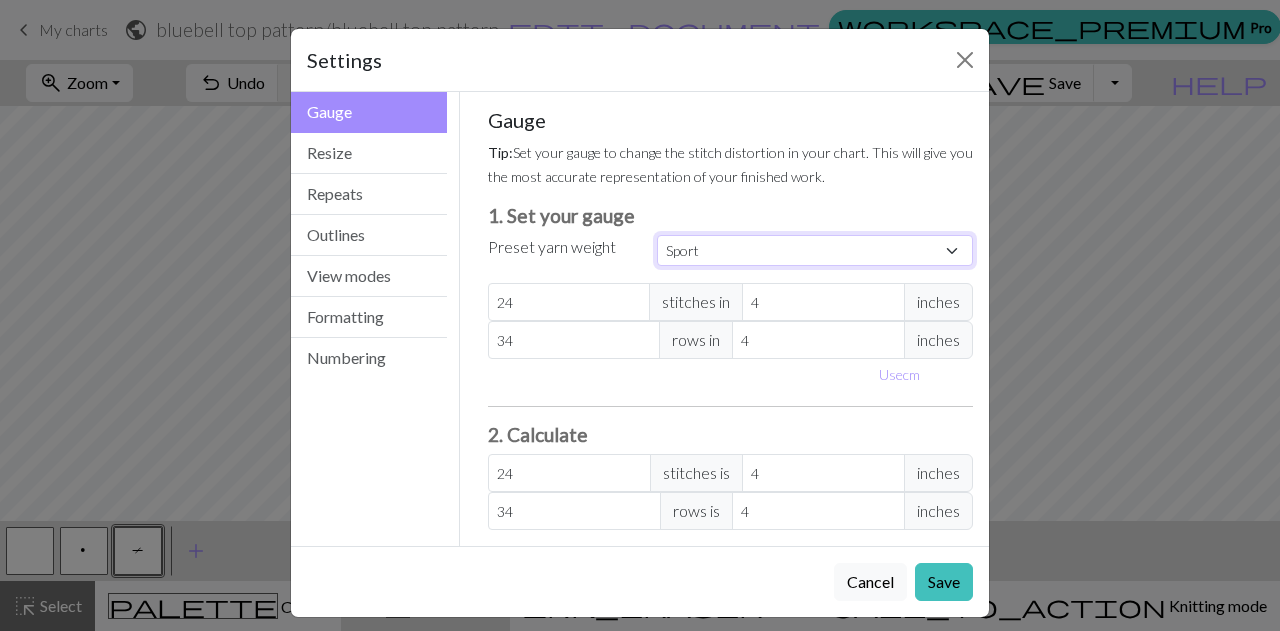 click on "Custom Square Lace Light Fingering Fingering Sport Double knit Worsted Aran Bulky Super Bulky" at bounding box center [815, 250] 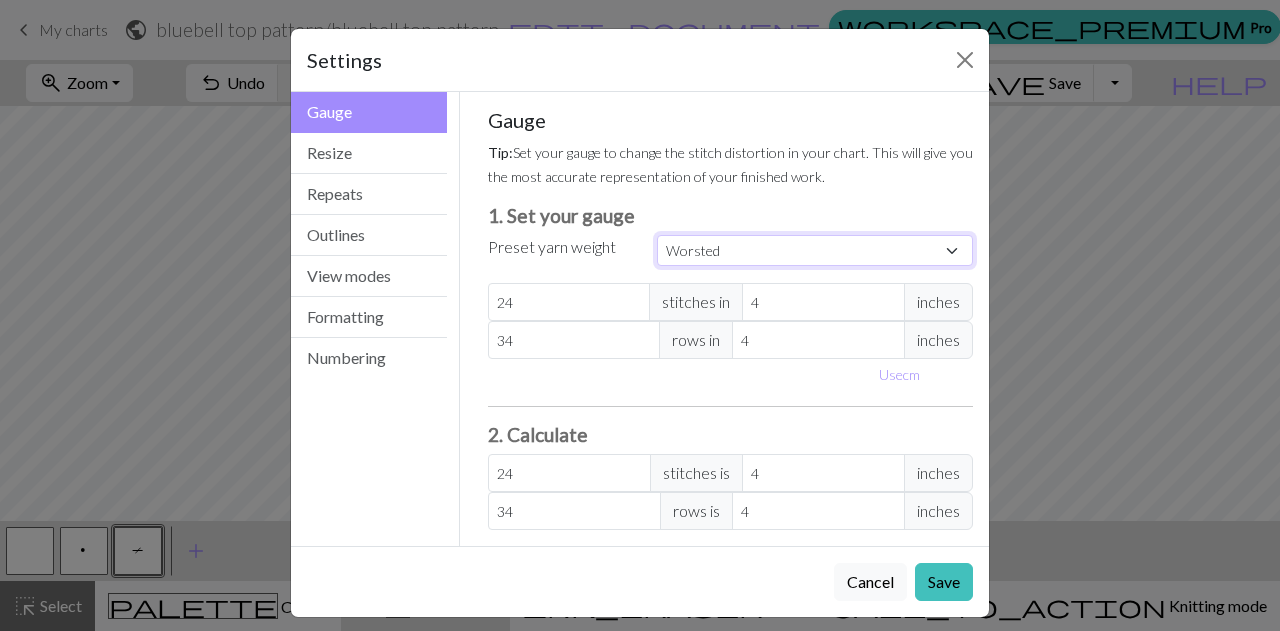 click on "Custom Square Lace Light Fingering Fingering Sport Double knit Worsted Aran Bulky Super Bulky" at bounding box center [815, 250] 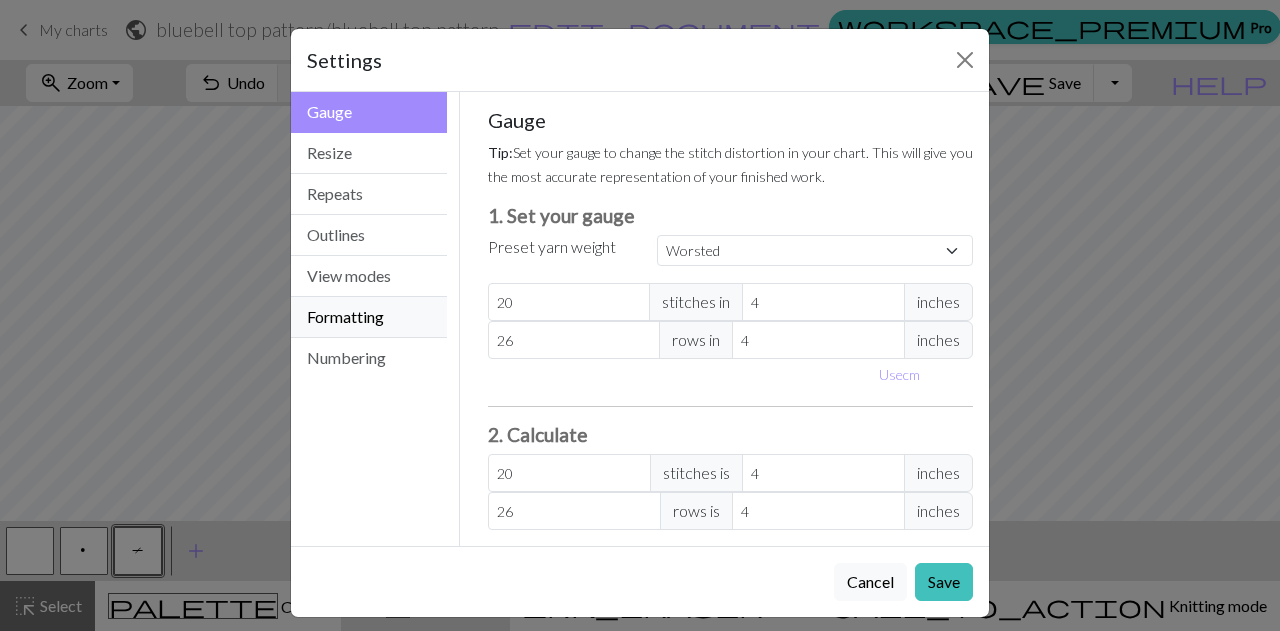 click on "Formatting" at bounding box center [369, 317] 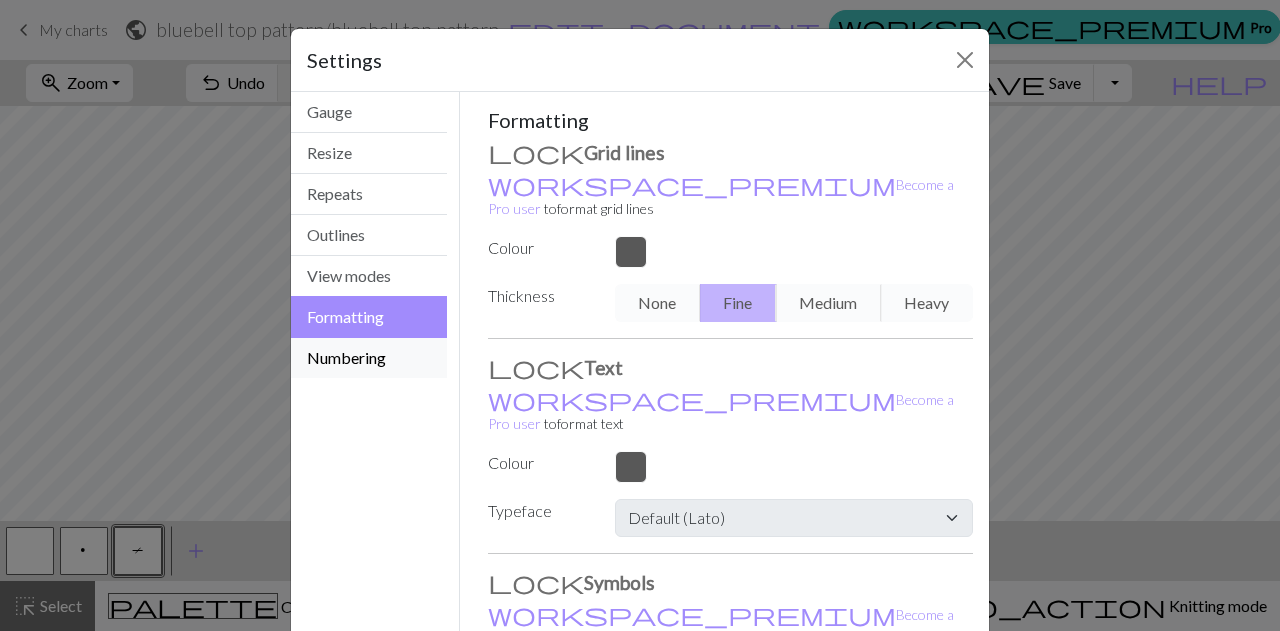 click on "Numbering" at bounding box center [369, 358] 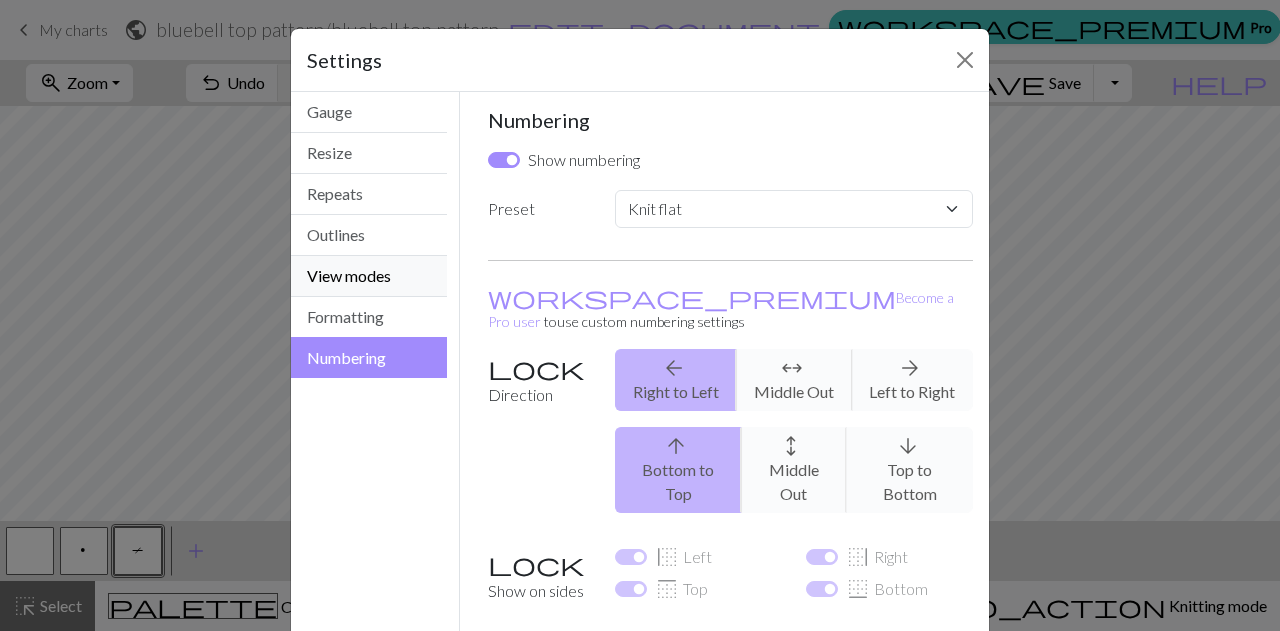click on "View modes" at bounding box center (369, 276) 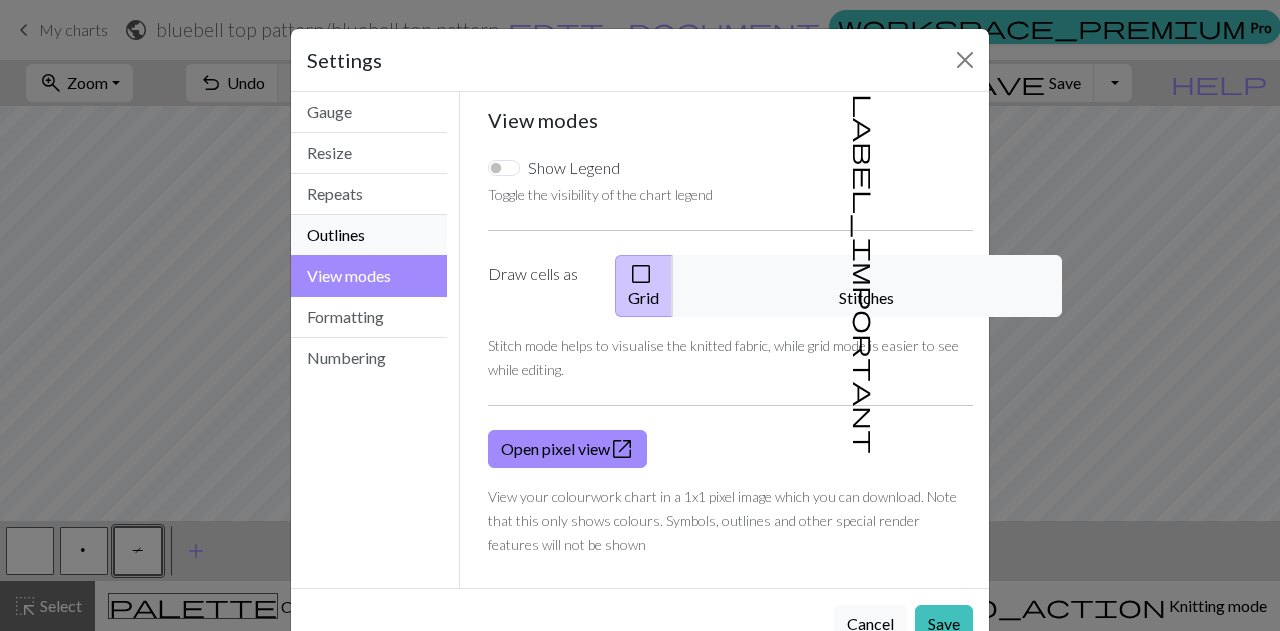 click on "Outlines" at bounding box center (369, 235) 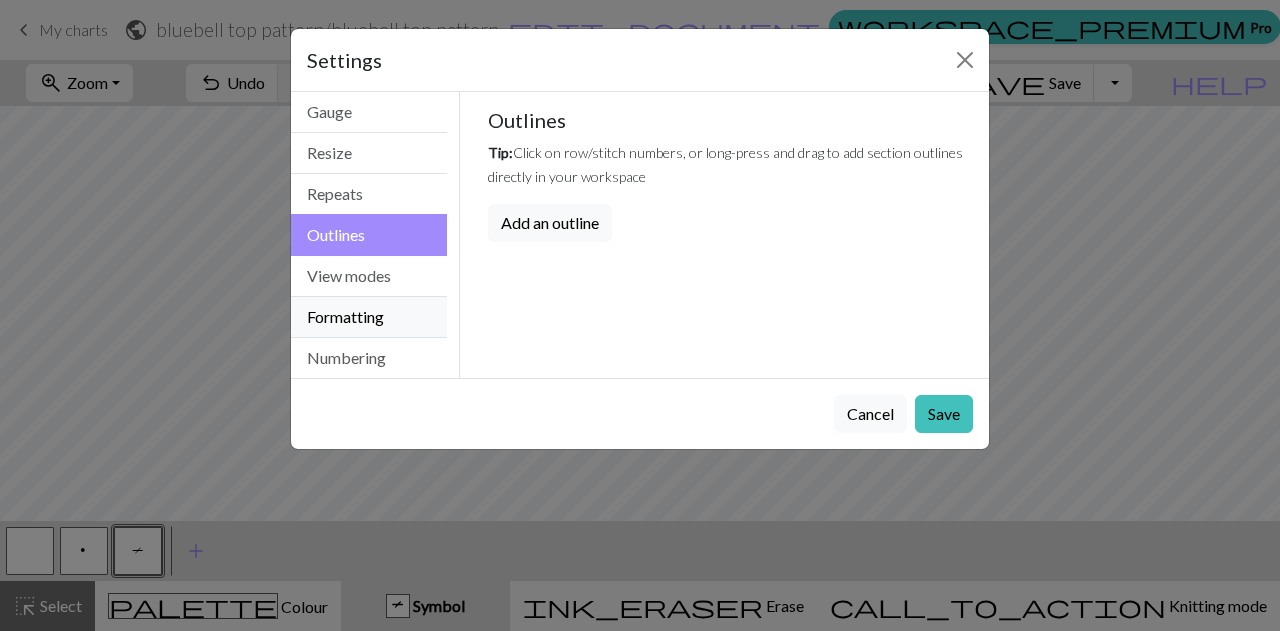 click on "Formatting" at bounding box center [369, 317] 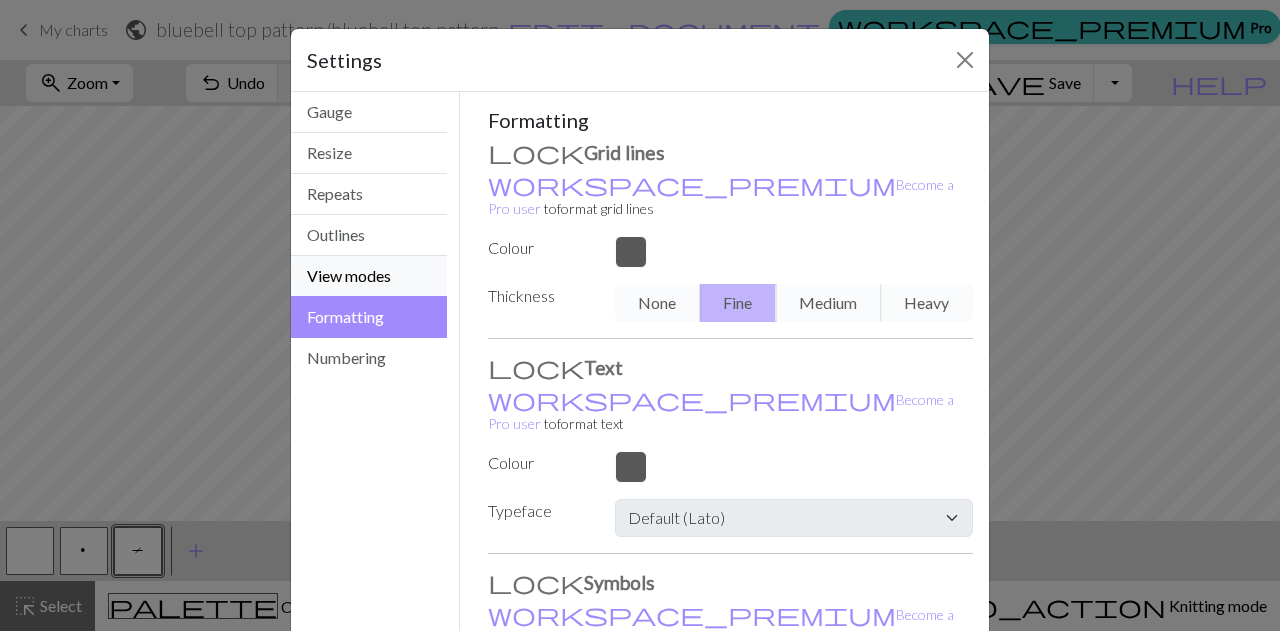 click on "View modes" at bounding box center [369, 276] 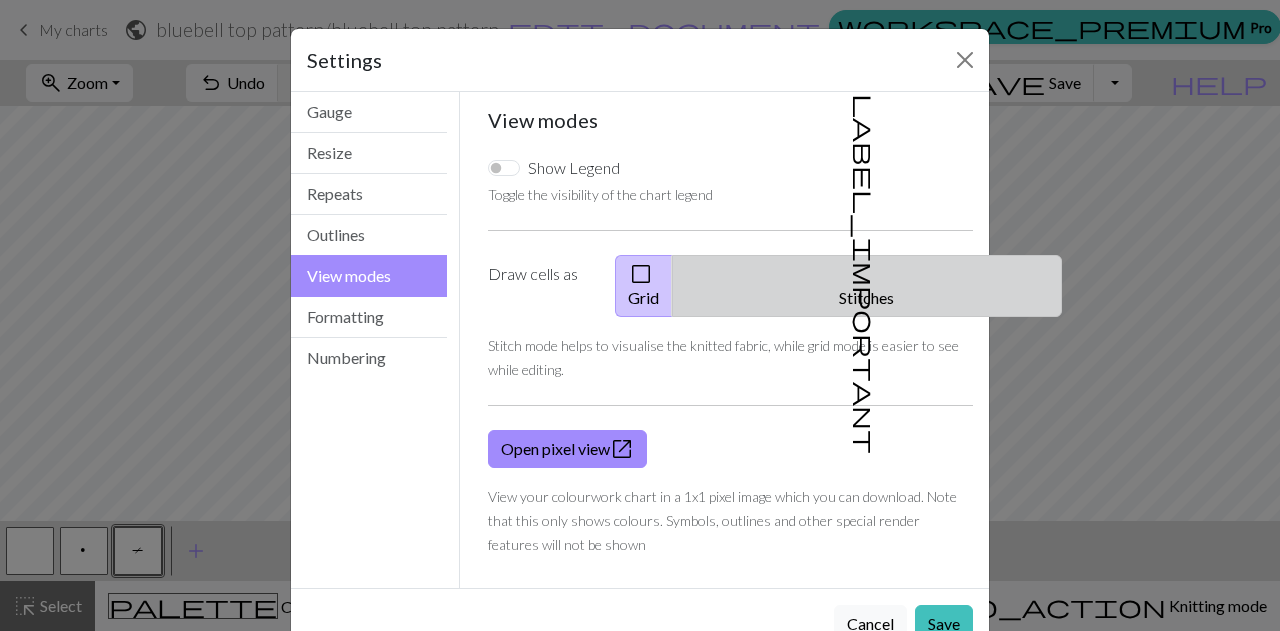click on "label_important Stitches" at bounding box center (867, 286) 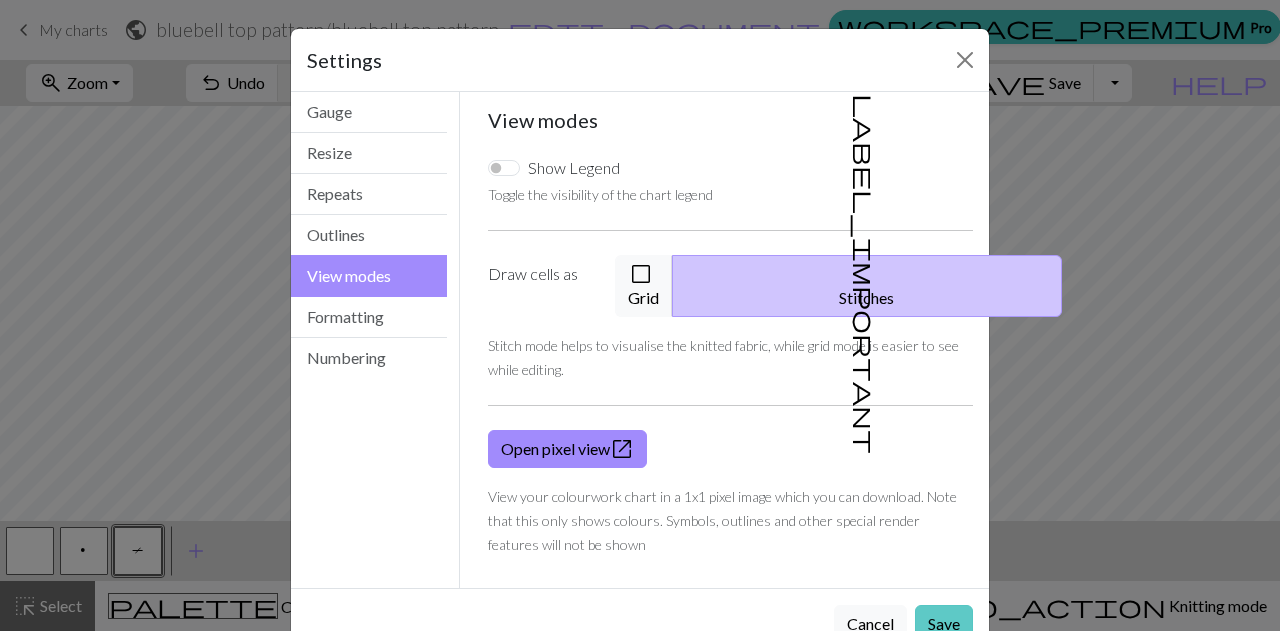 click on "Save" at bounding box center [944, 624] 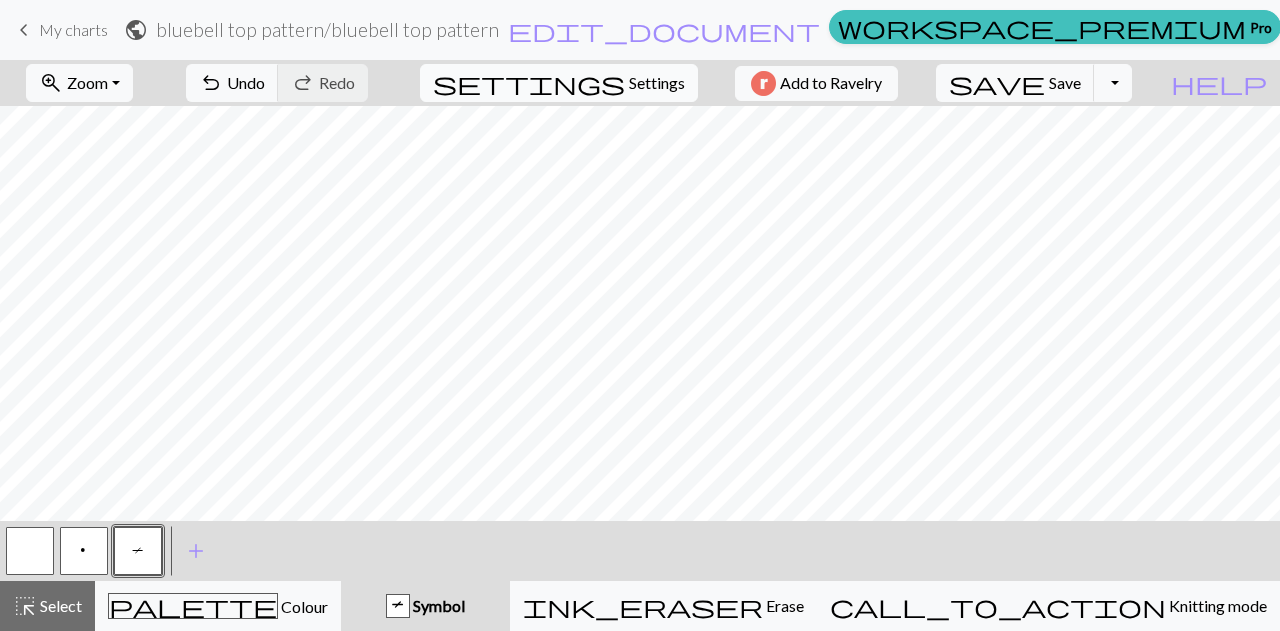 click on "Settings" at bounding box center [657, 83] 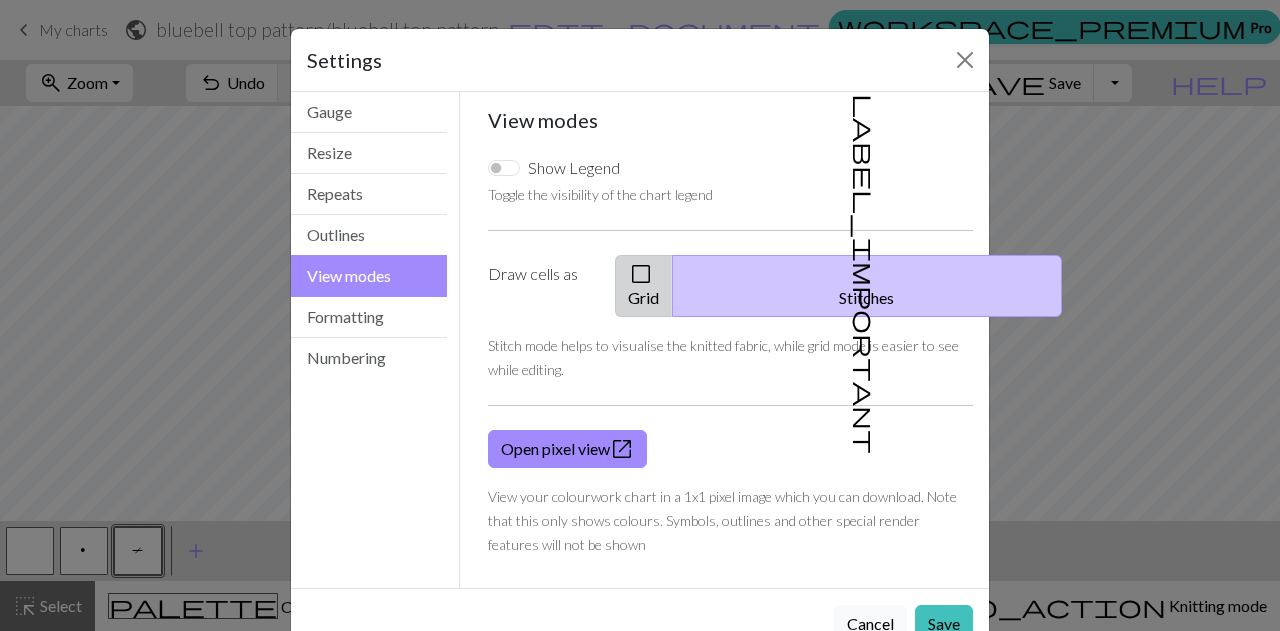 click on "check_box_outline_blank Grid" at bounding box center [644, 286] 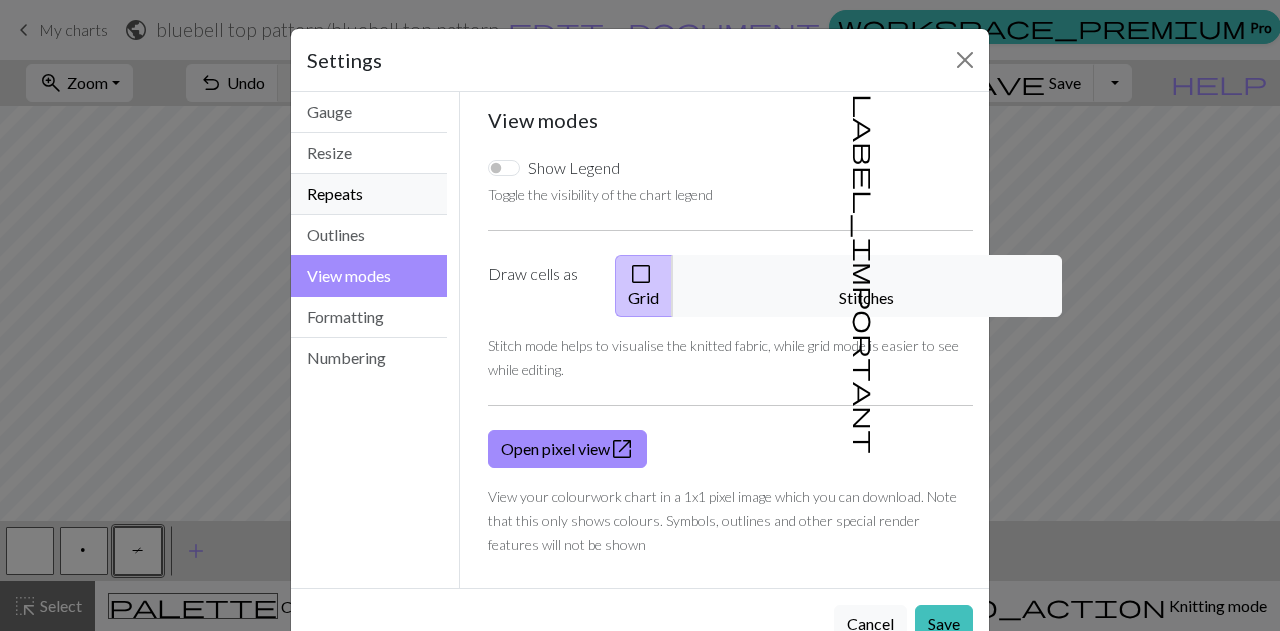 click on "Repeats" at bounding box center (369, 194) 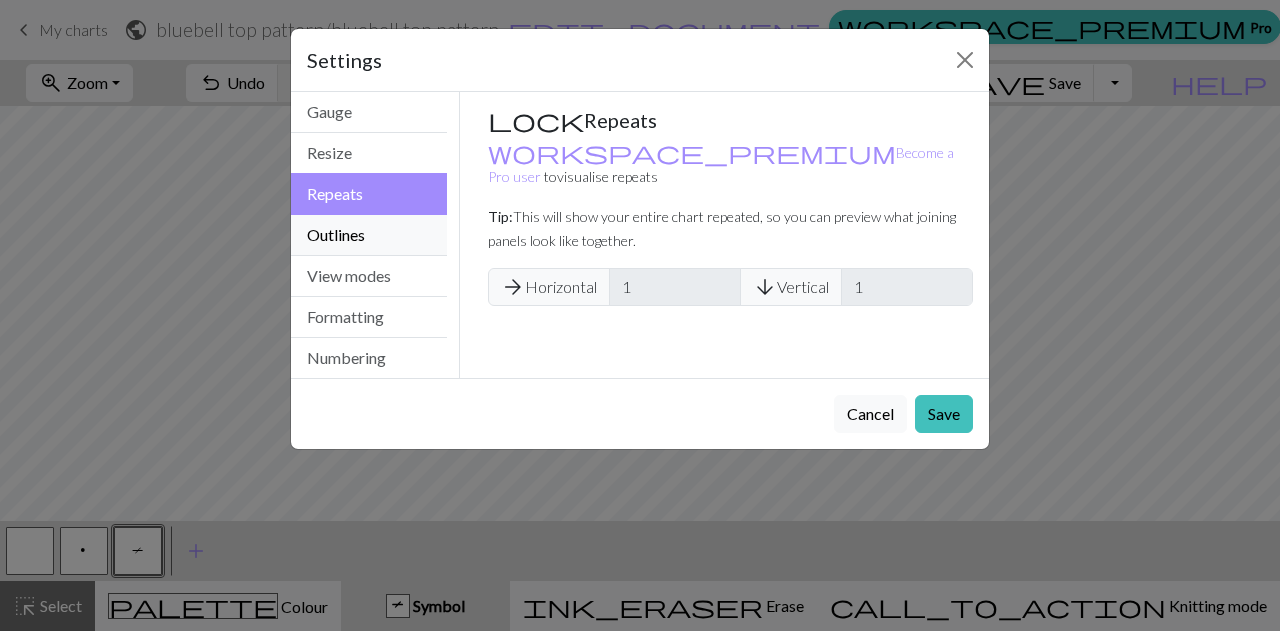 click on "Outlines" at bounding box center [369, 235] 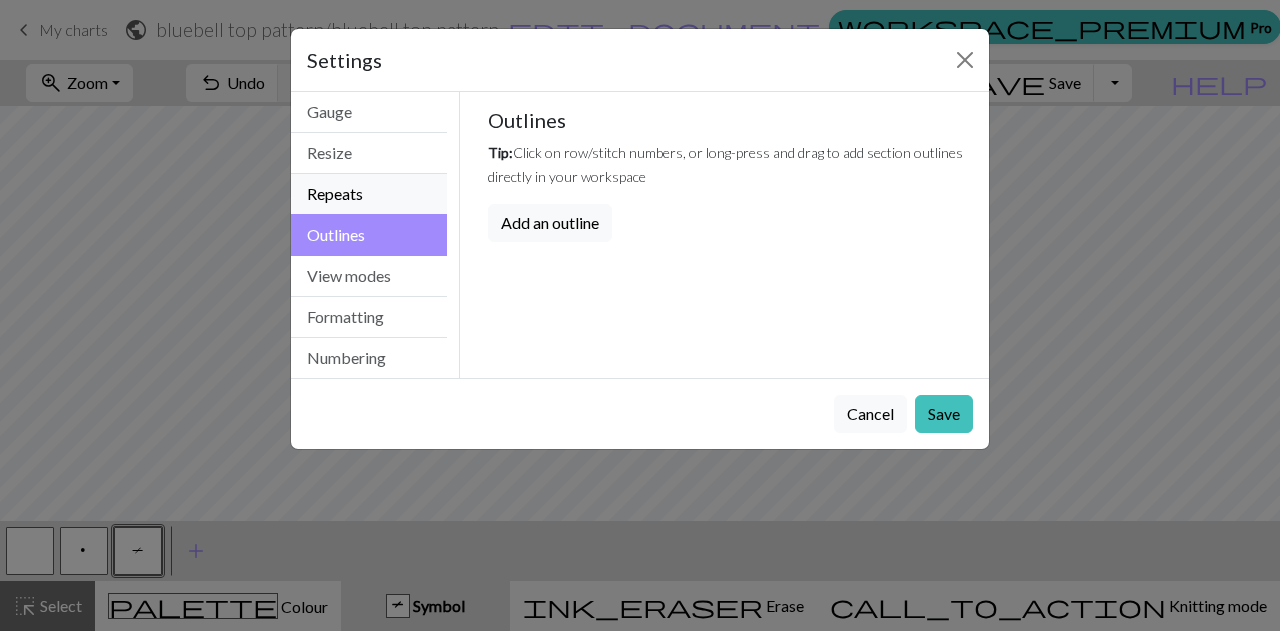 click on "Repeats" at bounding box center (369, 194) 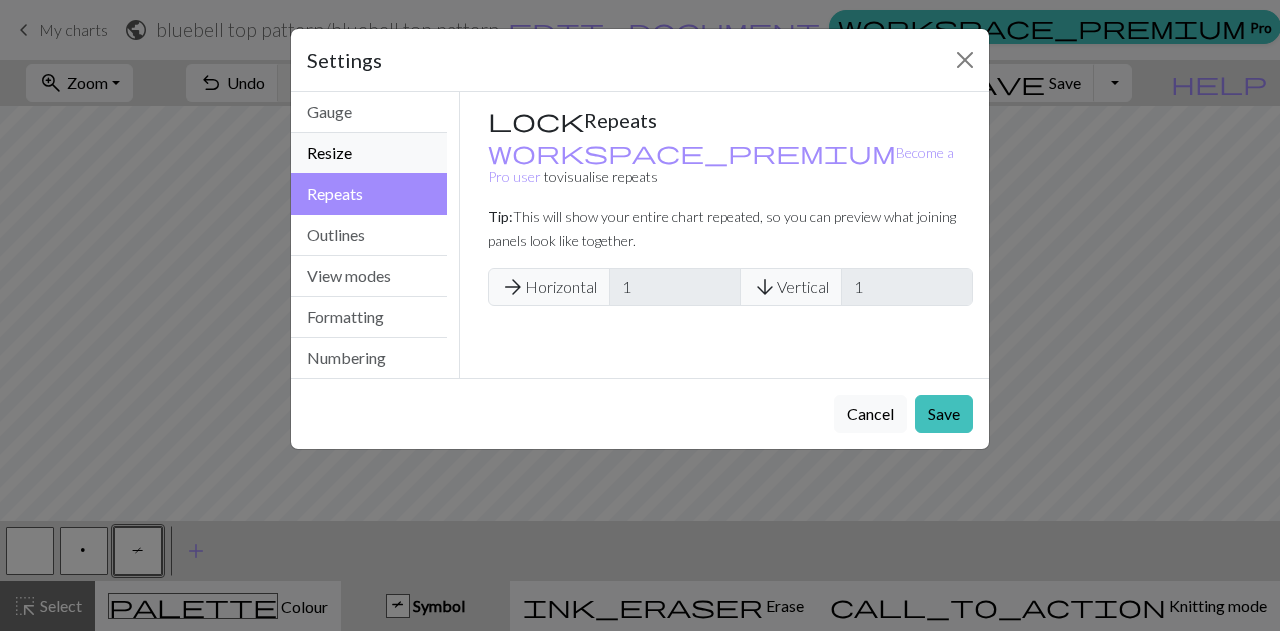 click on "Resize" at bounding box center (369, 153) 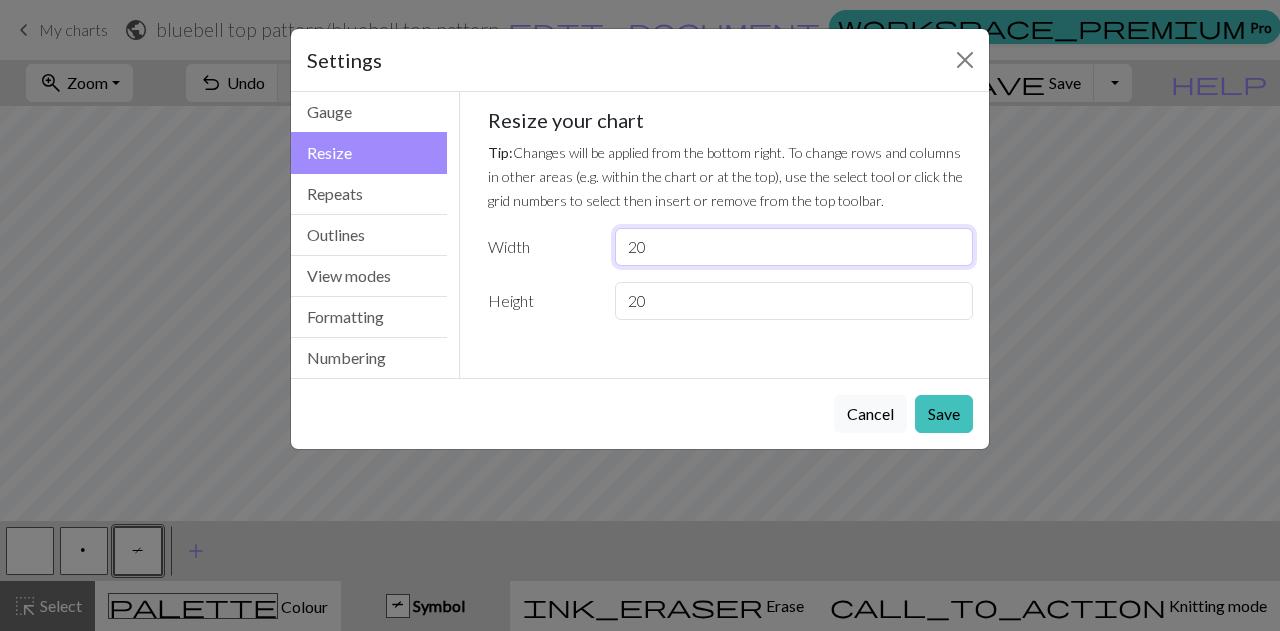 click on "20" at bounding box center (794, 247) 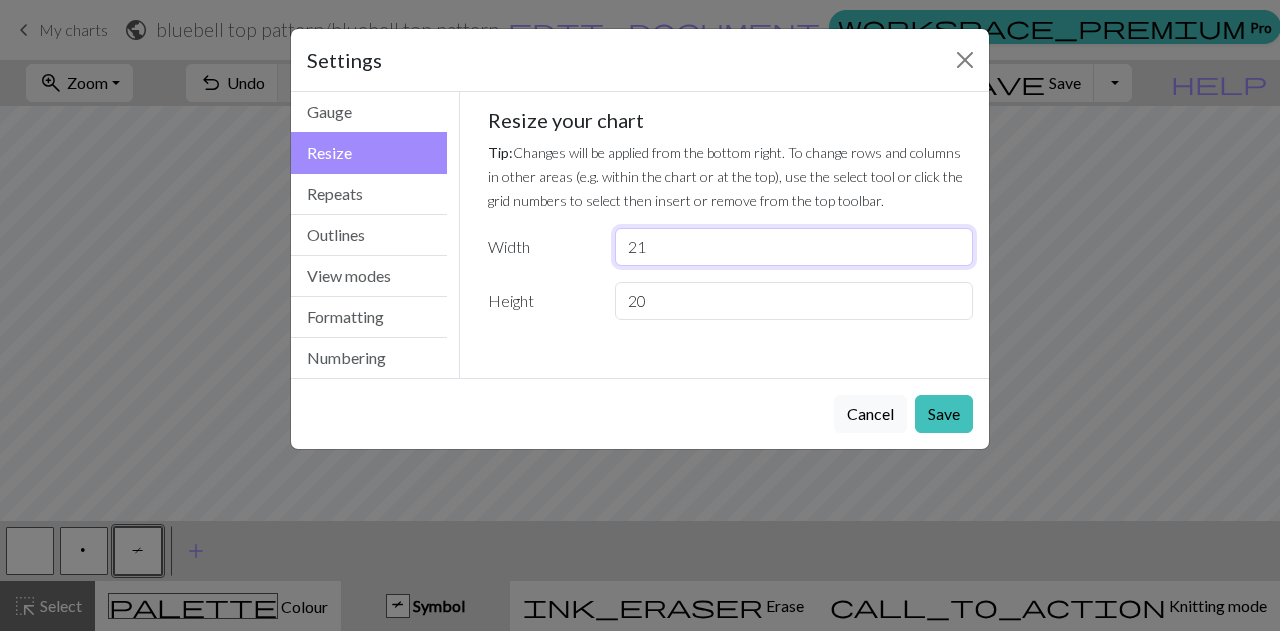 click on "21" at bounding box center [794, 247] 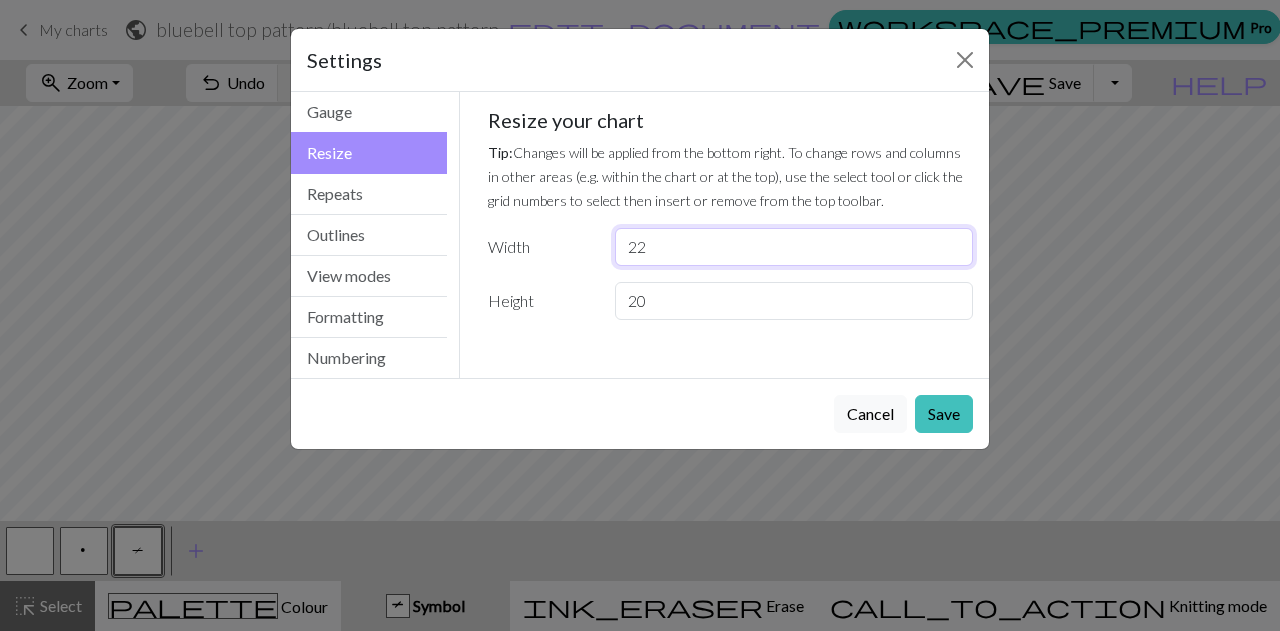 click on "22" at bounding box center (794, 247) 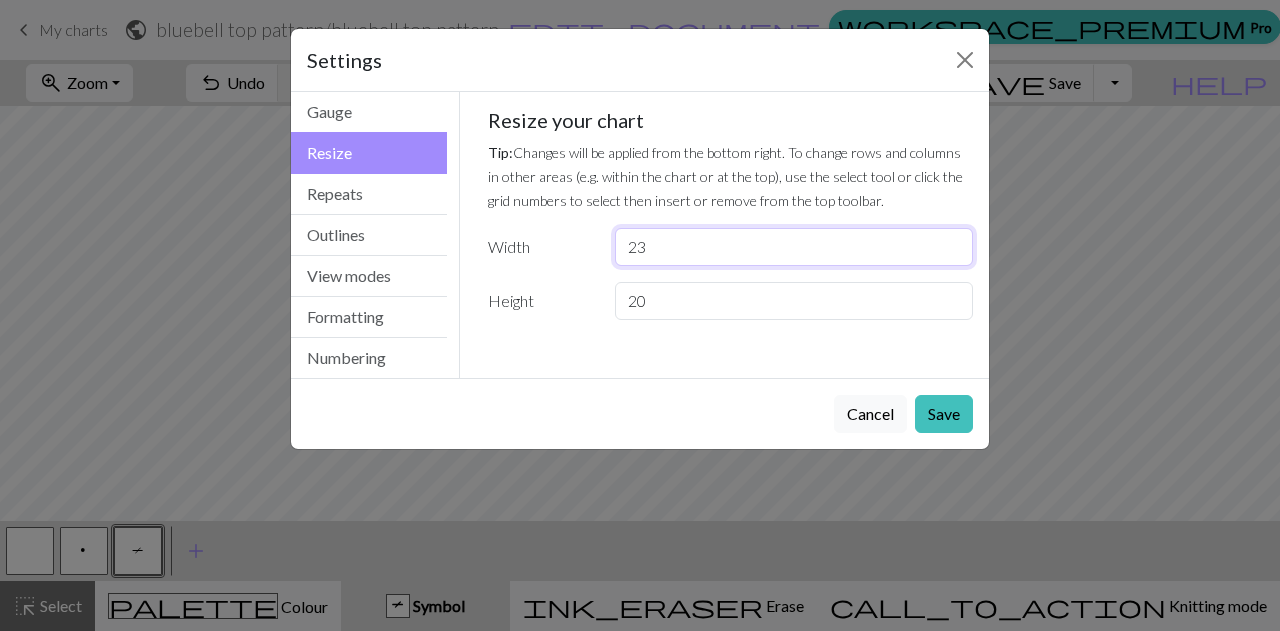 click on "23" at bounding box center [794, 247] 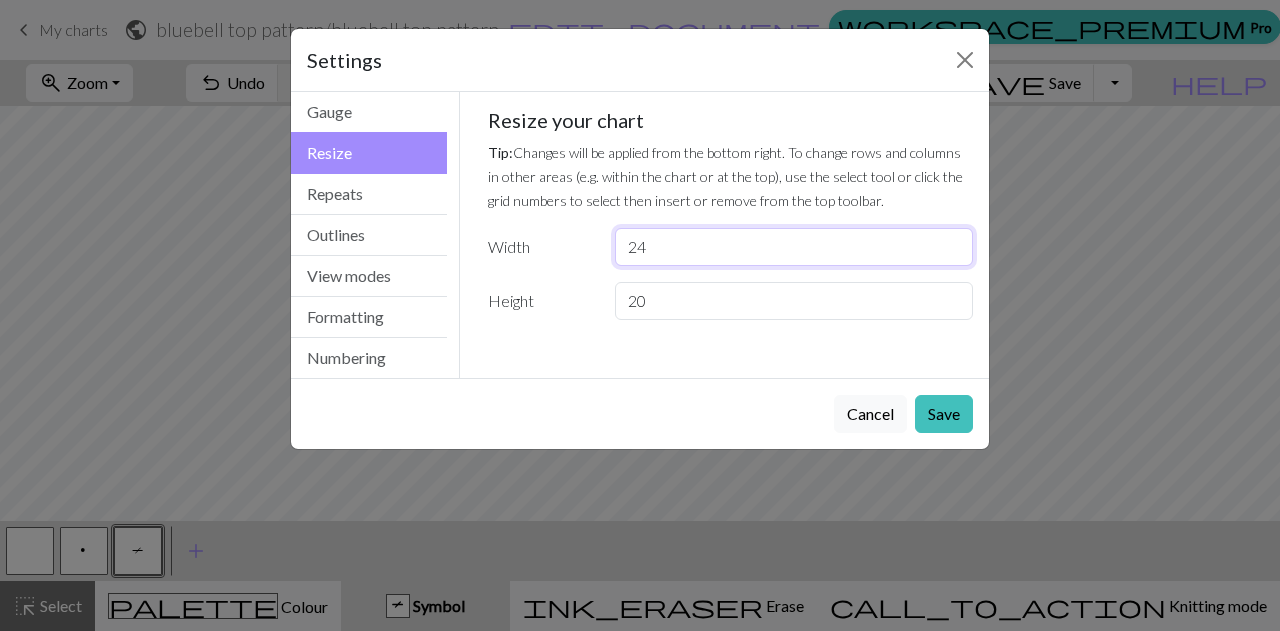 click on "24" at bounding box center [794, 247] 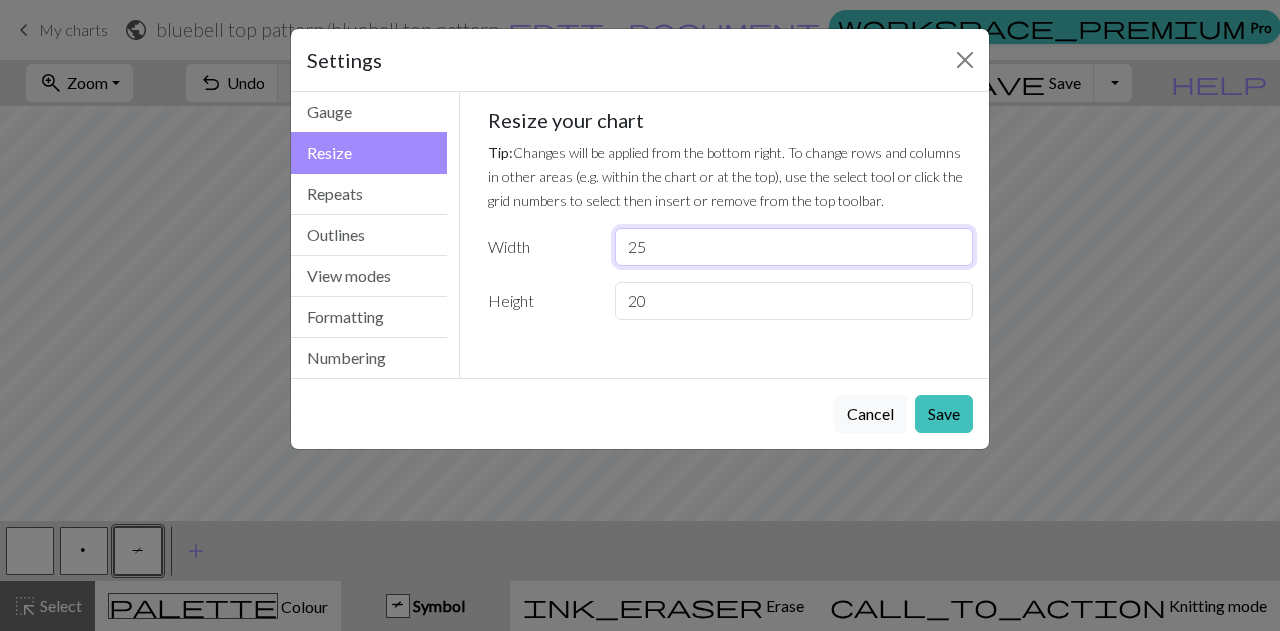 click on "25" at bounding box center (794, 247) 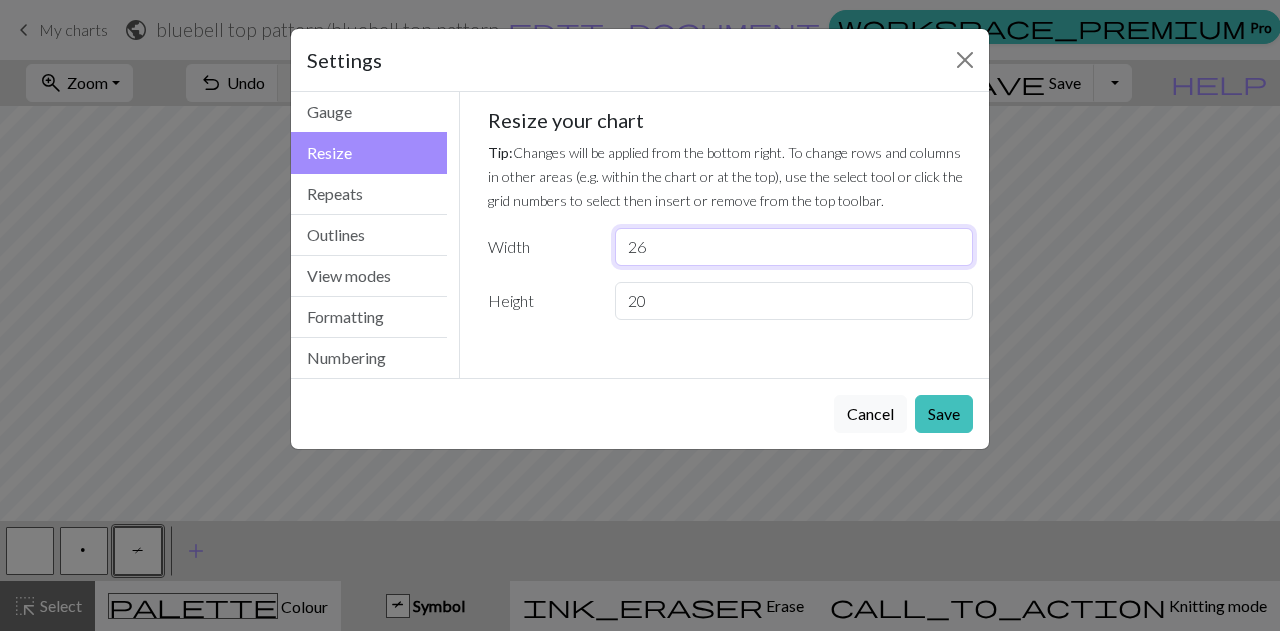 click on "26" at bounding box center (794, 247) 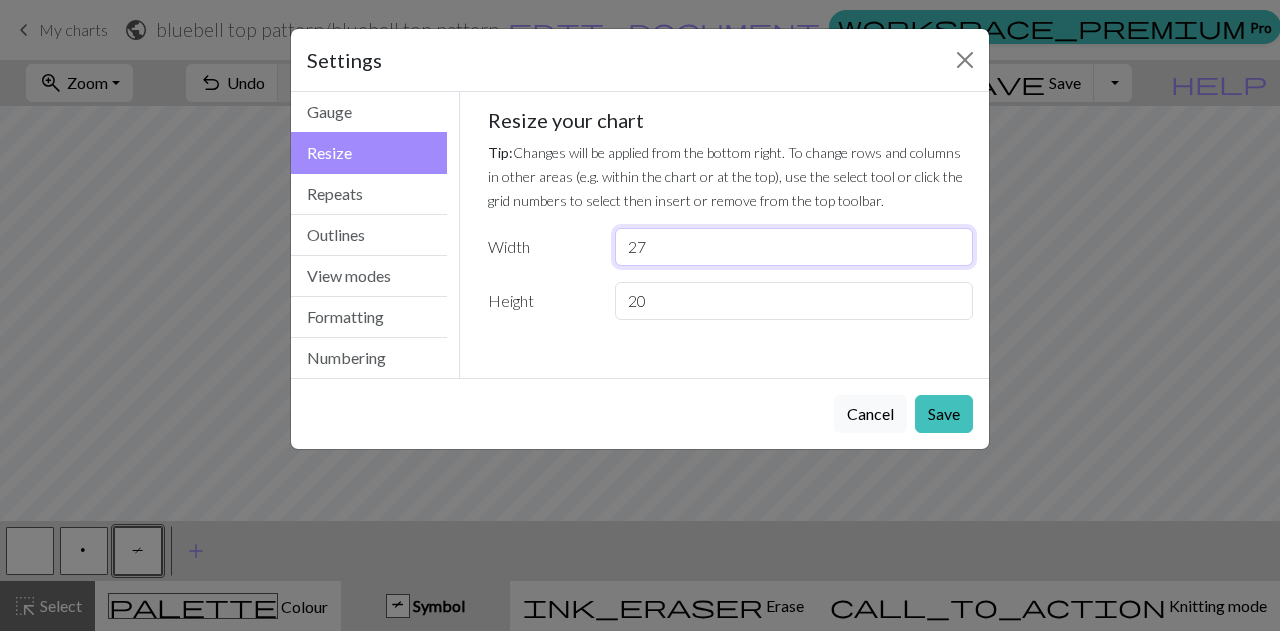 click on "27" at bounding box center [794, 247] 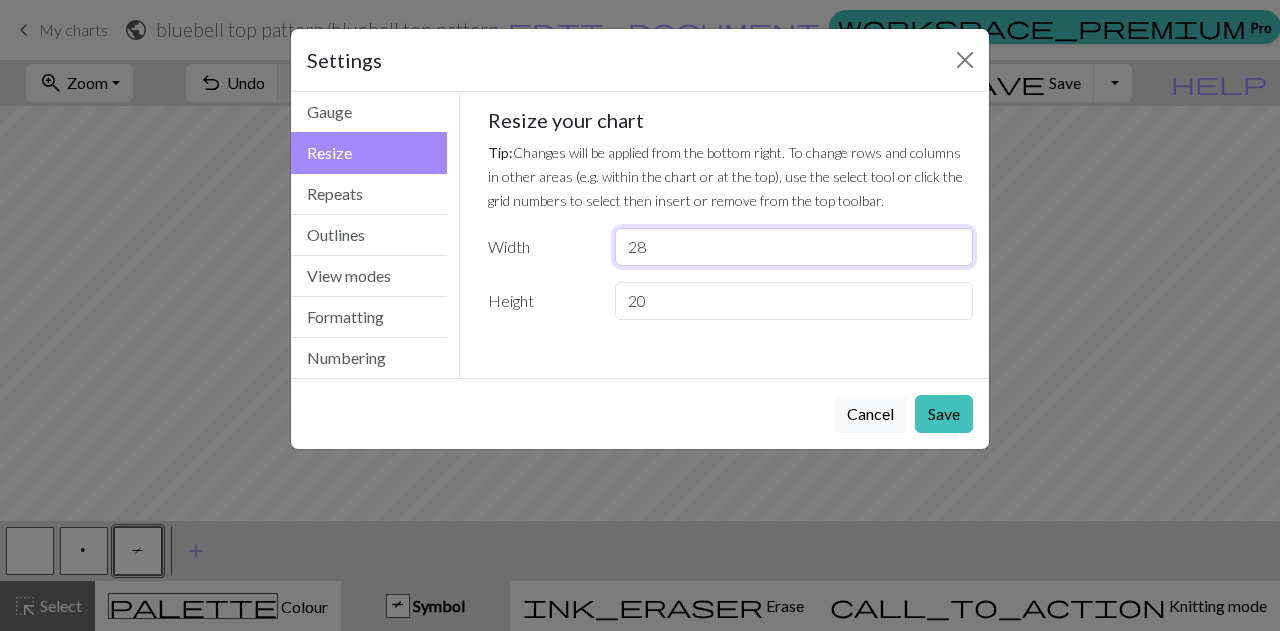click on "28" at bounding box center (794, 247) 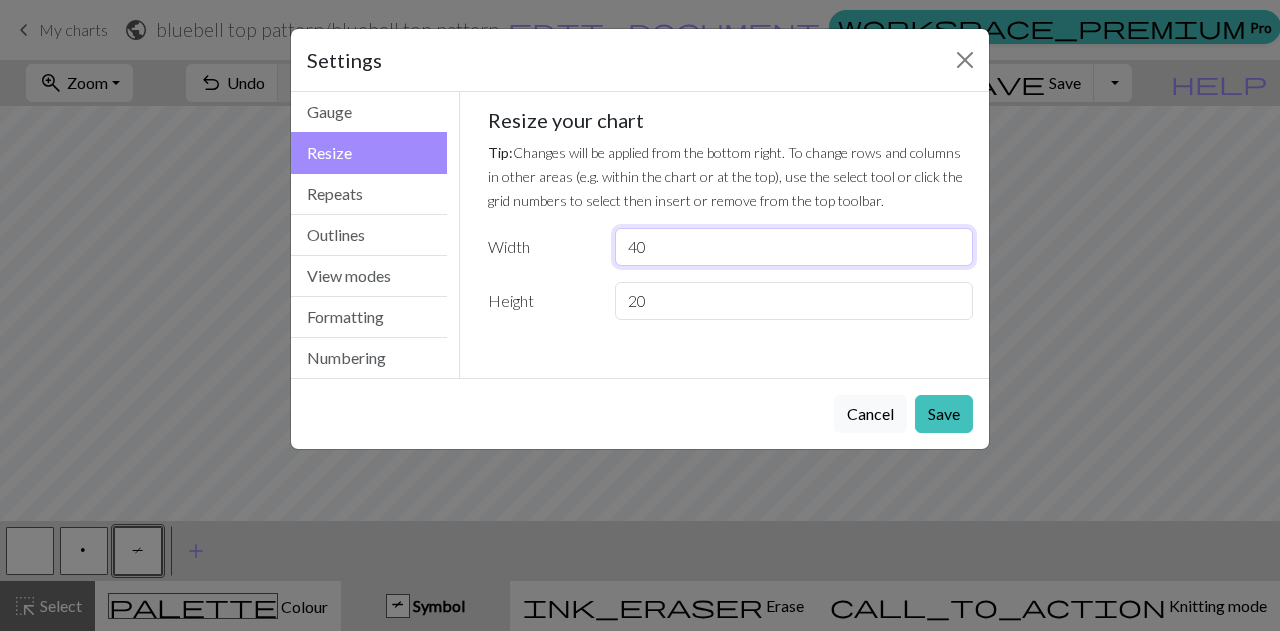 type on "40" 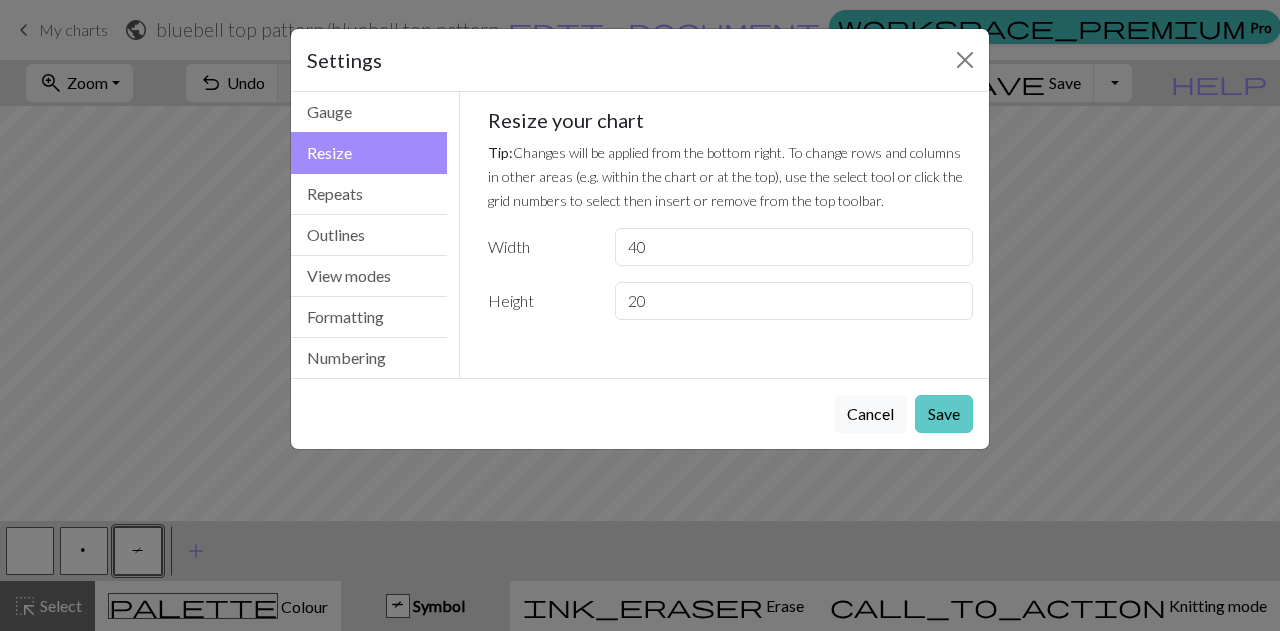 click on "Save" at bounding box center [944, 414] 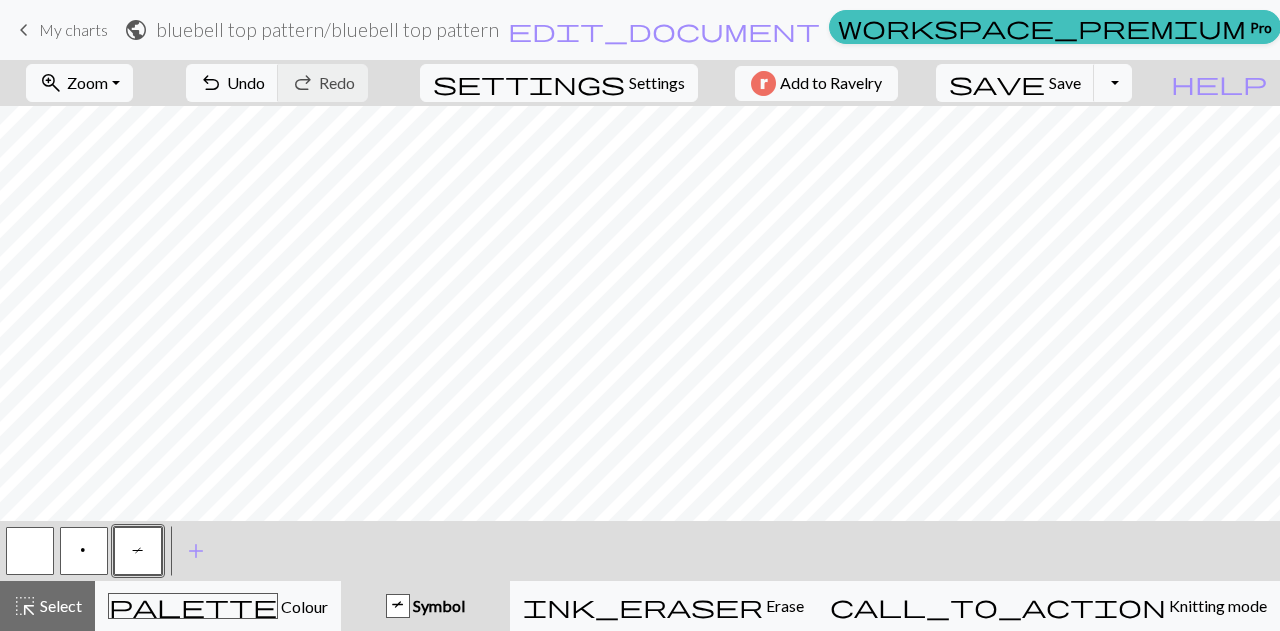 click on "p" at bounding box center (84, 551) 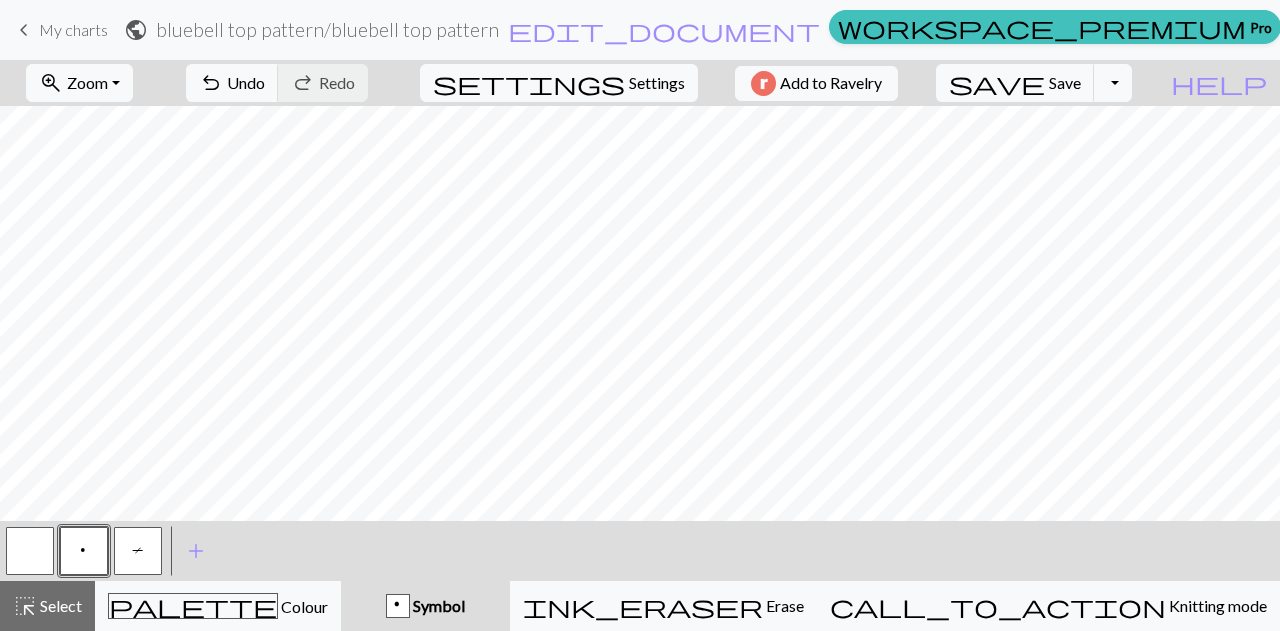 click on "T" at bounding box center [138, 551] 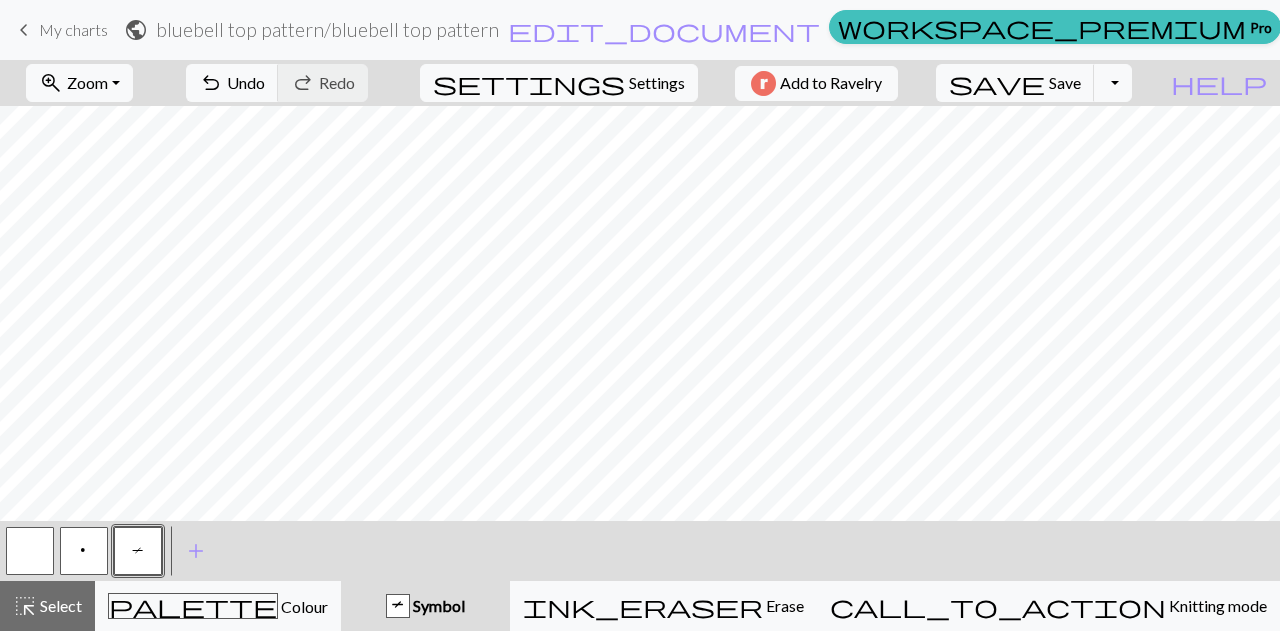 click at bounding box center (30, 551) 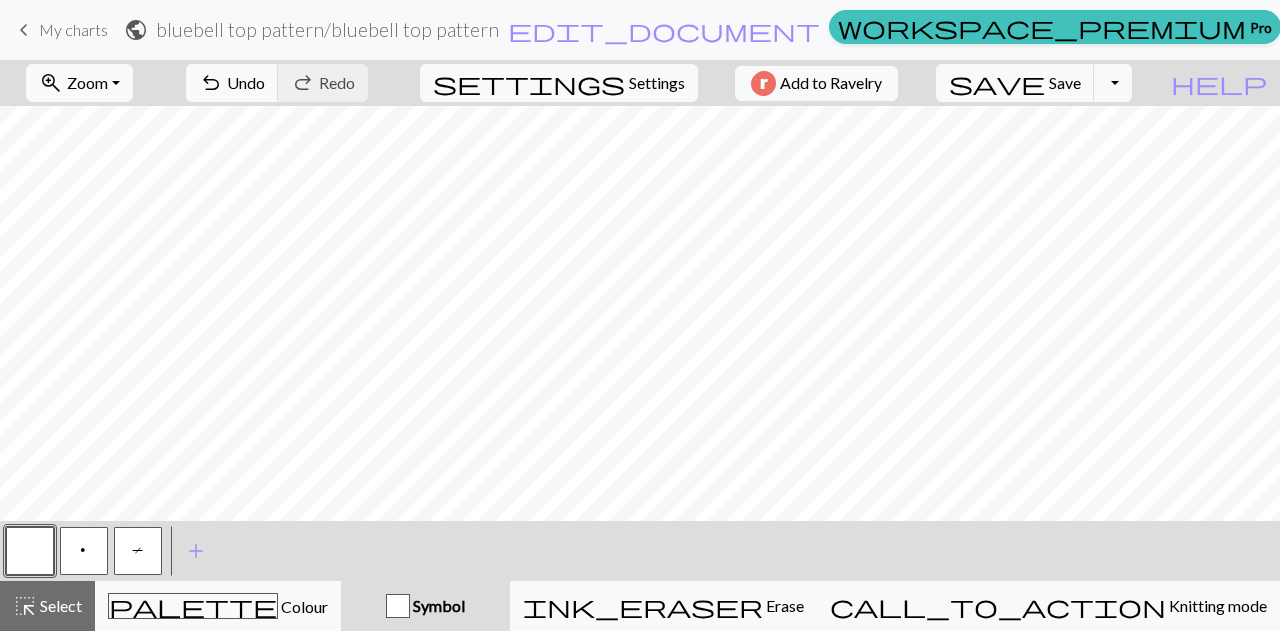 click on "T" at bounding box center (138, 553) 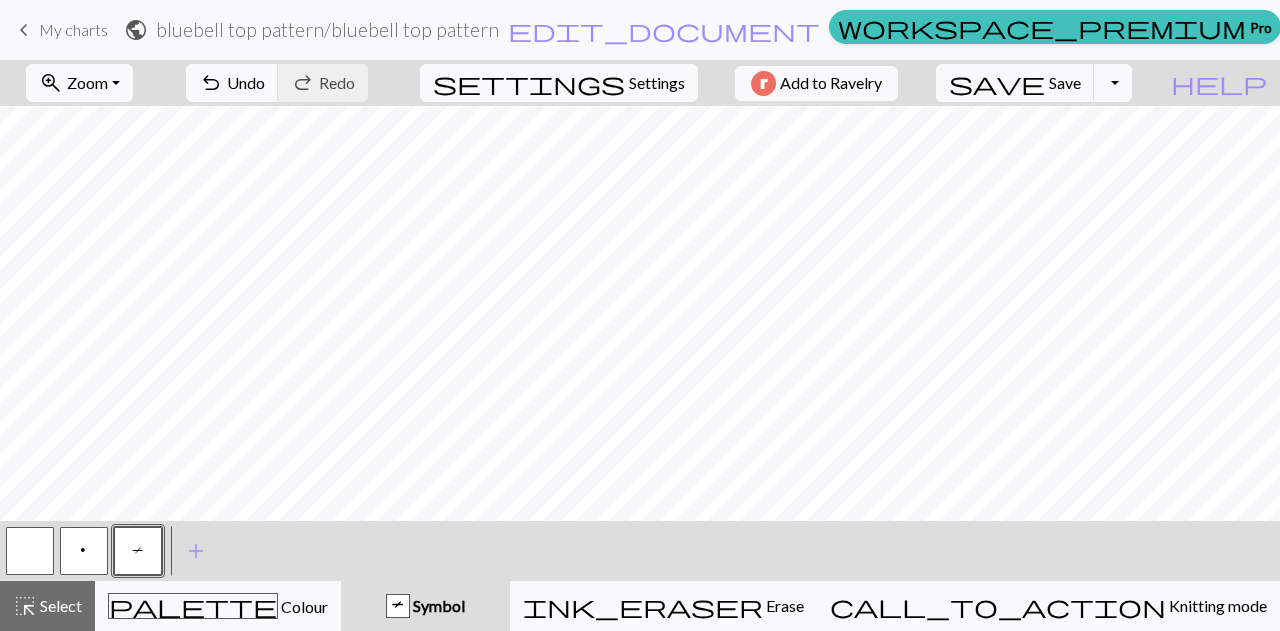 click on "p" at bounding box center (84, 551) 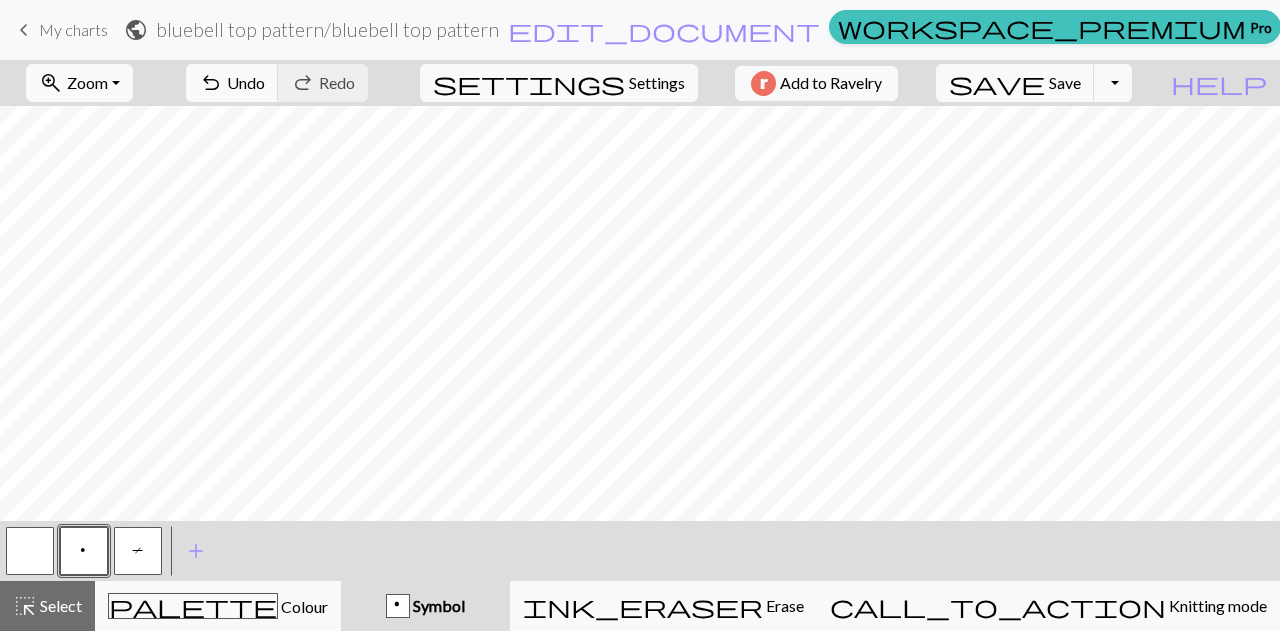 click on "T" at bounding box center (138, 551) 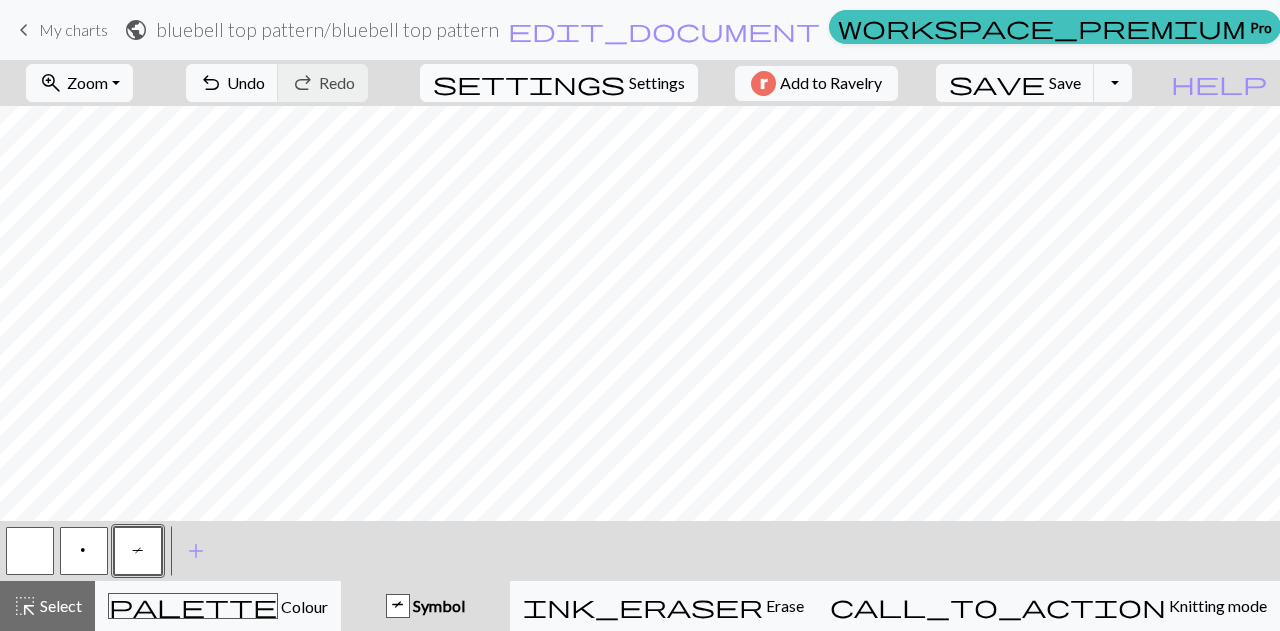 click on "Settings" at bounding box center [657, 83] 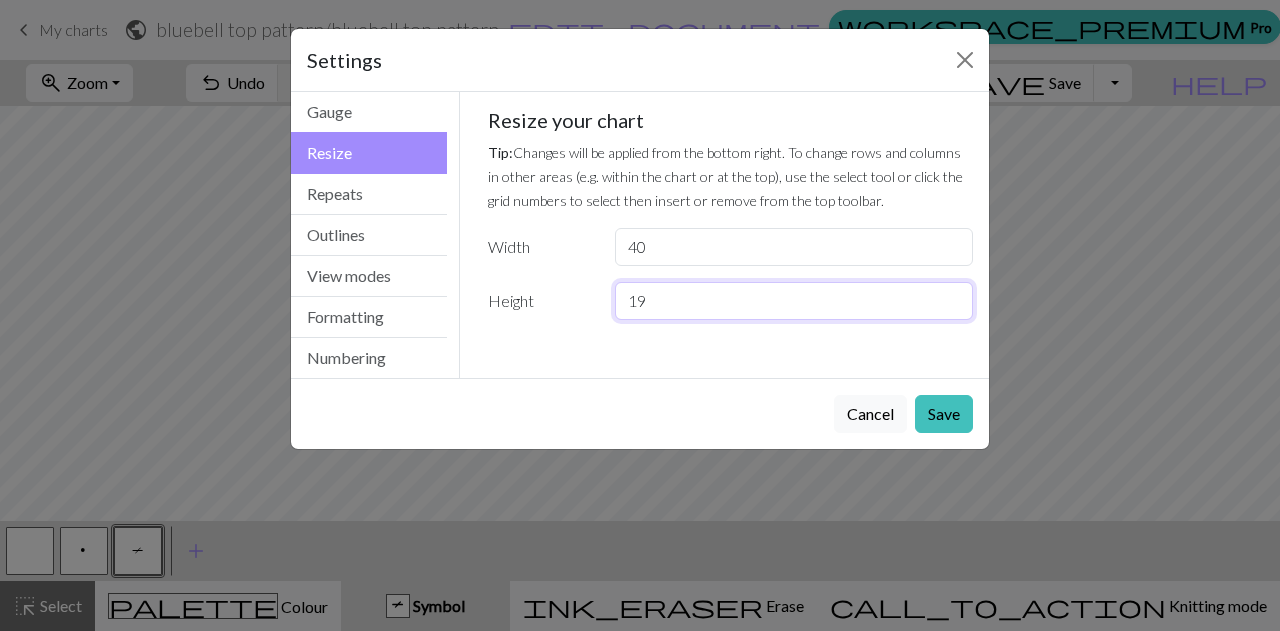 click on "19" at bounding box center [794, 301] 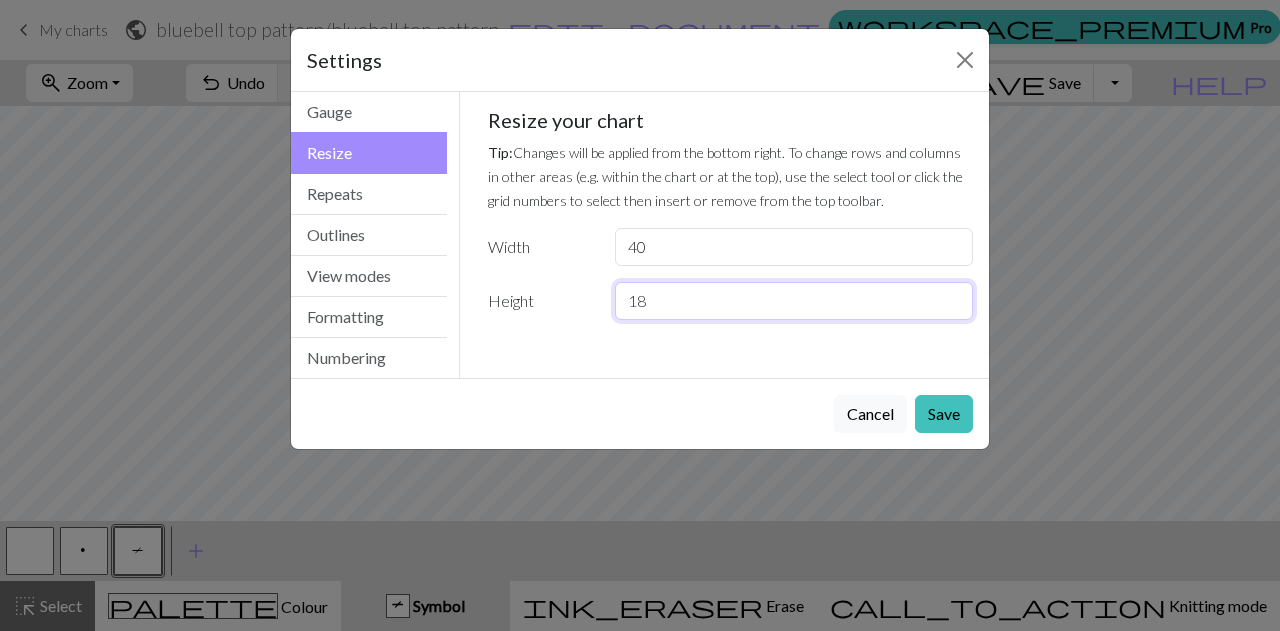 click on "18" at bounding box center [794, 301] 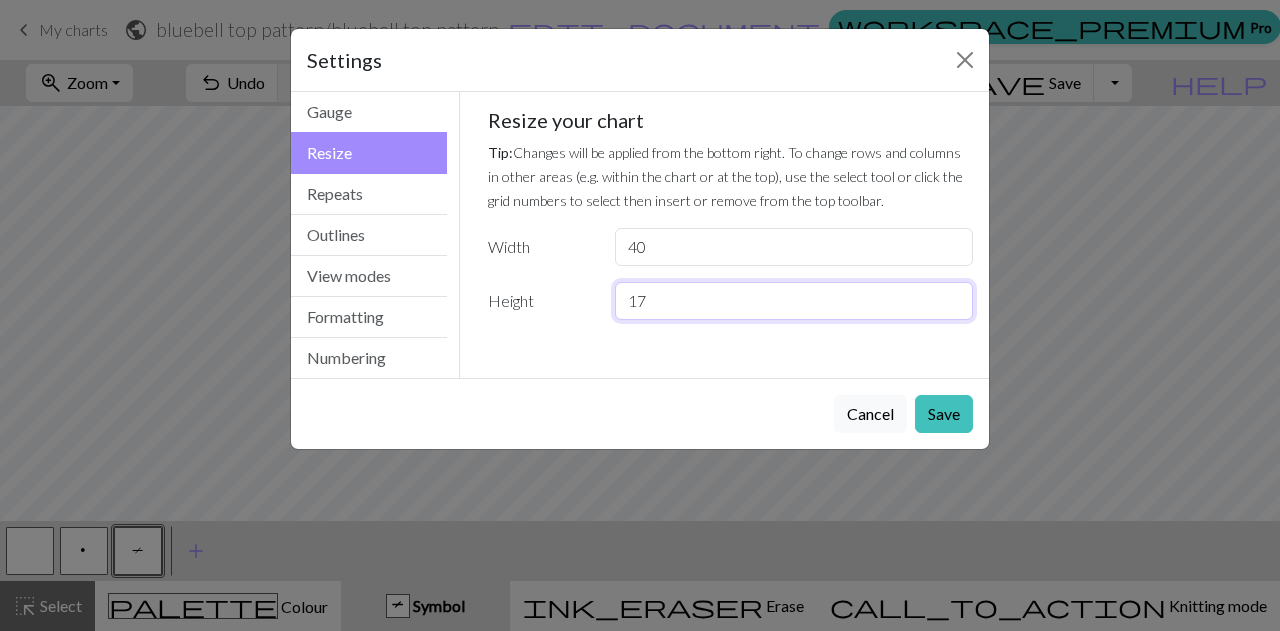 click on "17" at bounding box center [794, 301] 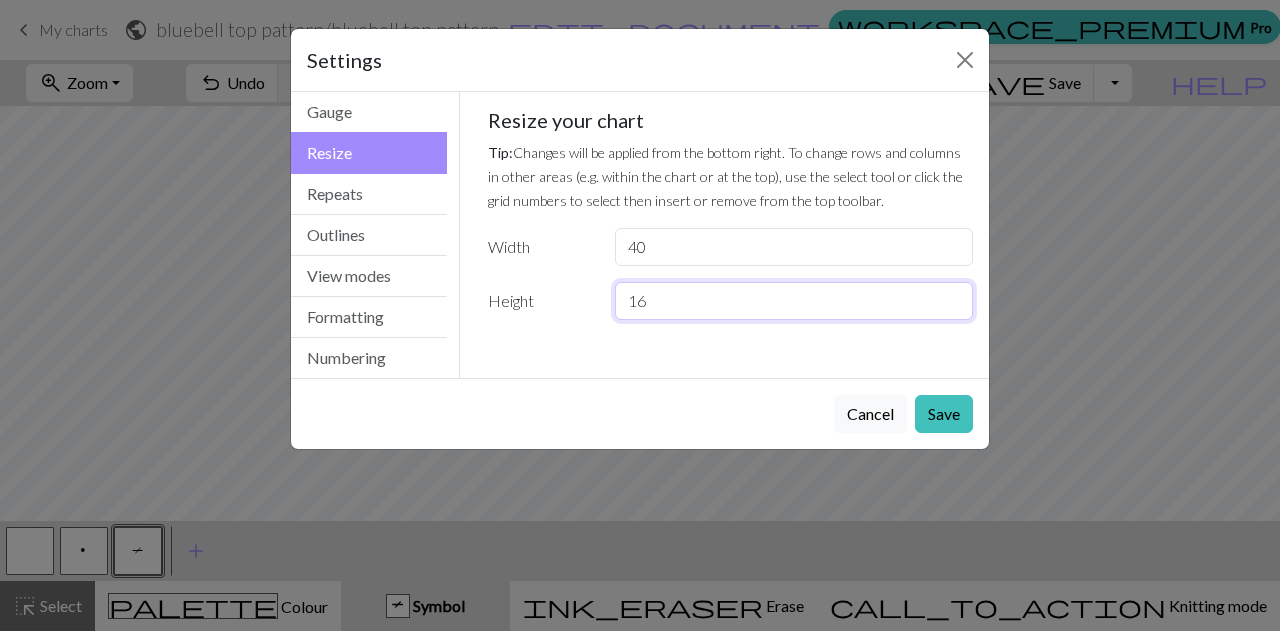 type on "16" 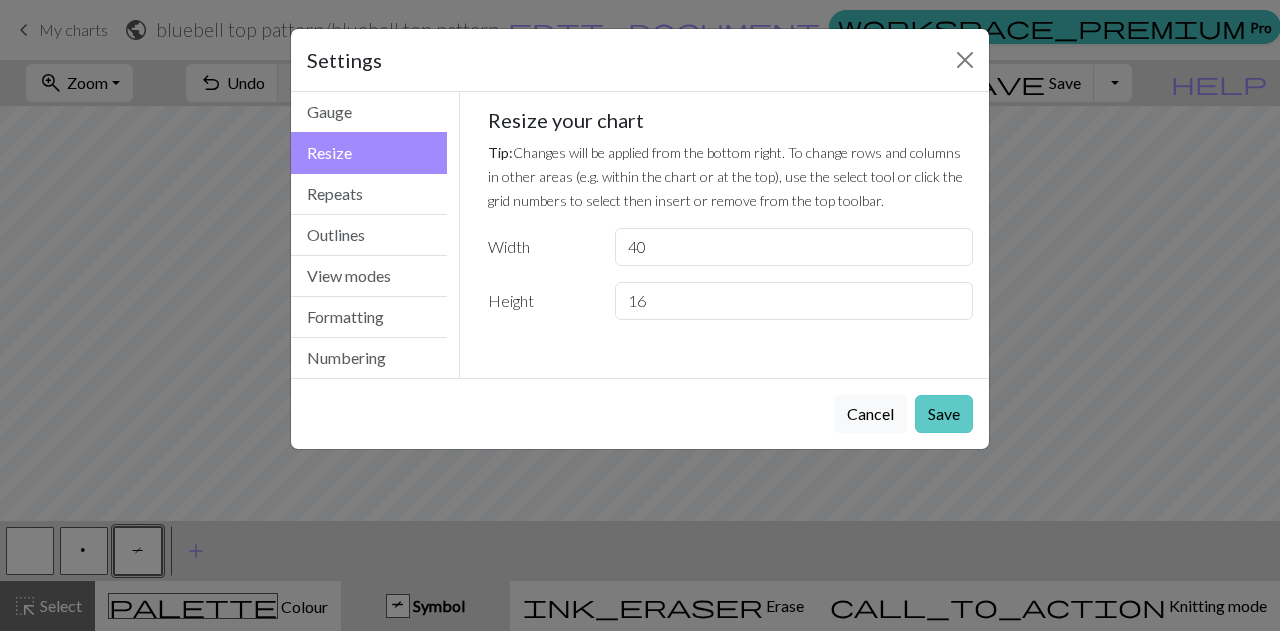 click on "Save" at bounding box center (944, 414) 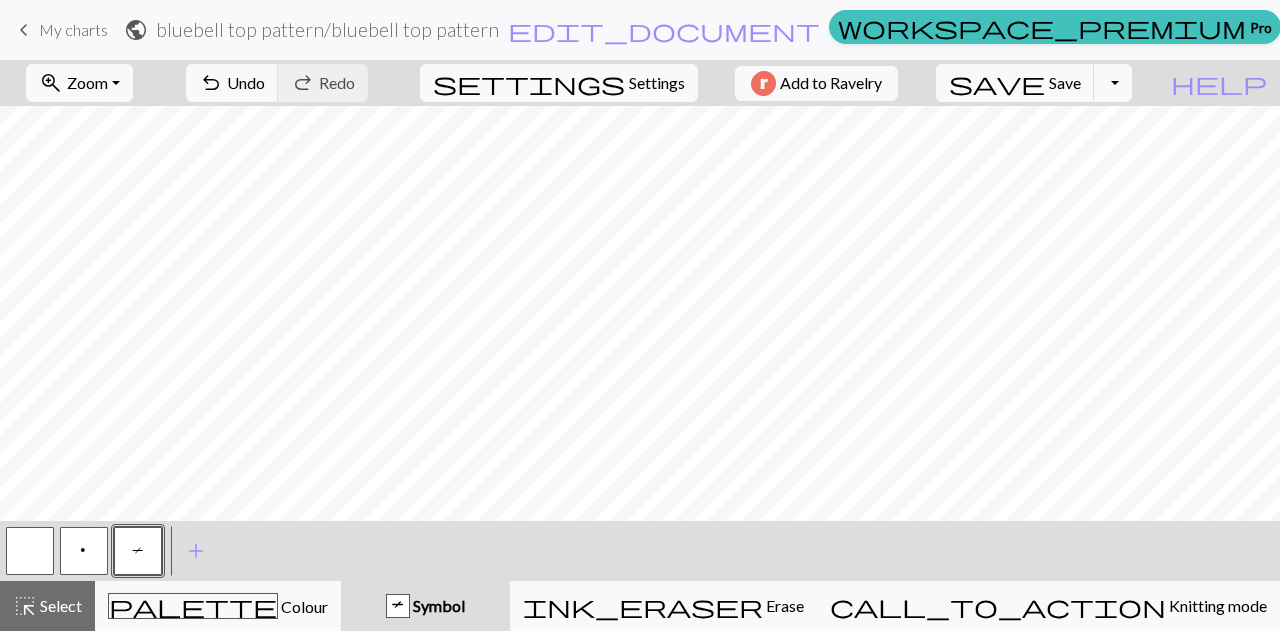 click at bounding box center [30, 551] 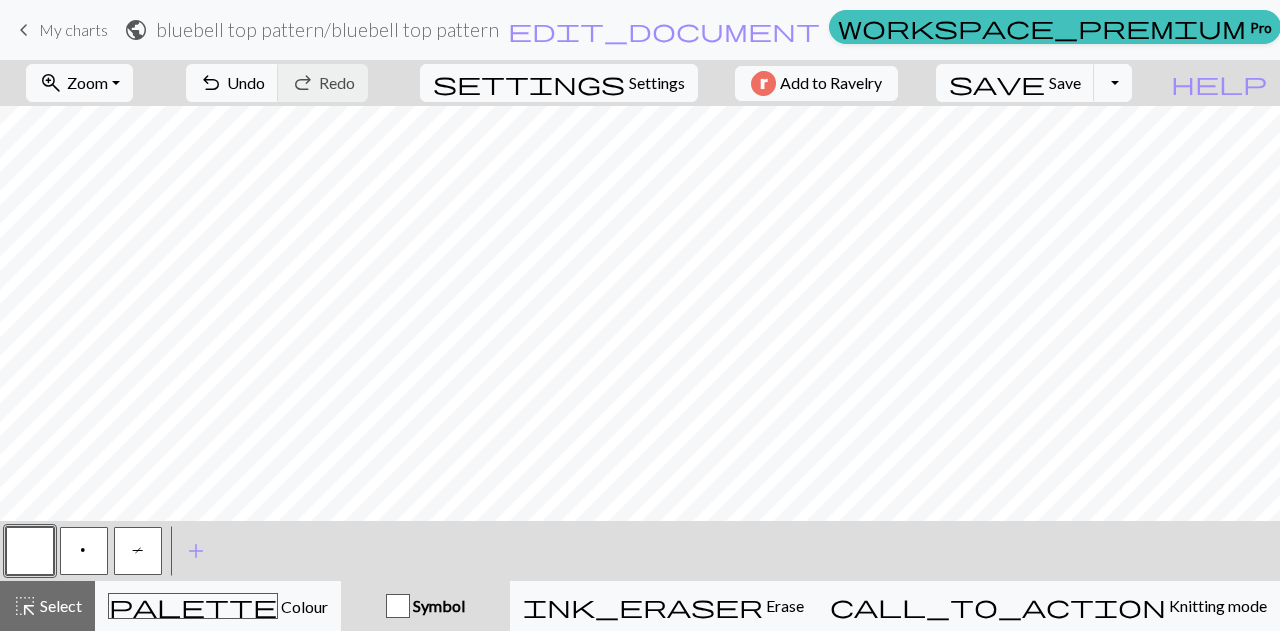 click on "T" at bounding box center [138, 553] 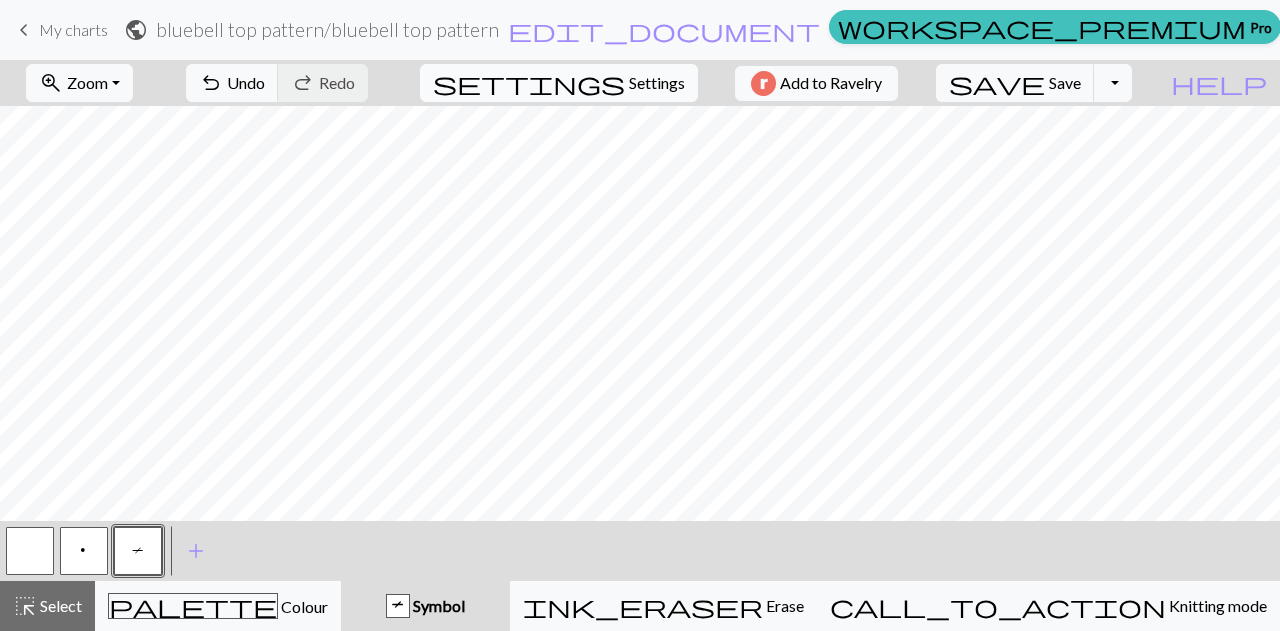 click on "Settings" at bounding box center [657, 83] 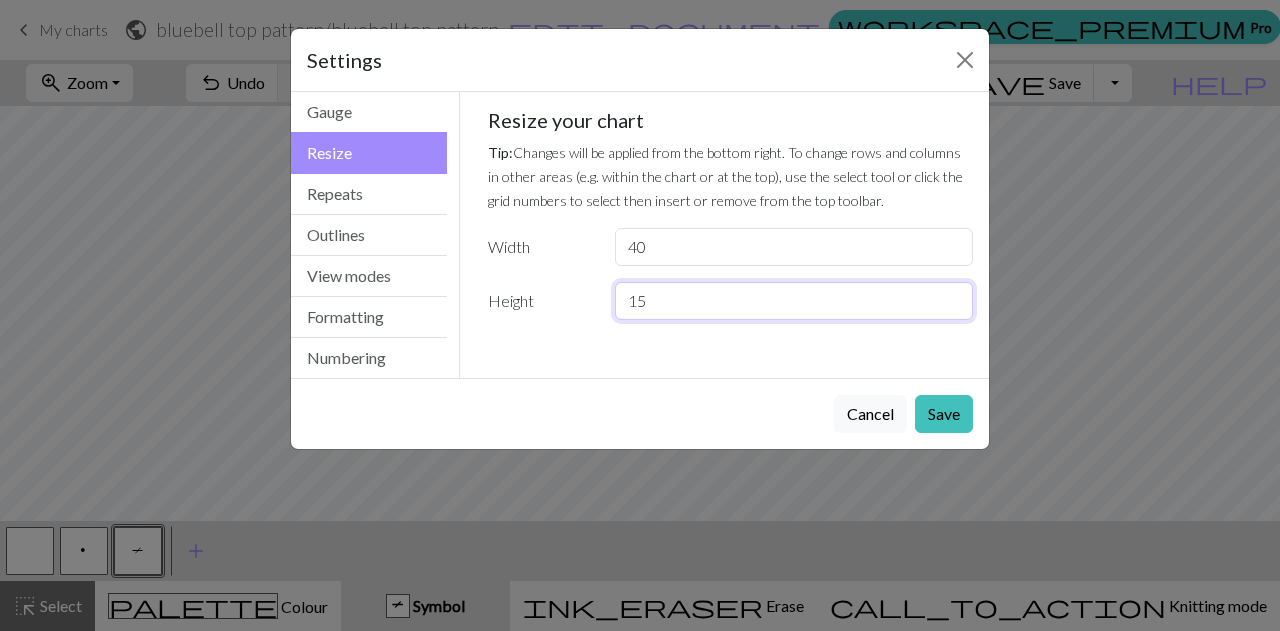 click on "15" at bounding box center (794, 301) 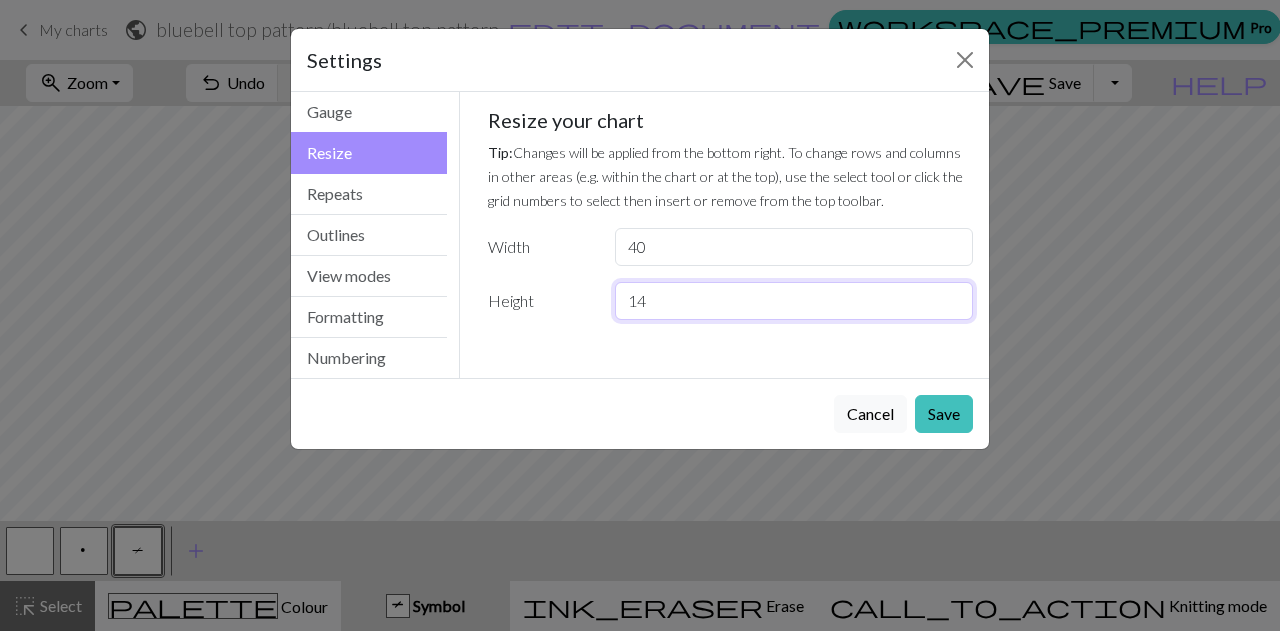 click on "14" at bounding box center [794, 301] 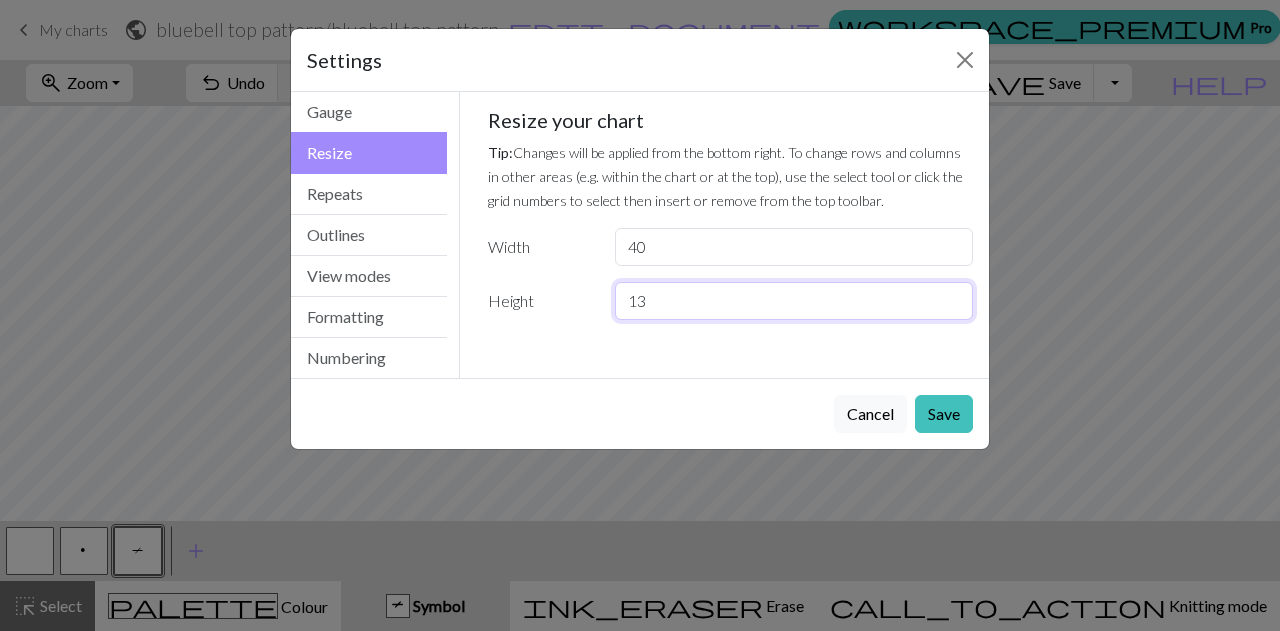 type on "13" 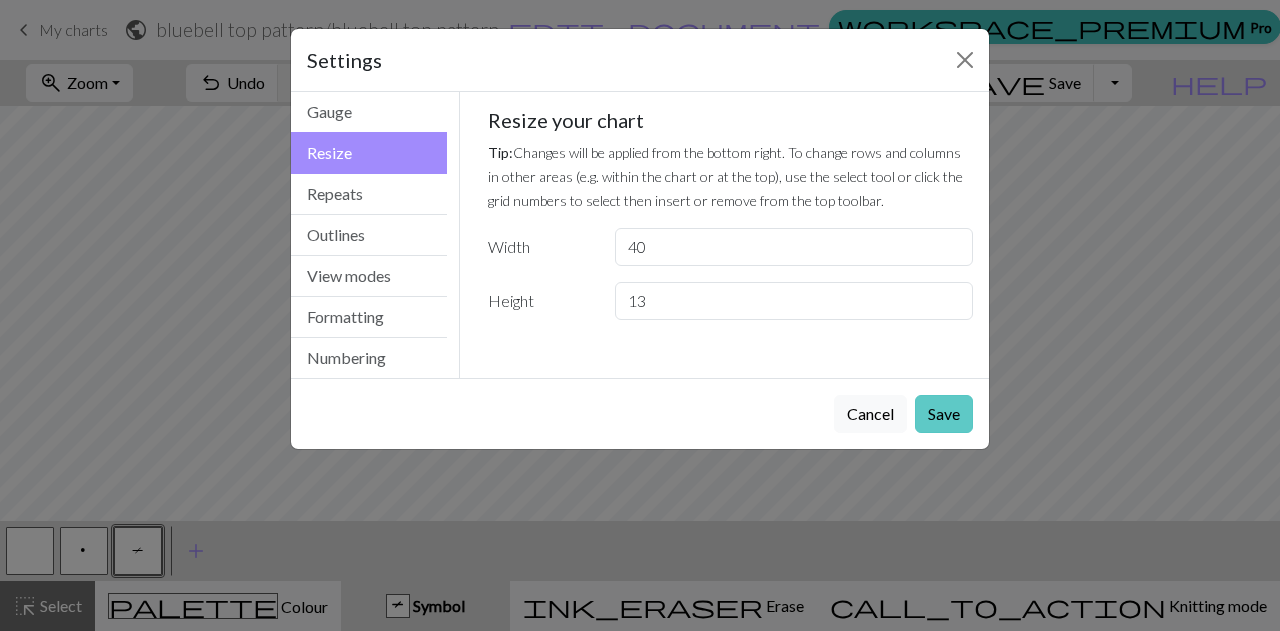 click on "Save" at bounding box center [944, 414] 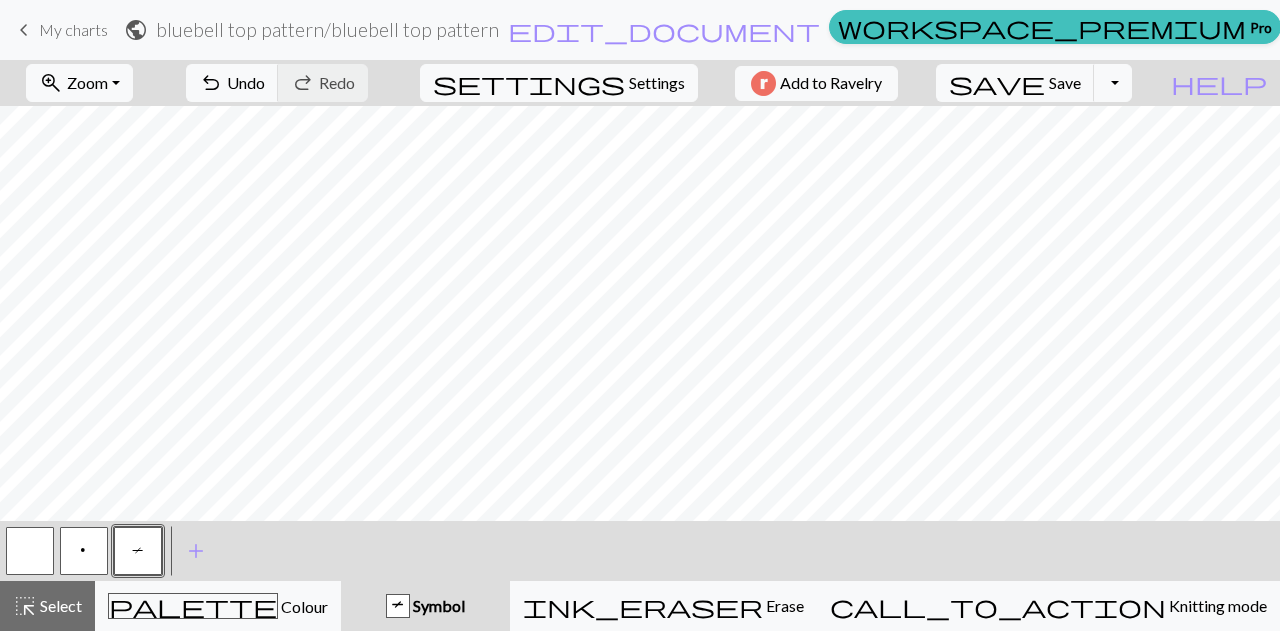 click at bounding box center (30, 551) 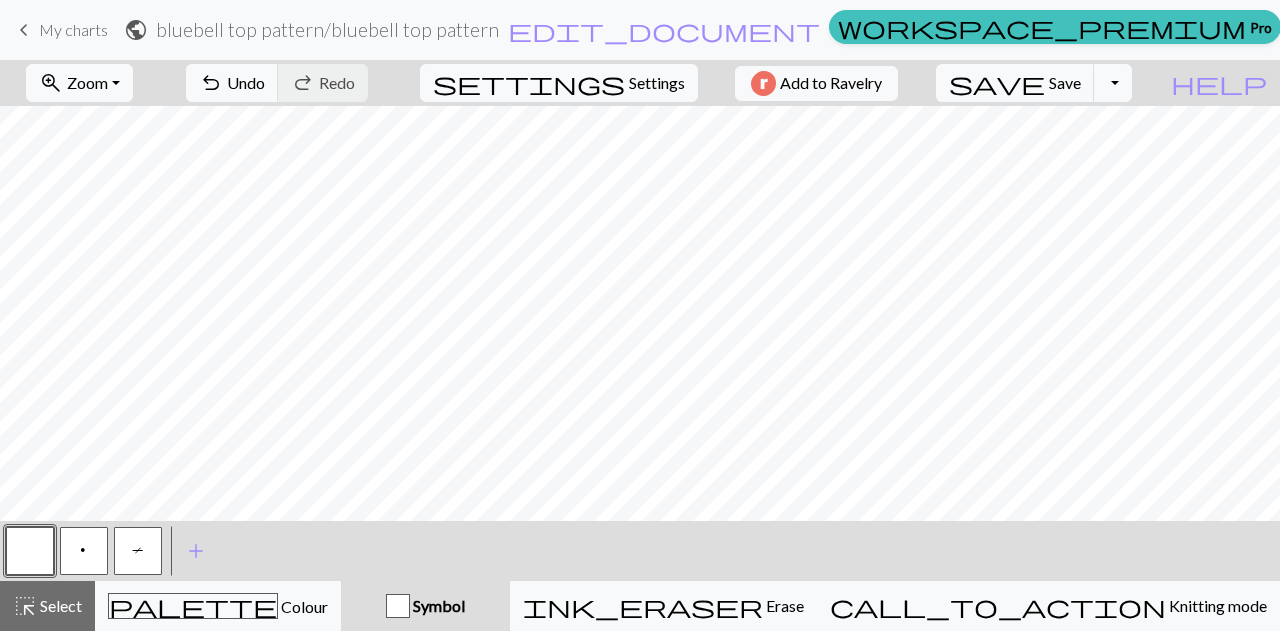 click on "T" at bounding box center [138, 551] 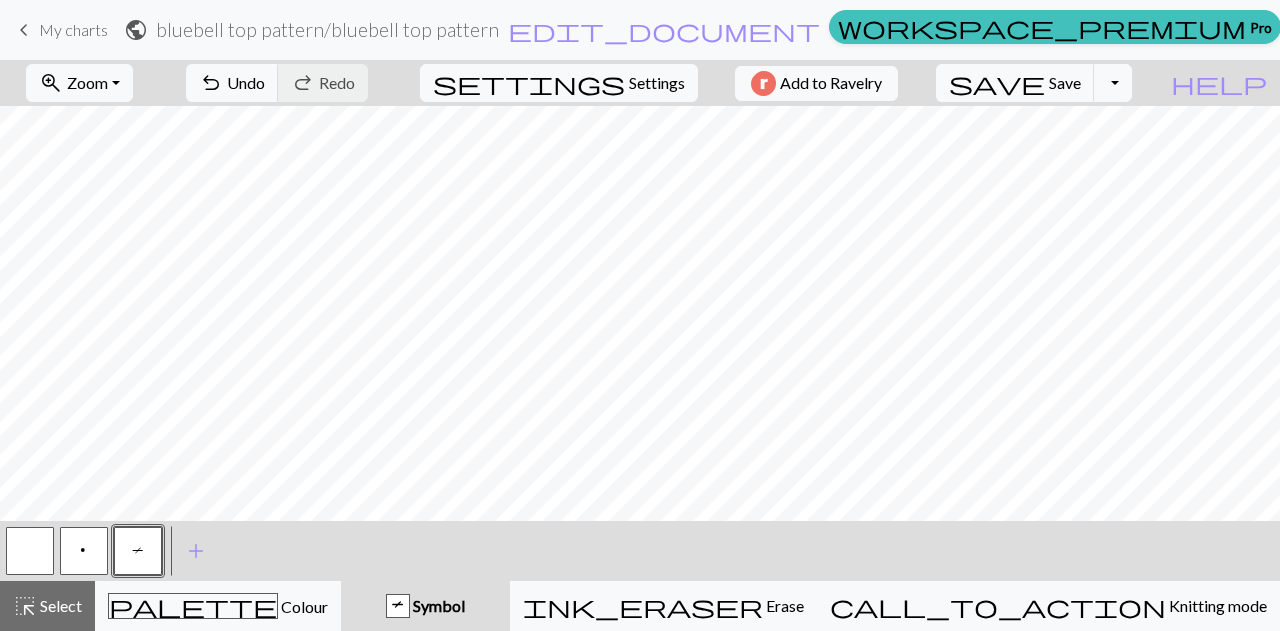 click at bounding box center [30, 551] 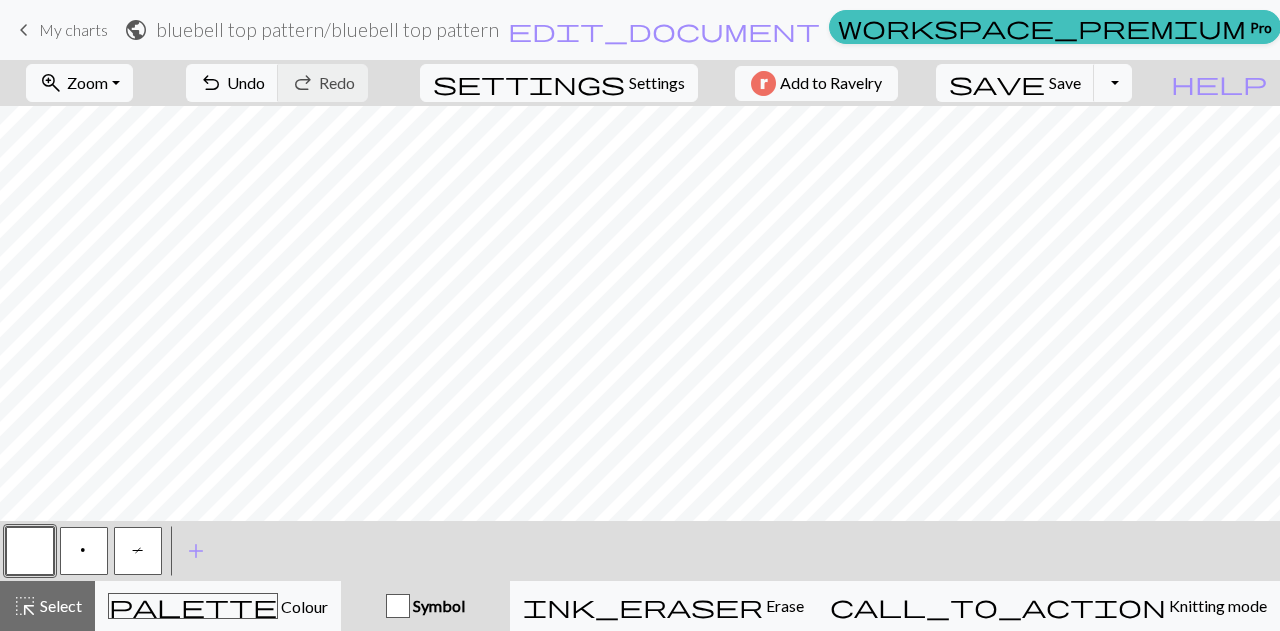click on "T" at bounding box center (138, 551) 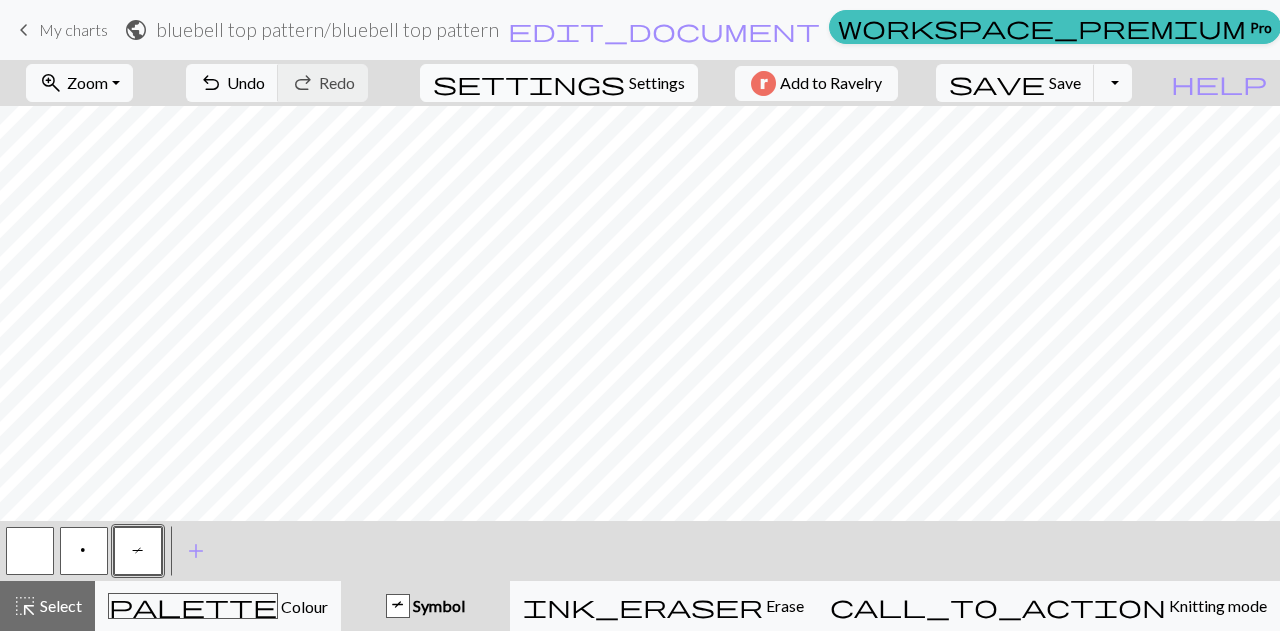 click on "Settings" at bounding box center [657, 83] 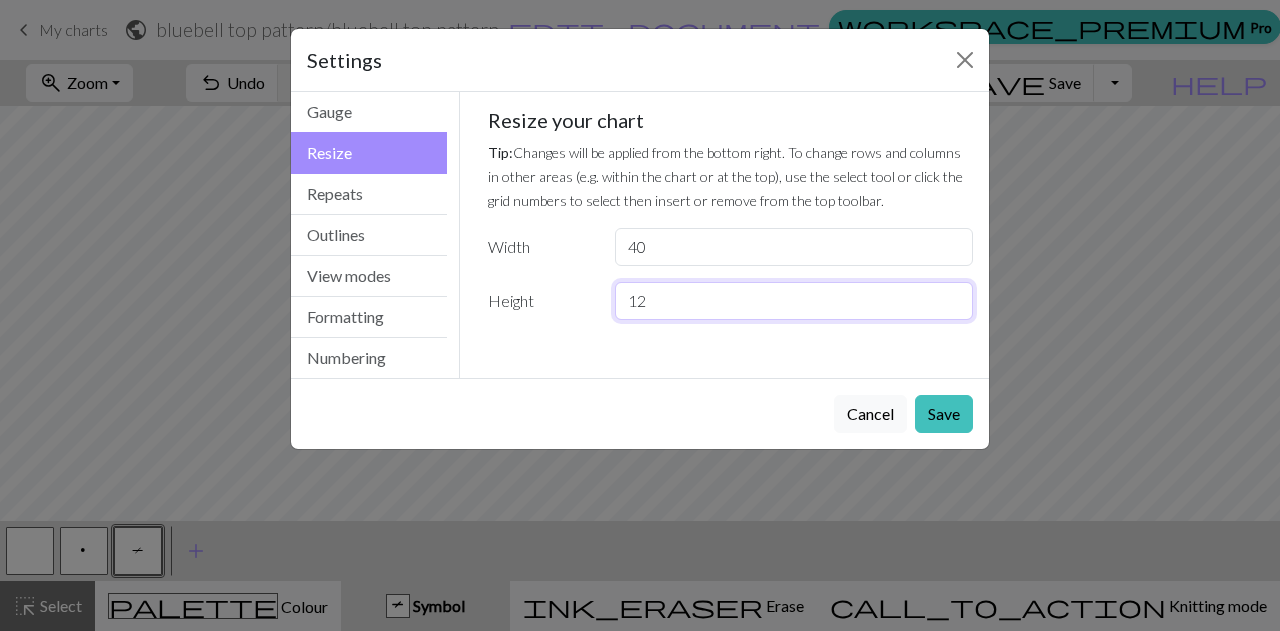 type on "12" 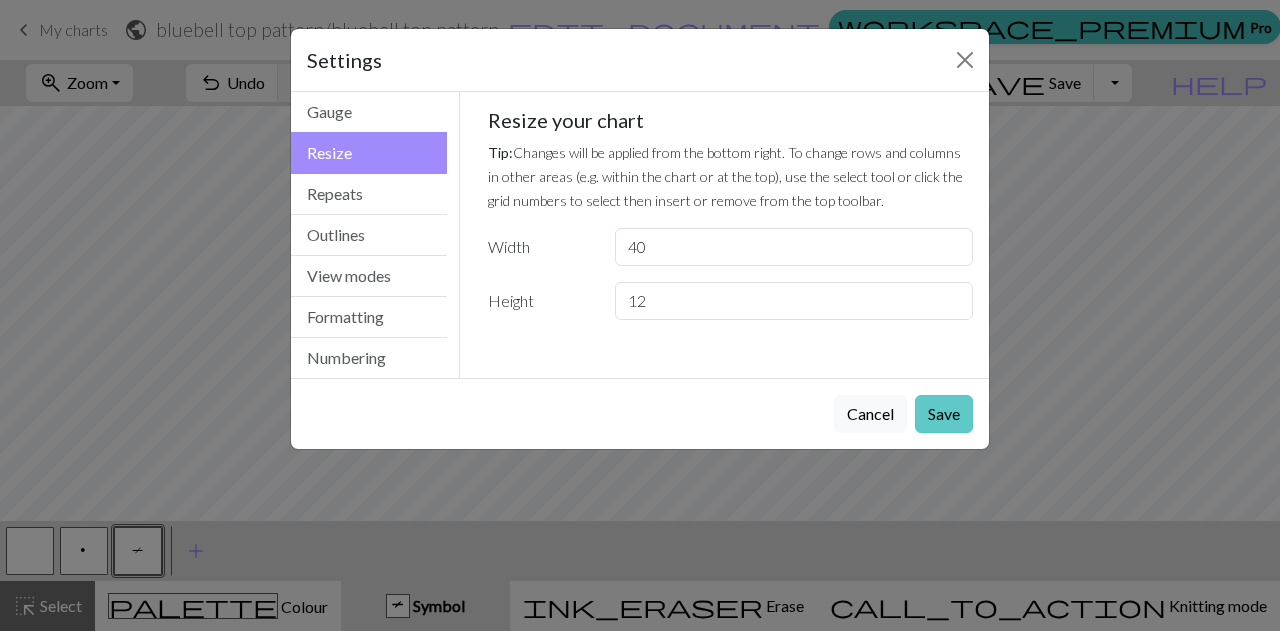 click on "Save" at bounding box center [944, 414] 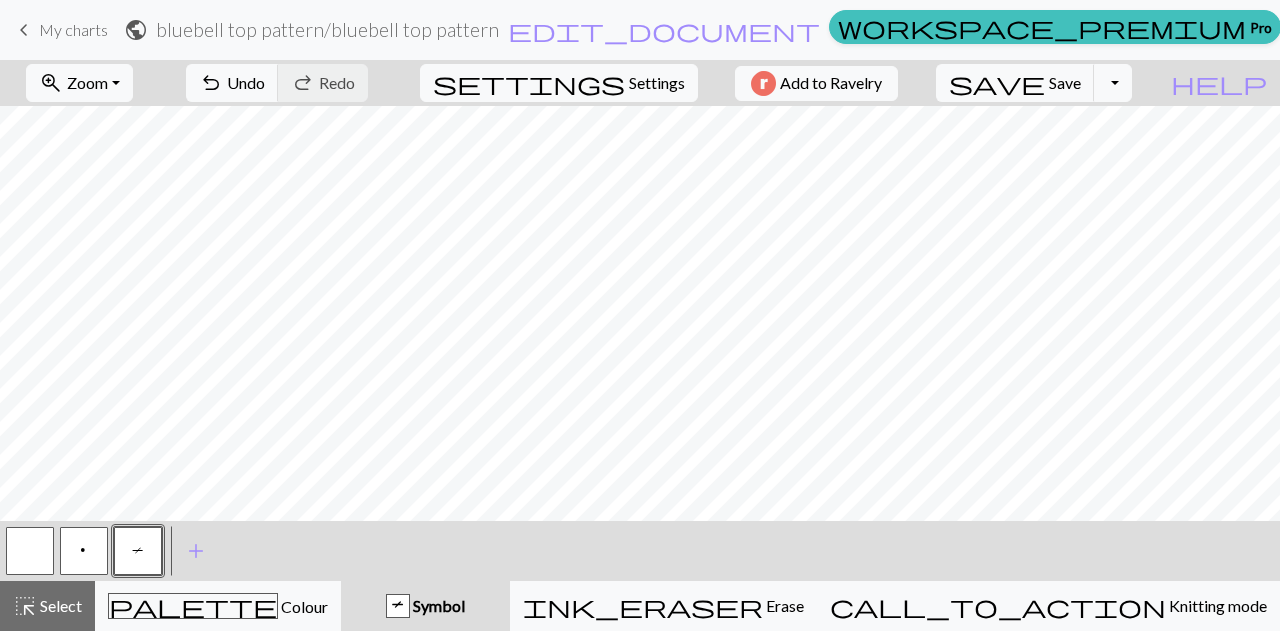 click at bounding box center [30, 551] 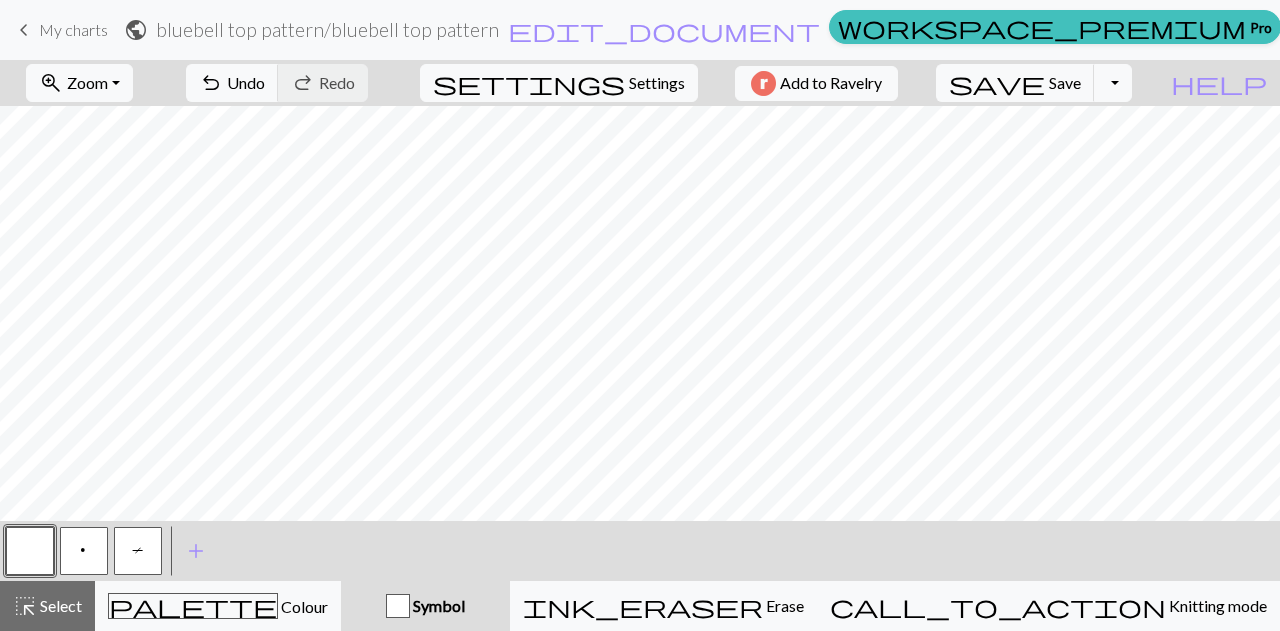 click on "T" at bounding box center (138, 551) 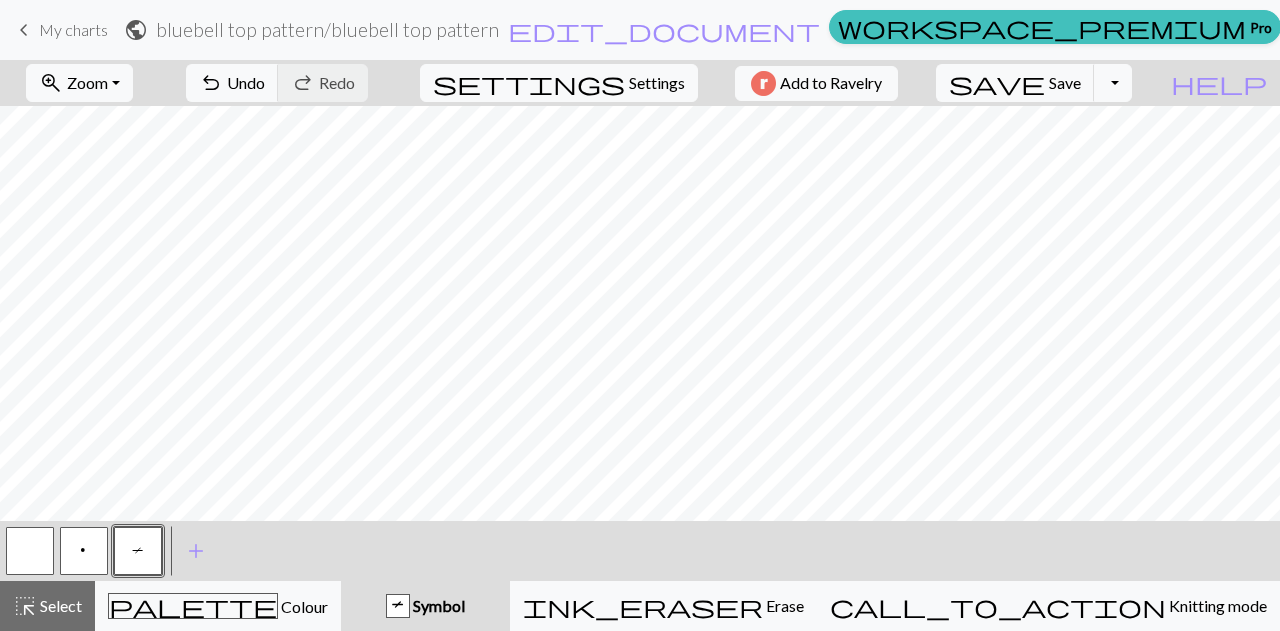 click on "p" at bounding box center [84, 551] 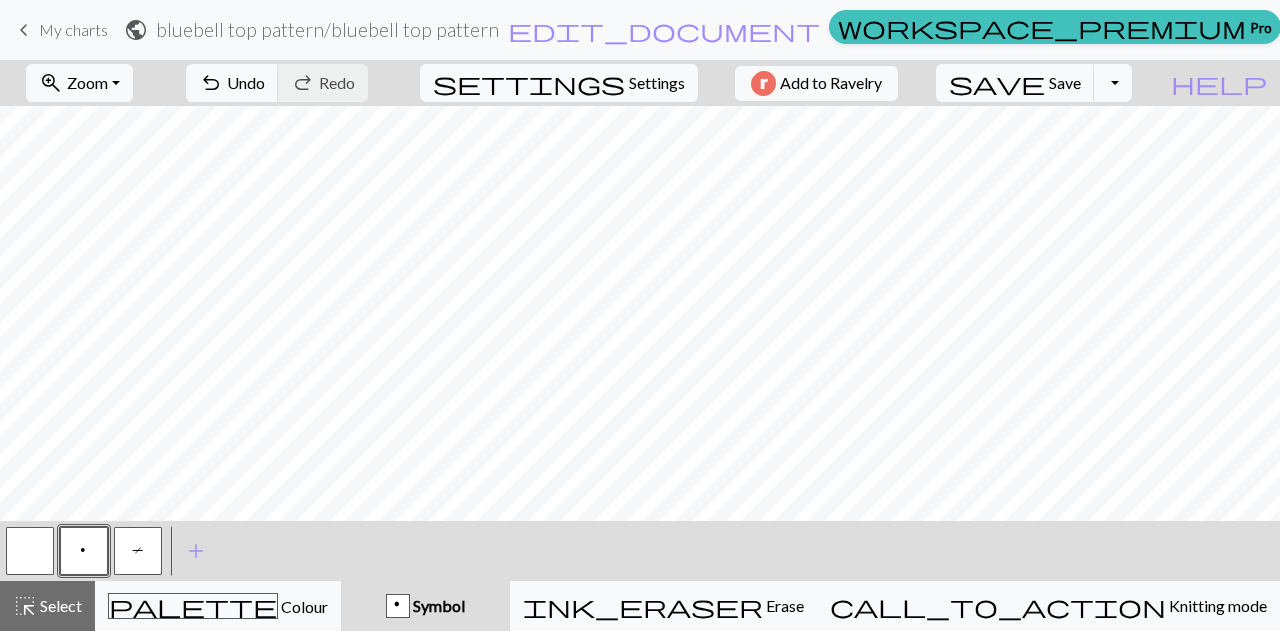 click at bounding box center (30, 551) 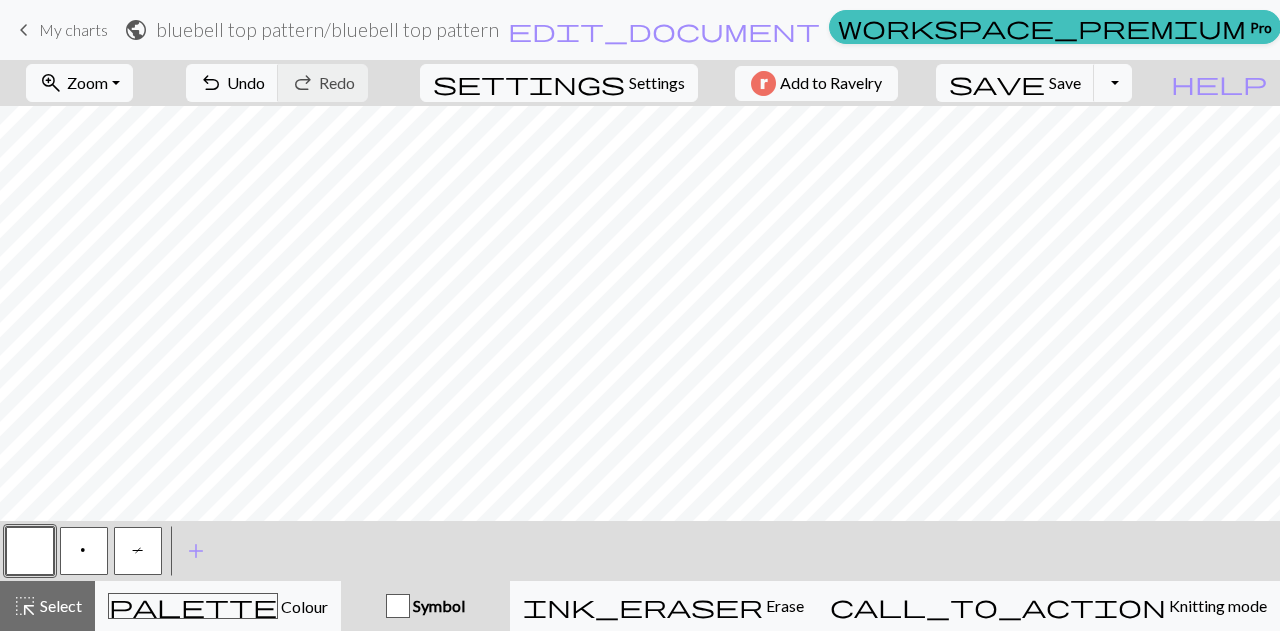click on "T" at bounding box center [138, 551] 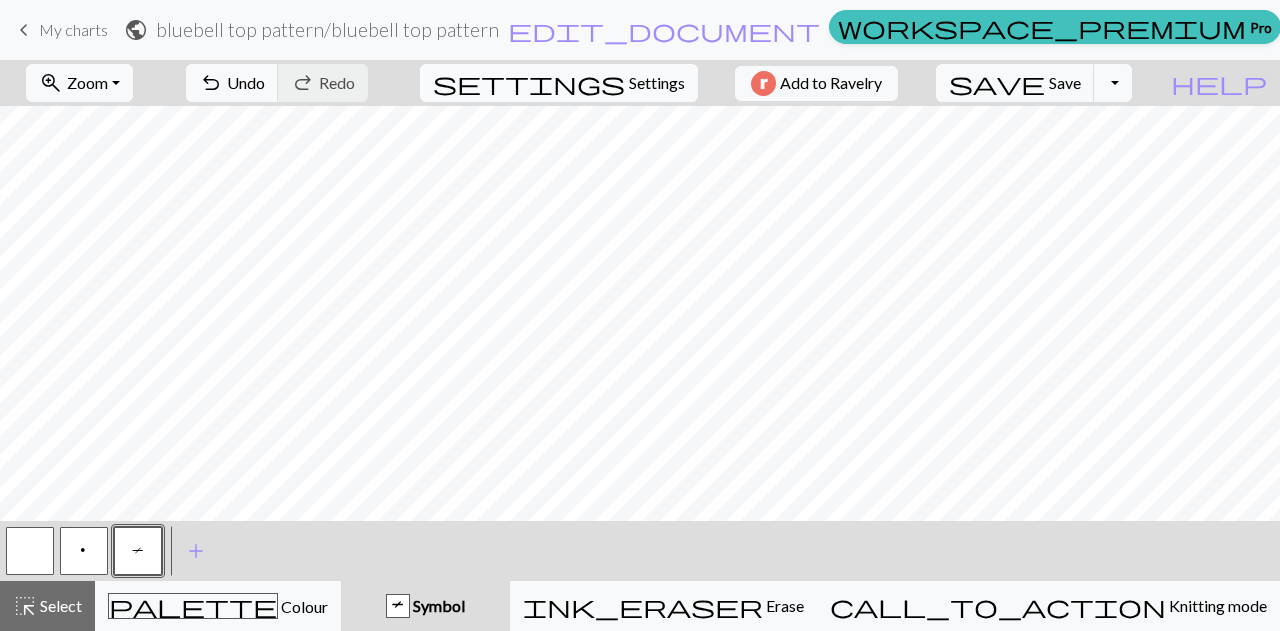 click on "Settings" at bounding box center (657, 83) 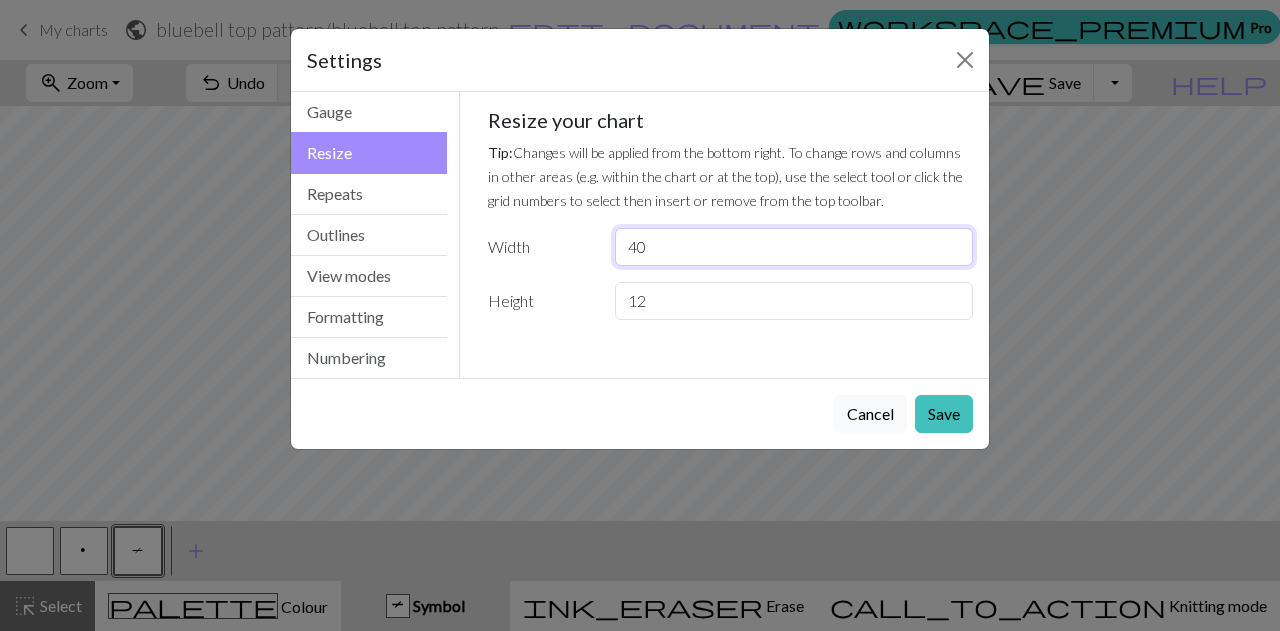 click on "40" at bounding box center (794, 247) 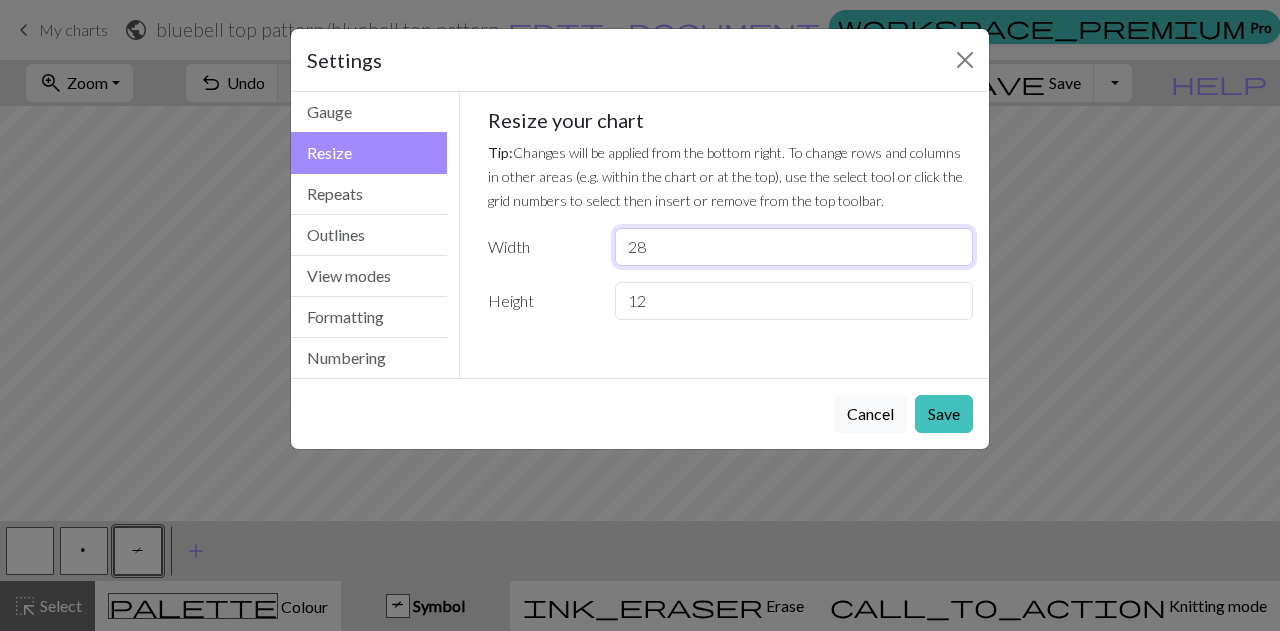 type on "28" 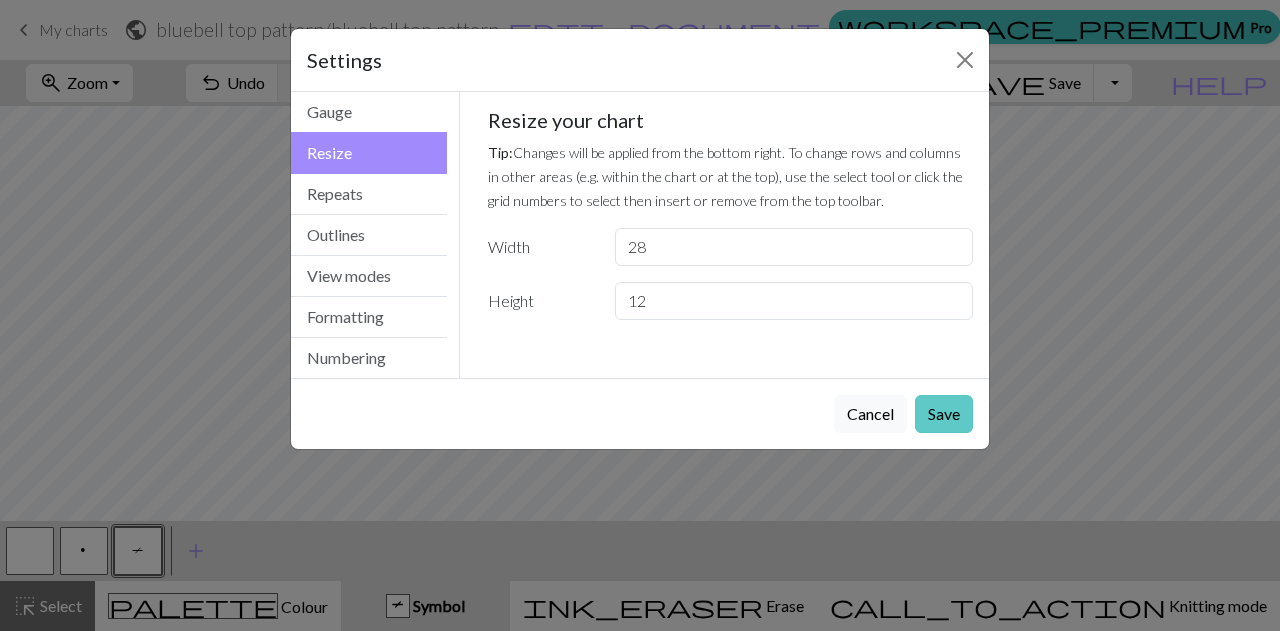 click on "Save" at bounding box center [944, 414] 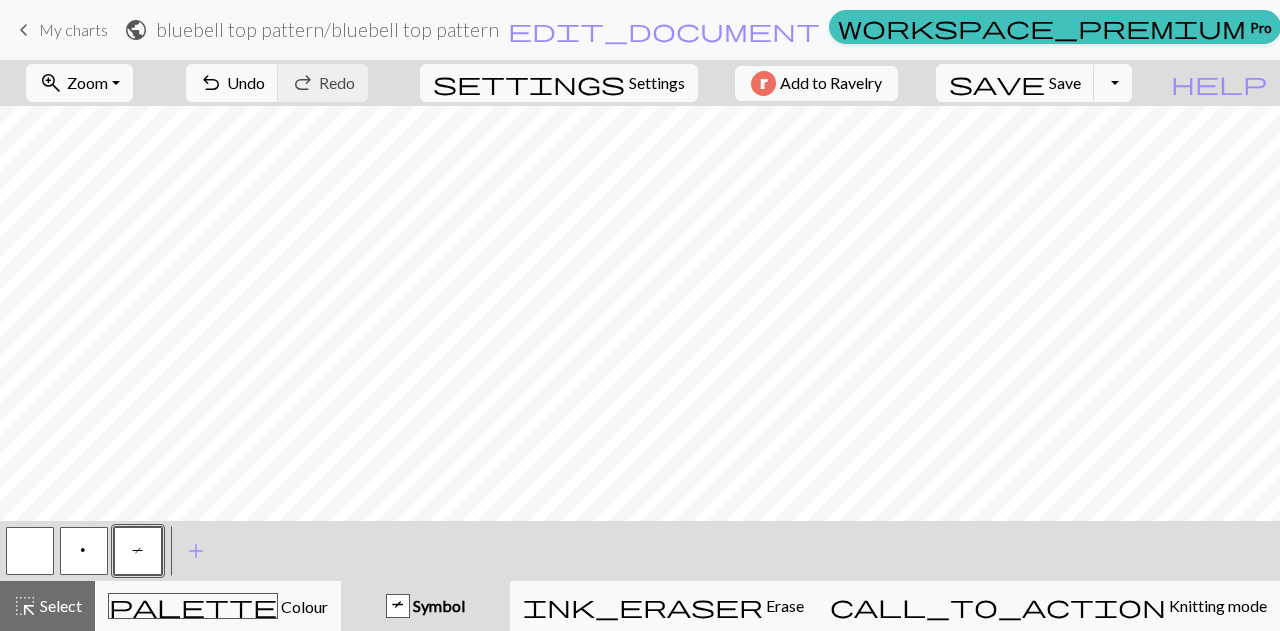 click at bounding box center (30, 551) 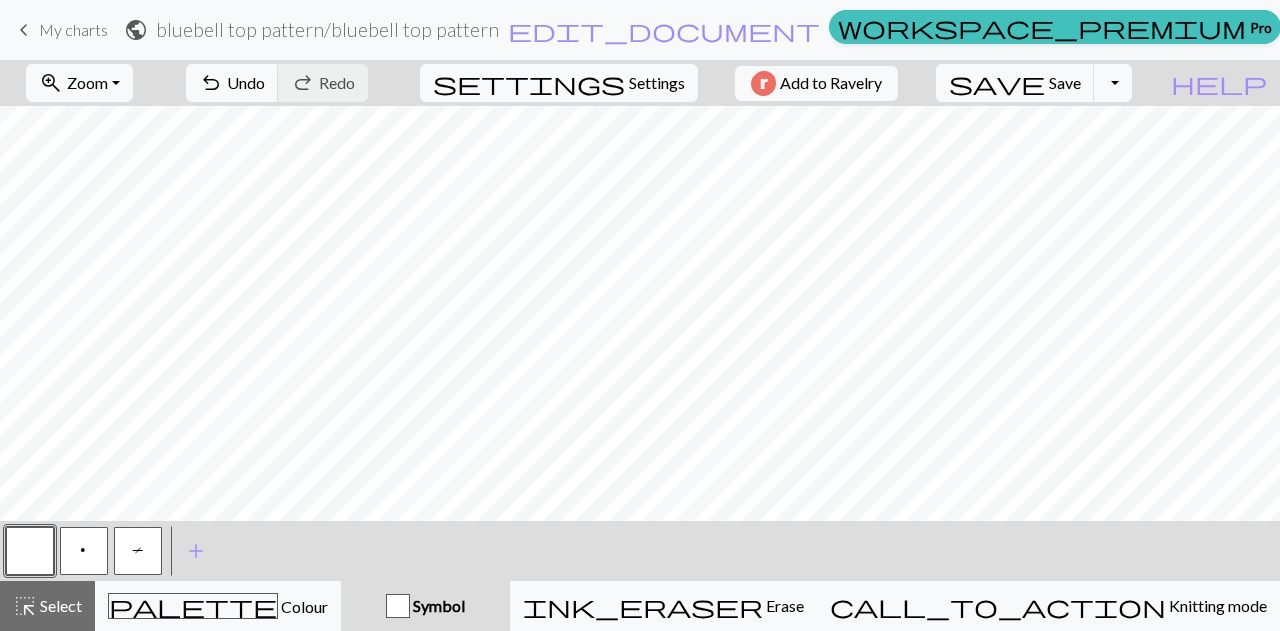 click on "p" at bounding box center (84, 551) 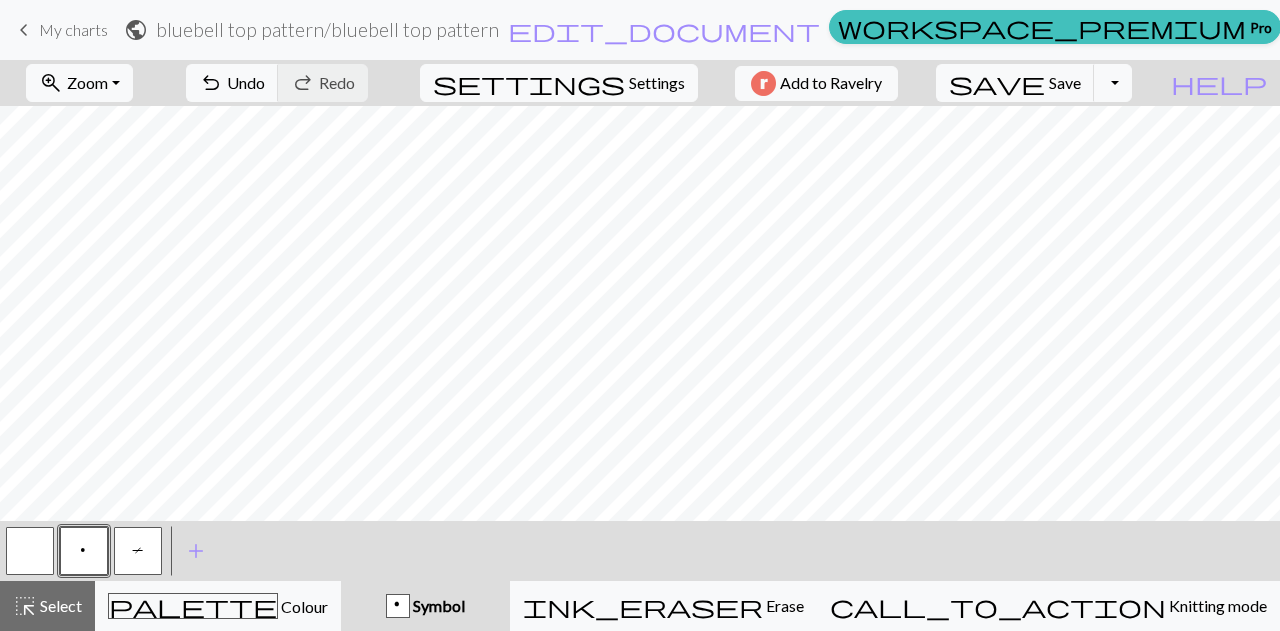 click at bounding box center (30, 551) 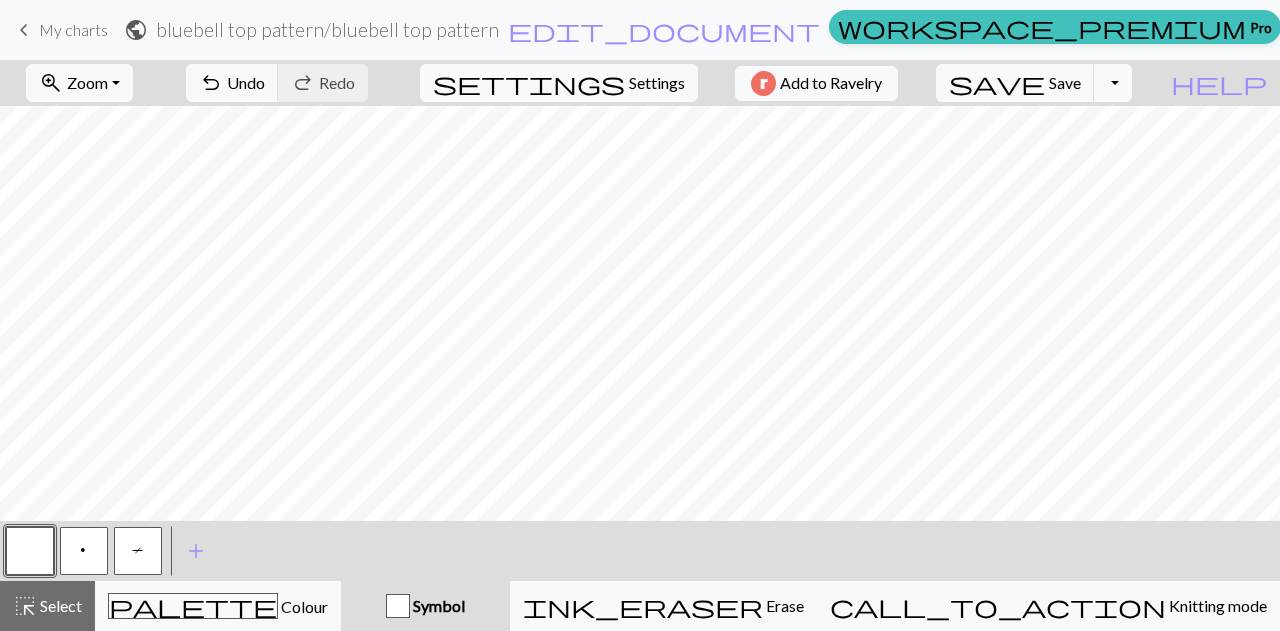 click on "T" at bounding box center (138, 551) 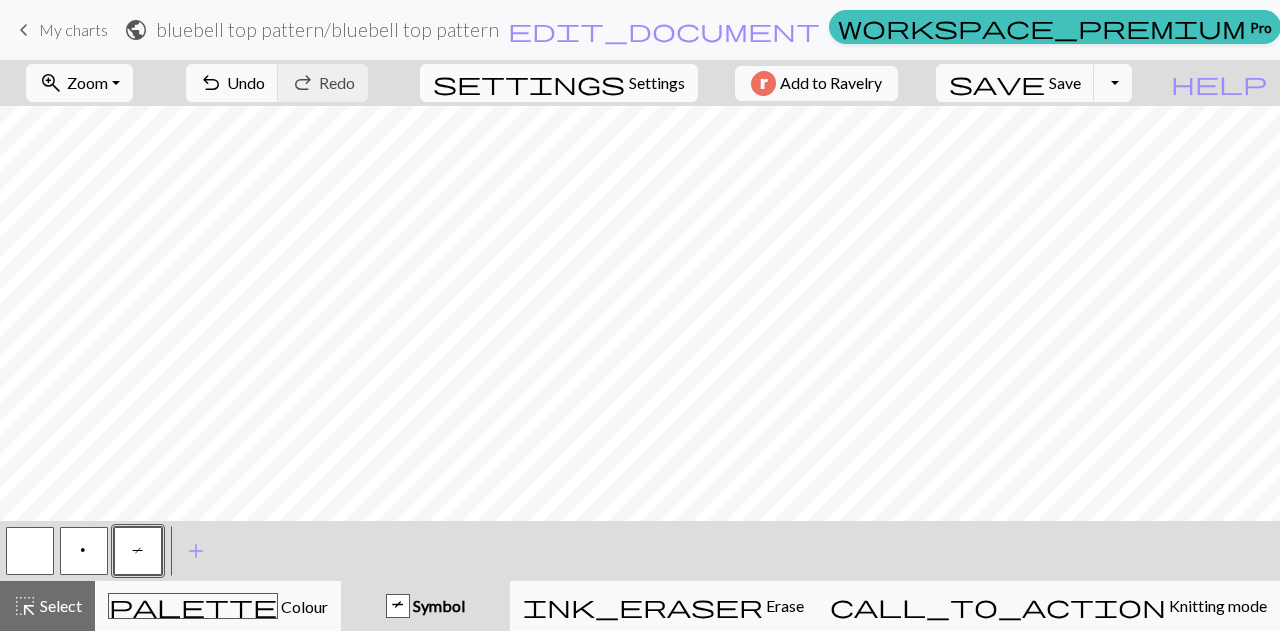click on "Settings" at bounding box center [657, 83] 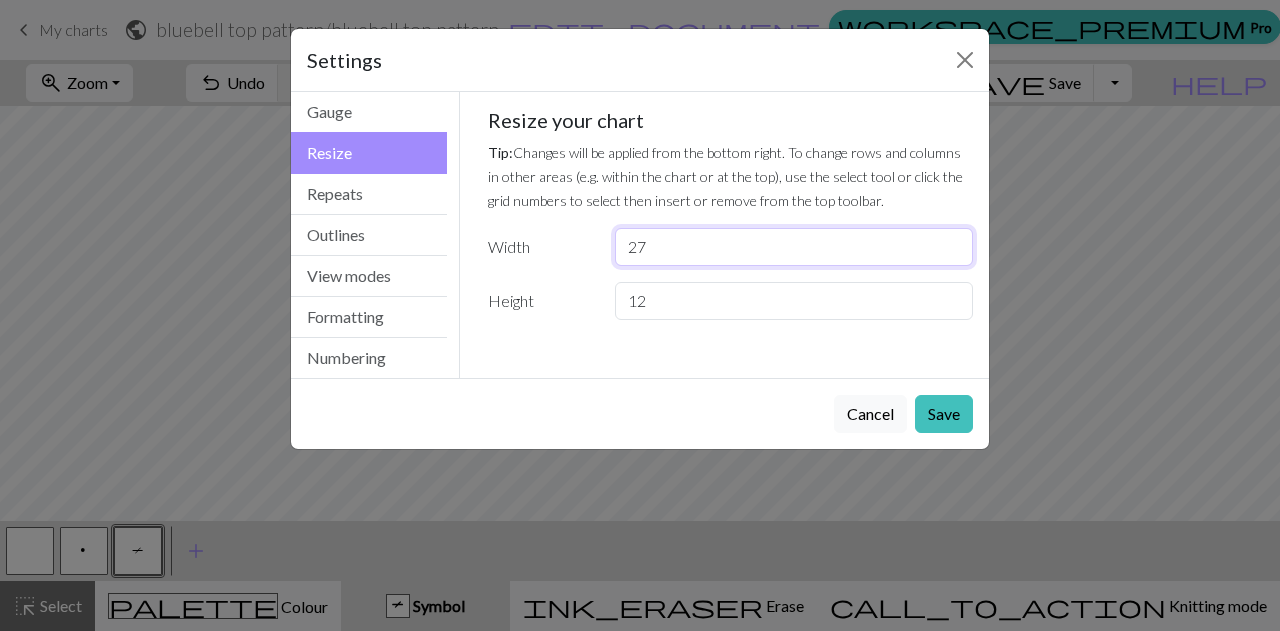 click on "27" at bounding box center [794, 247] 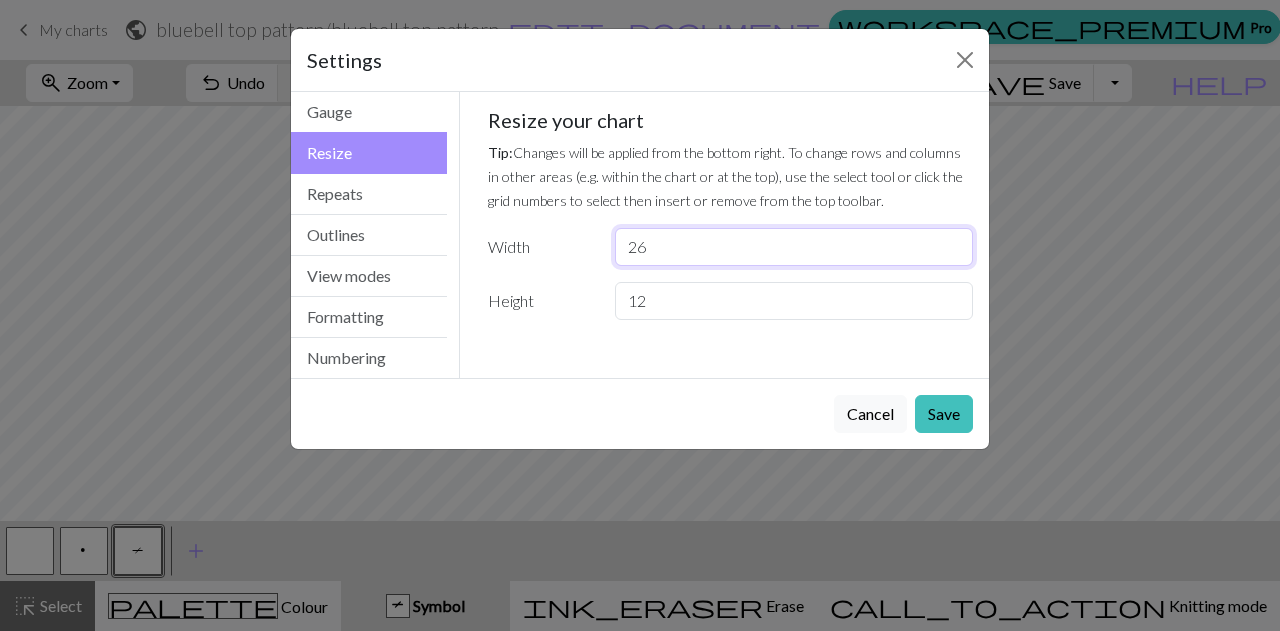 type on "26" 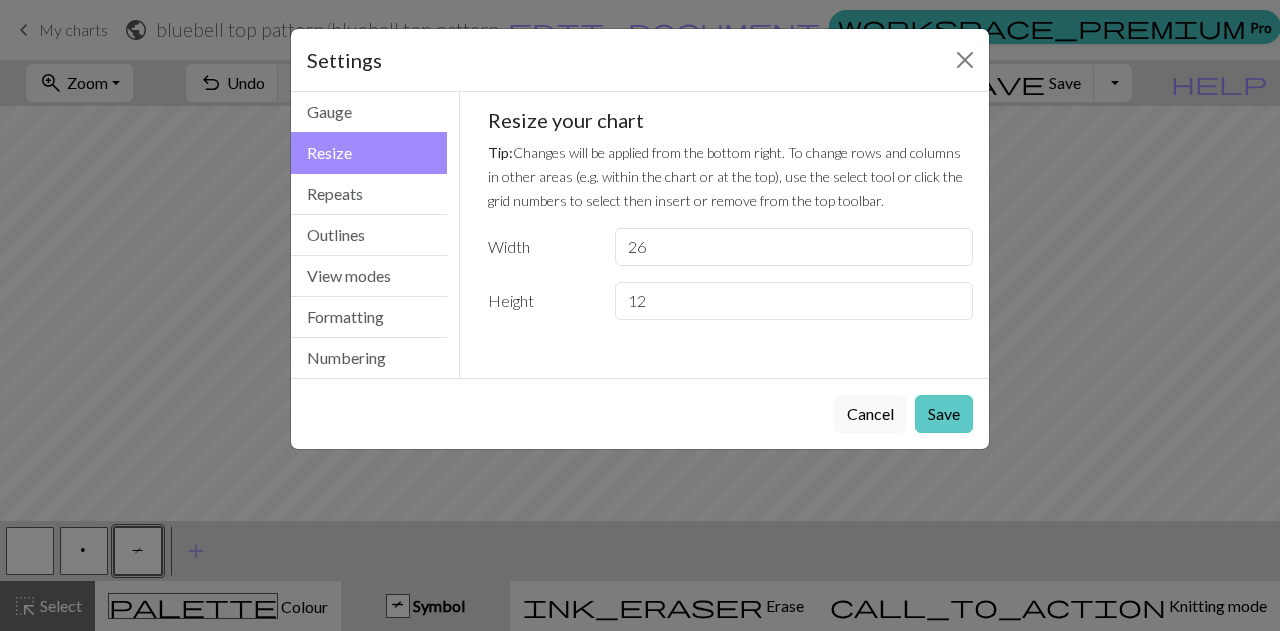 click on "Save" at bounding box center [944, 414] 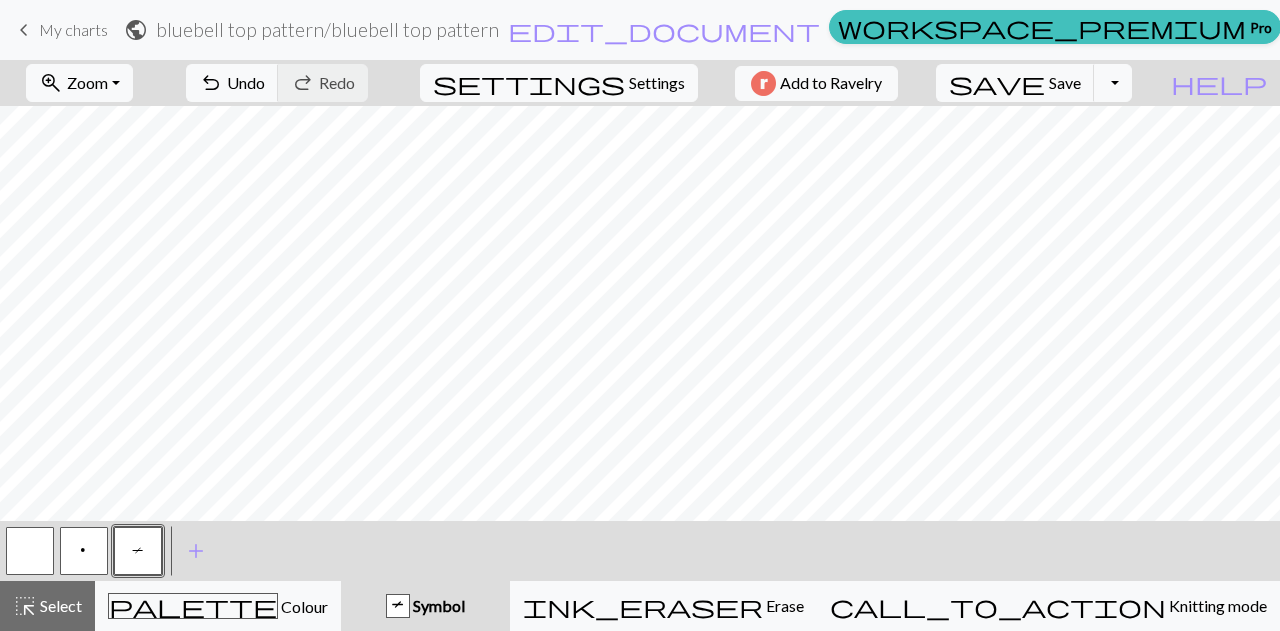click at bounding box center (30, 551) 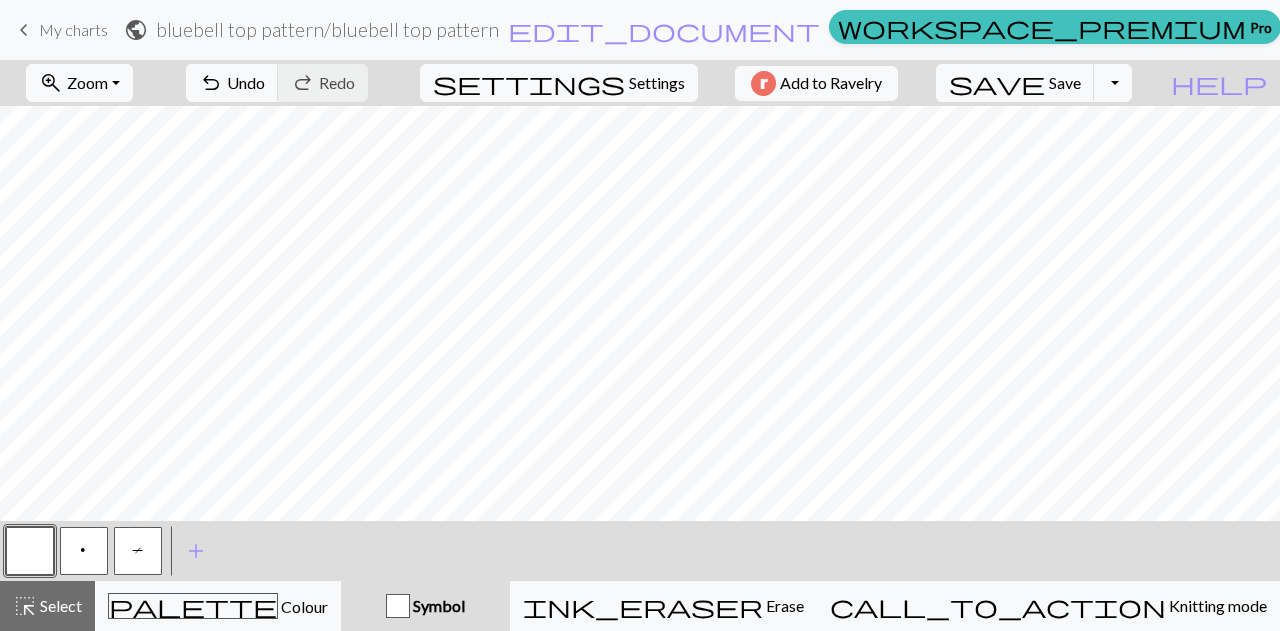 click on "p" at bounding box center [84, 551] 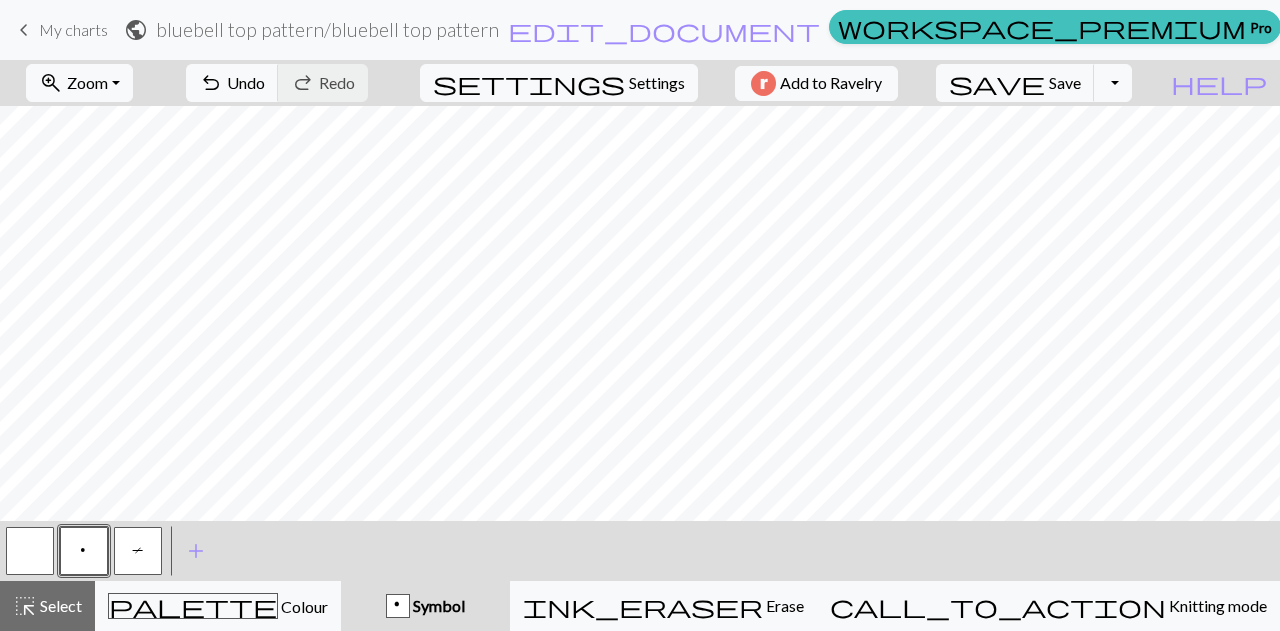 click on "T" at bounding box center [138, 553] 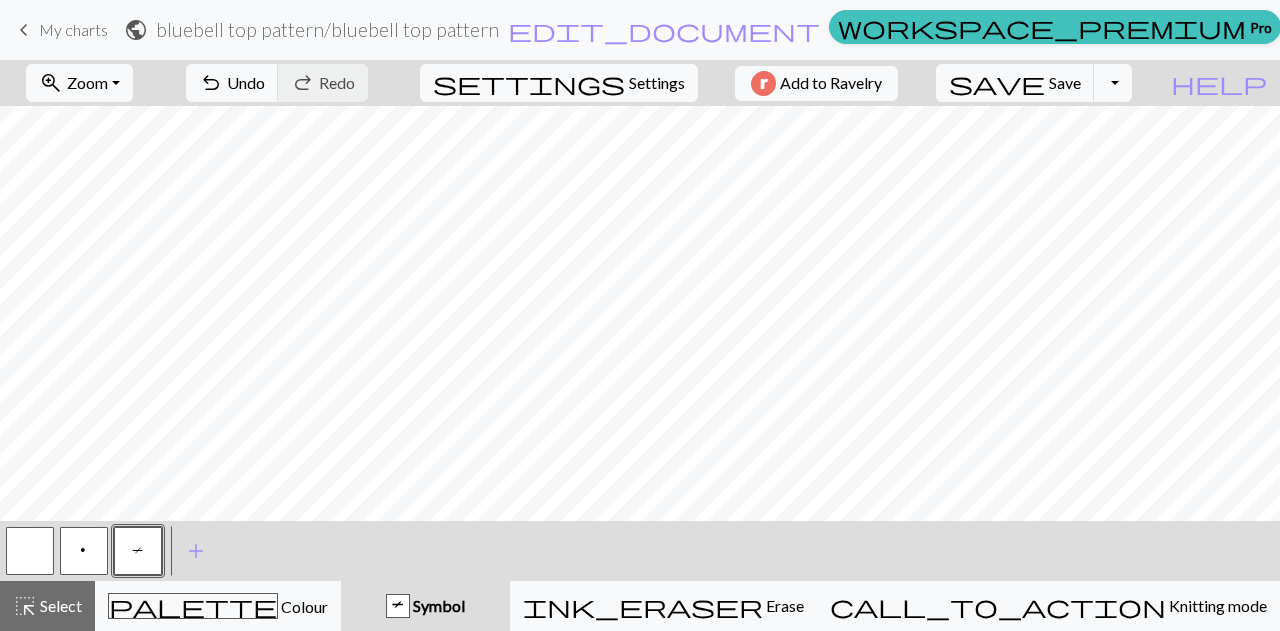 click on "p" at bounding box center (84, 551) 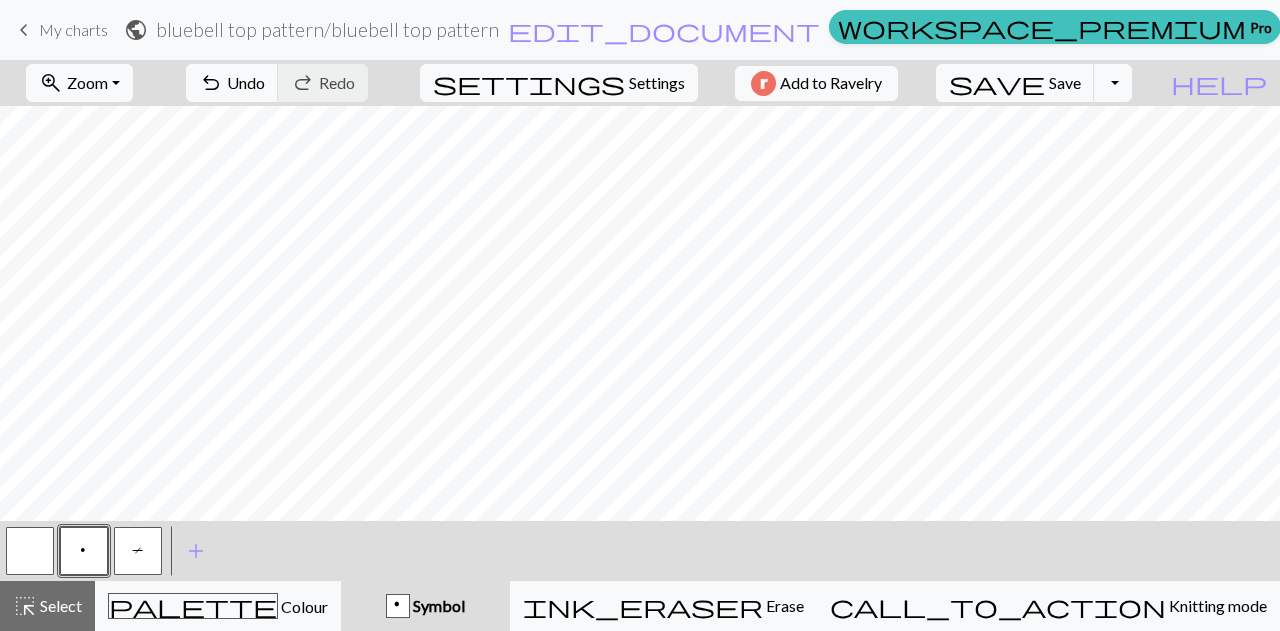 click at bounding box center [30, 551] 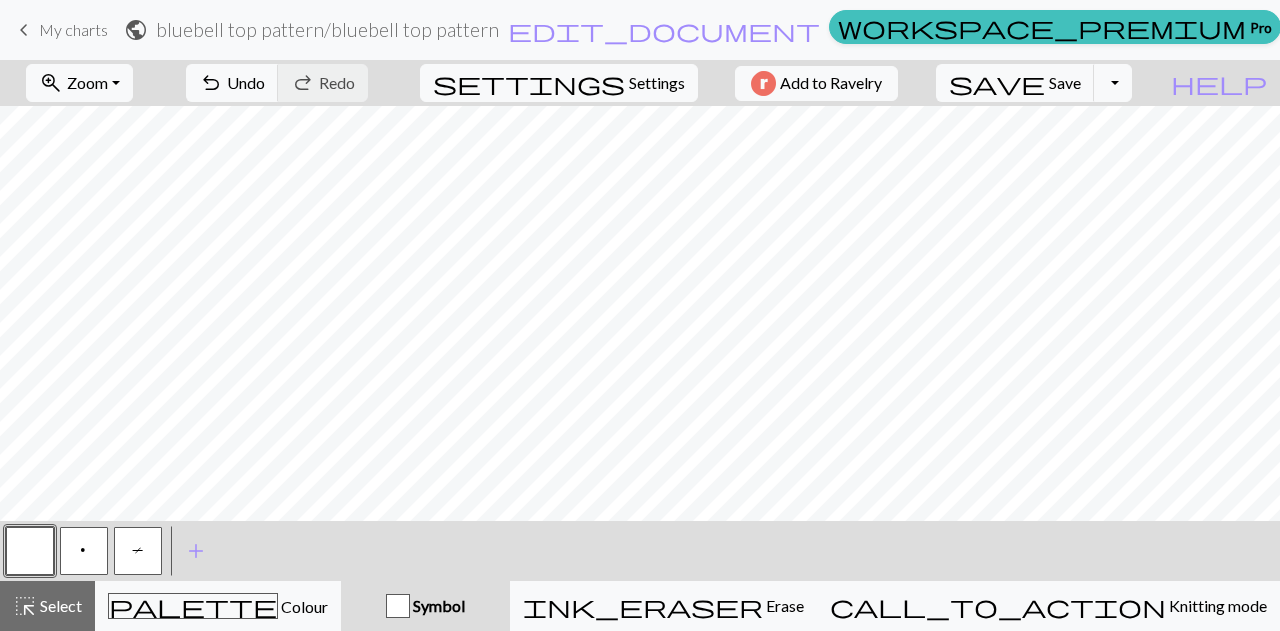 click on "T" at bounding box center (138, 551) 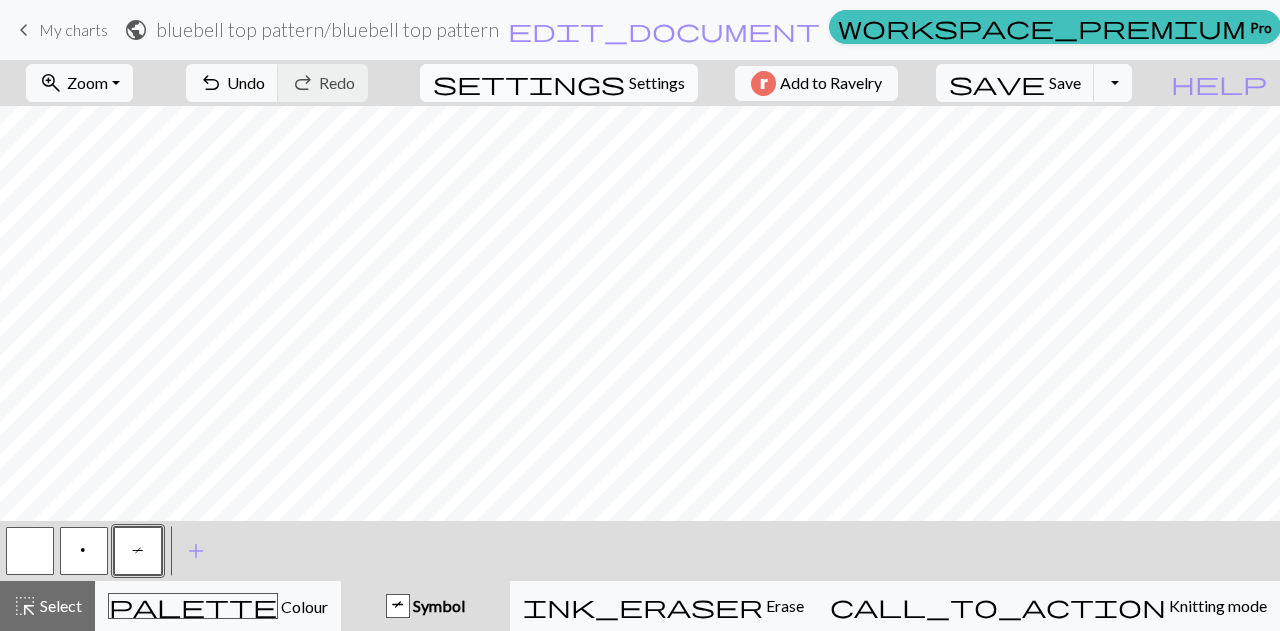 click on "settings  Settings" at bounding box center (559, 83) 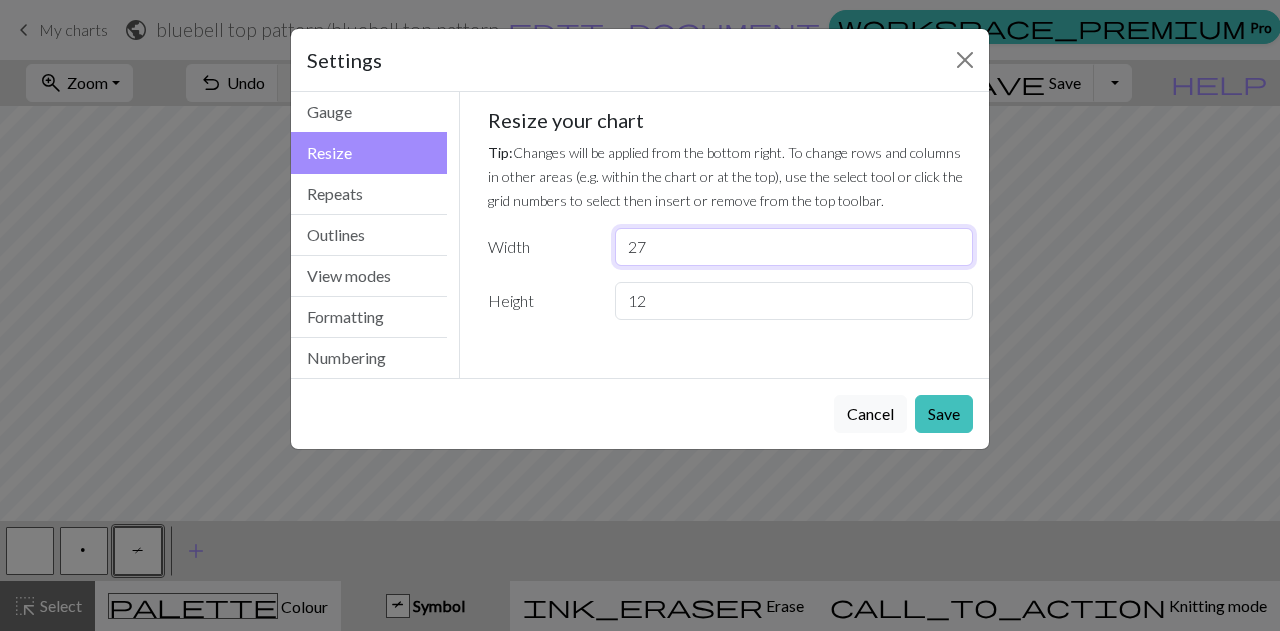 click on "27" at bounding box center (794, 247) 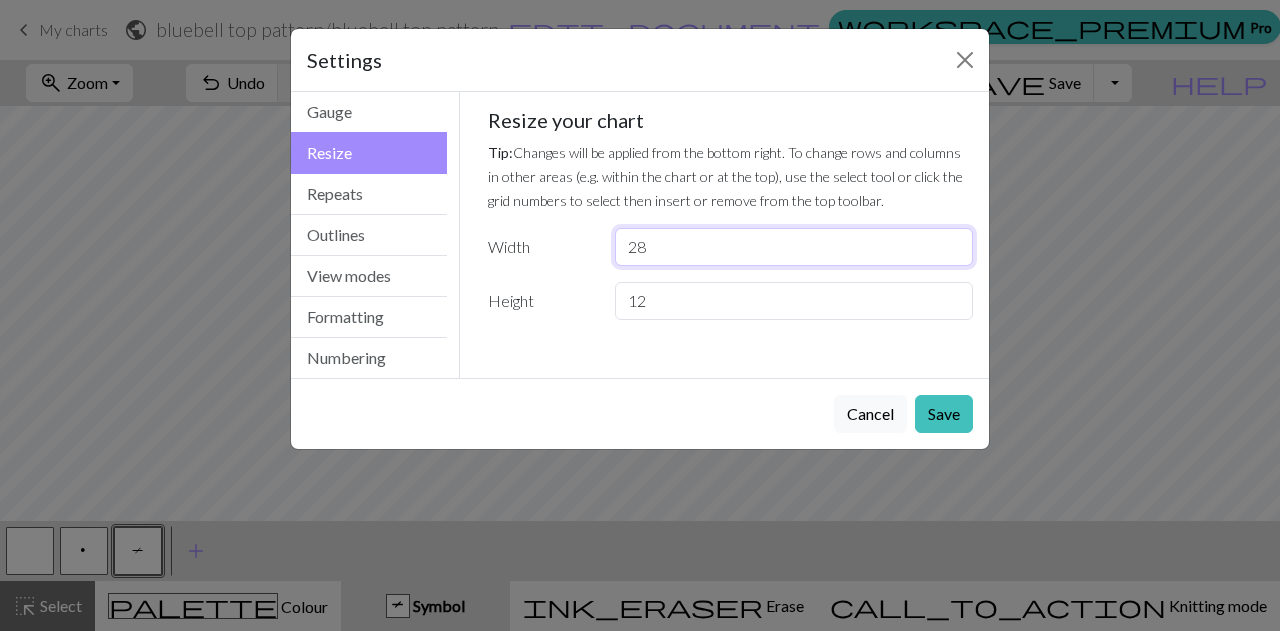 type on "28" 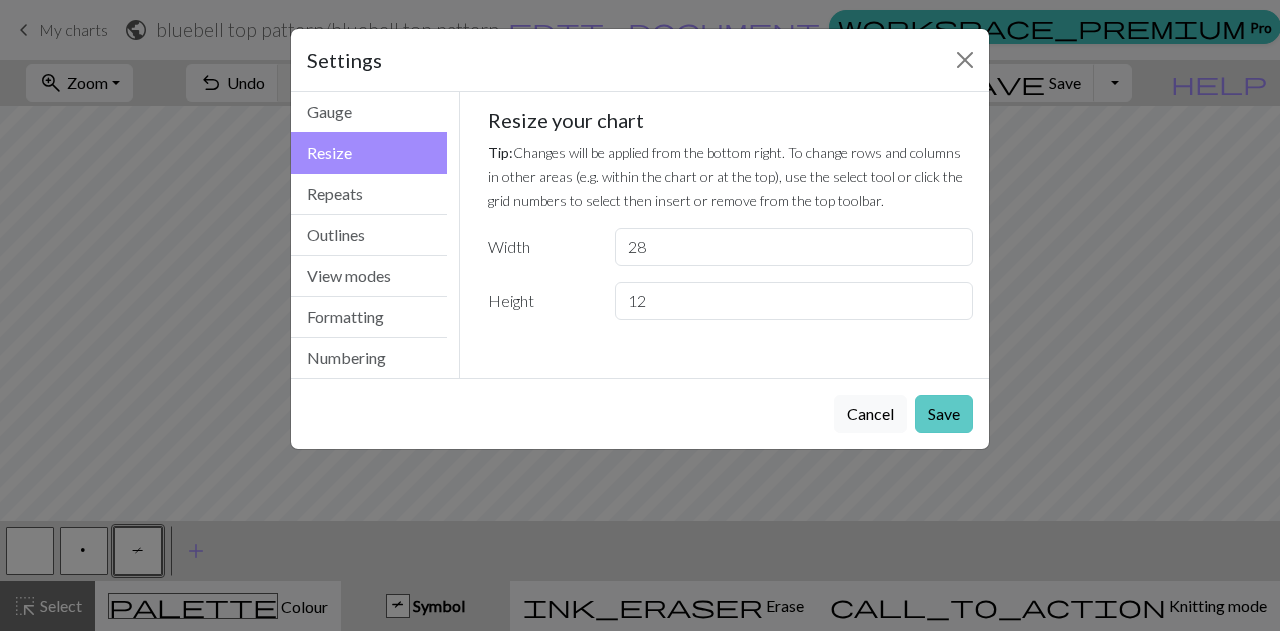 click on "Save" at bounding box center [944, 414] 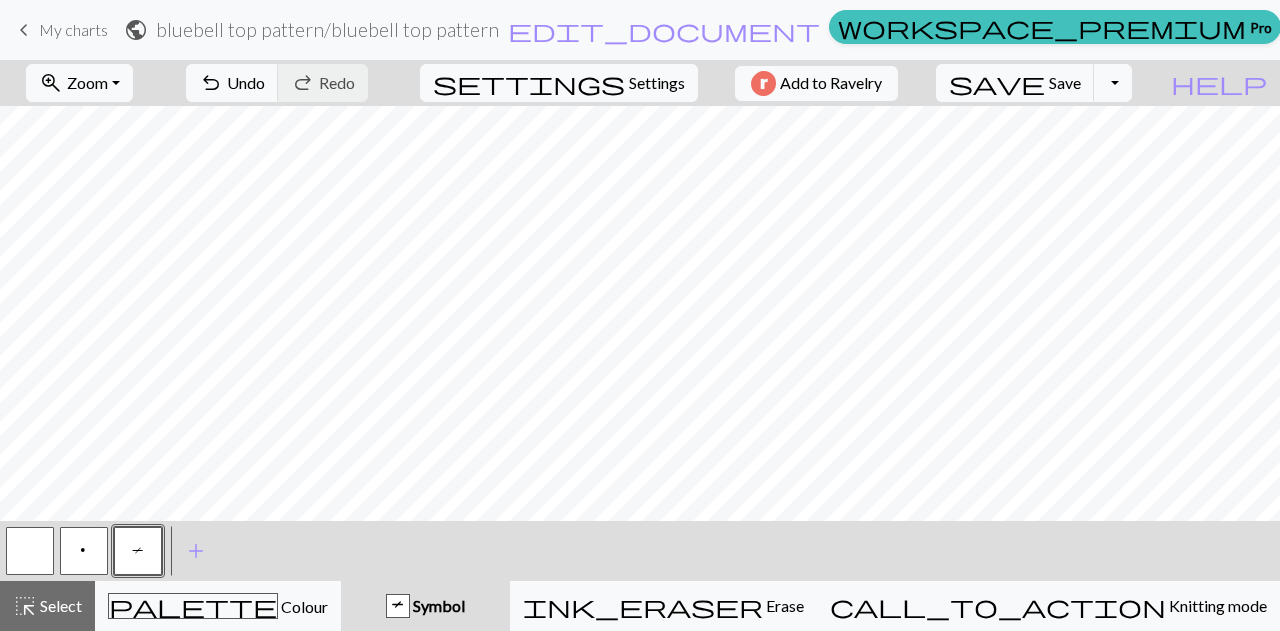click on "< p T > add Add a  symbol" at bounding box center (640, 551) 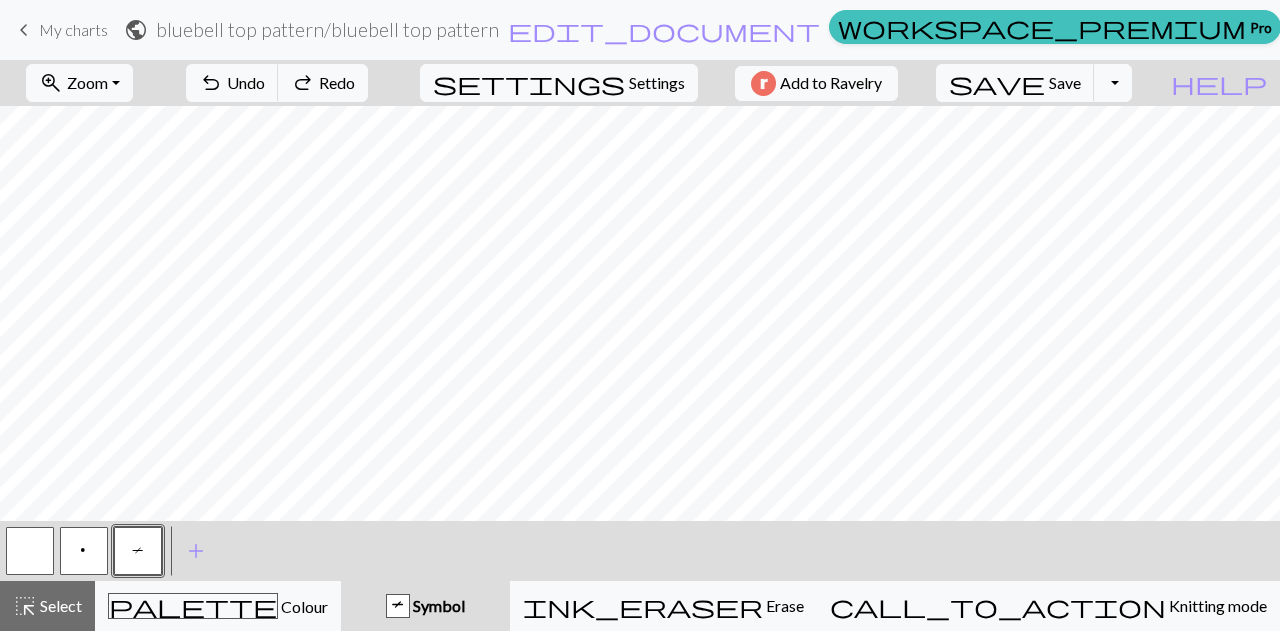 click at bounding box center [30, 551] 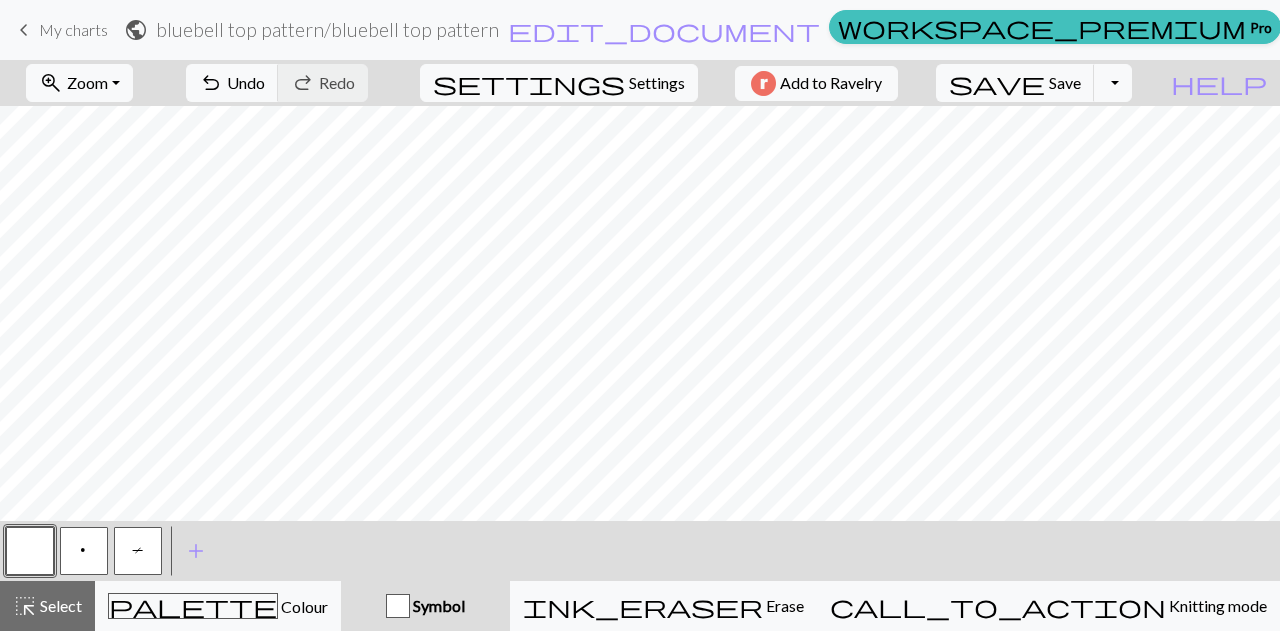 click on "p" at bounding box center [84, 551] 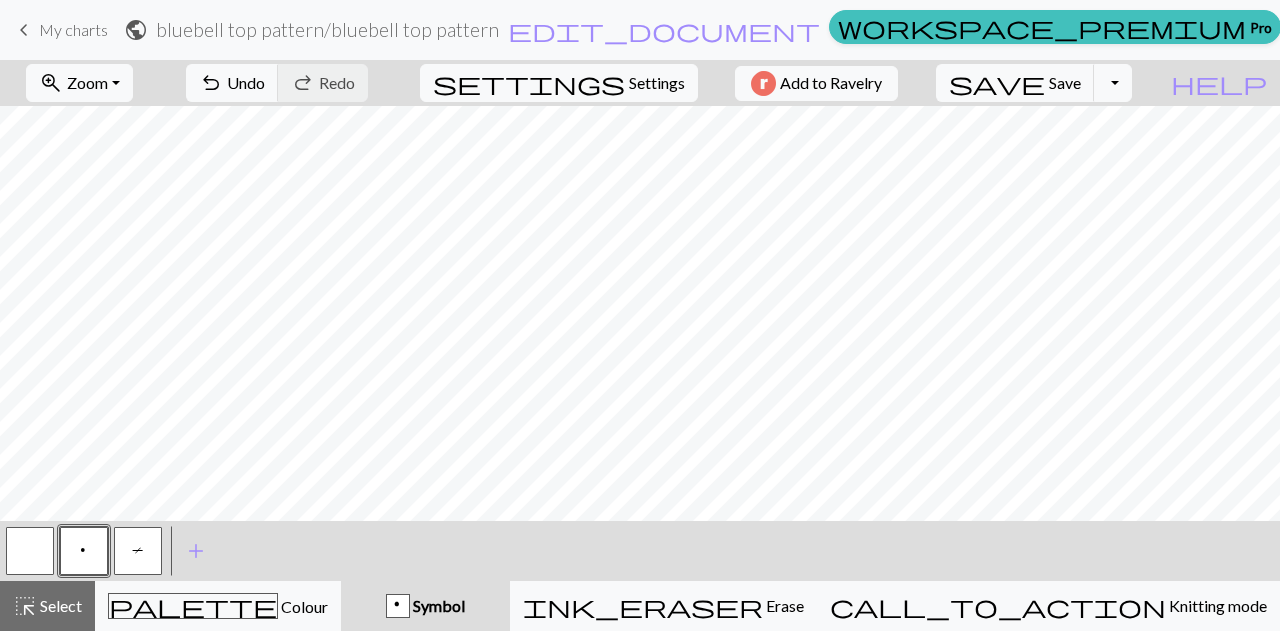 click at bounding box center [30, 551] 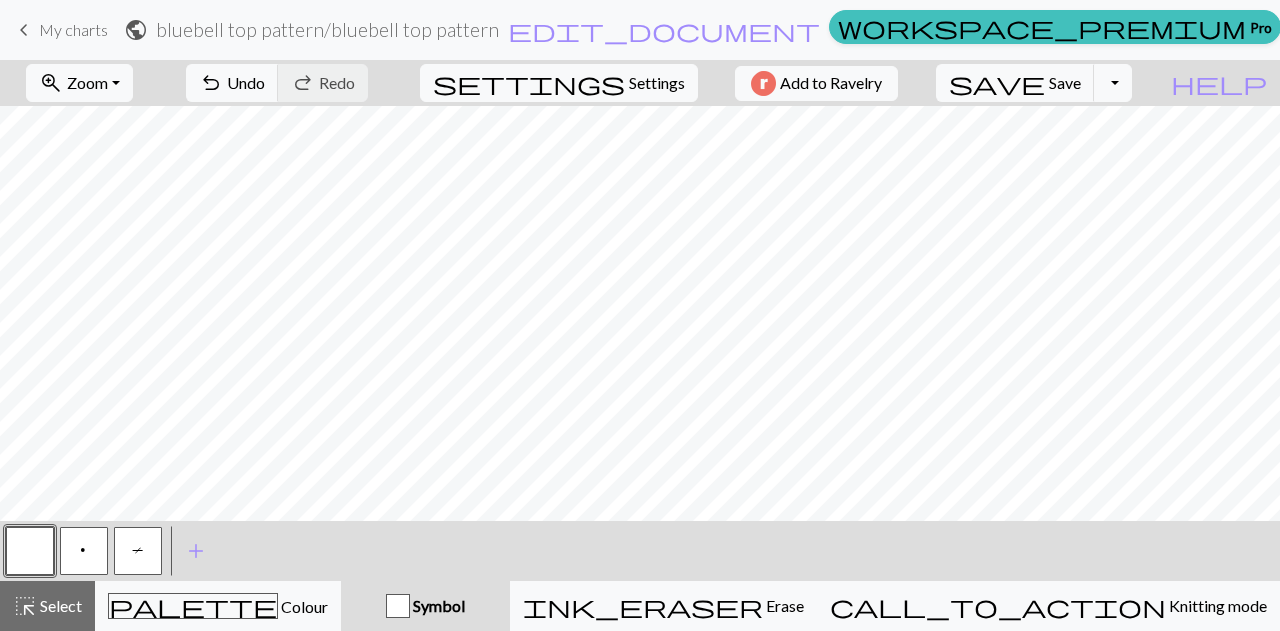 click on "T" at bounding box center (138, 551) 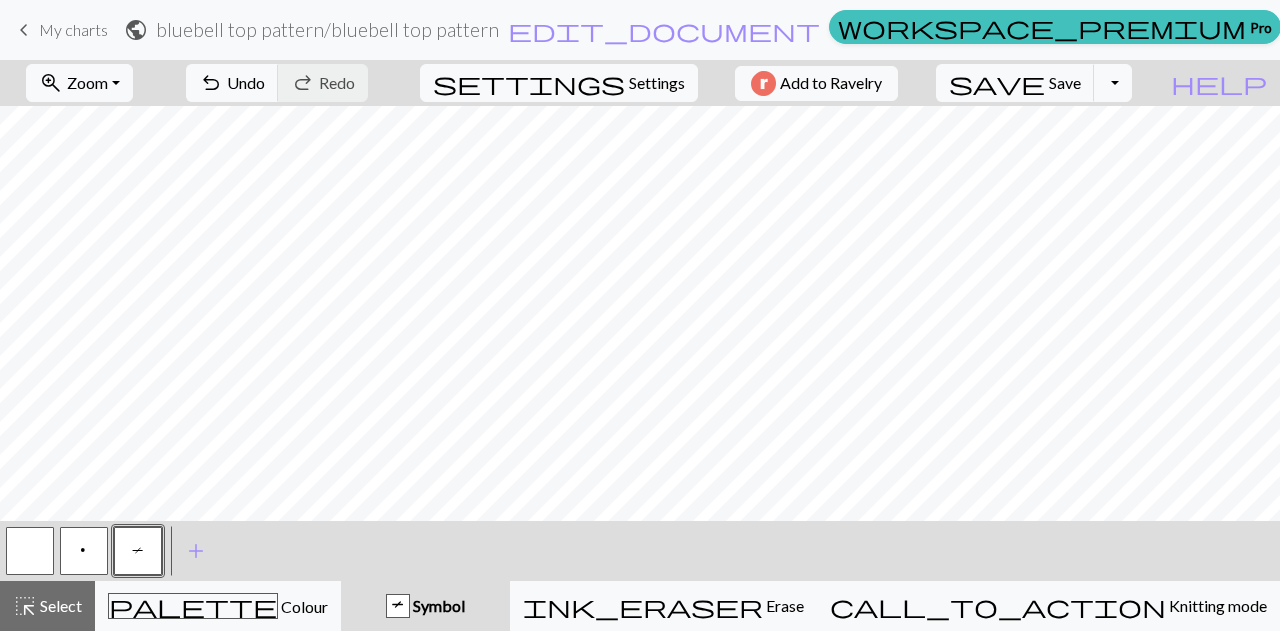 click on "T" at bounding box center (138, 551) 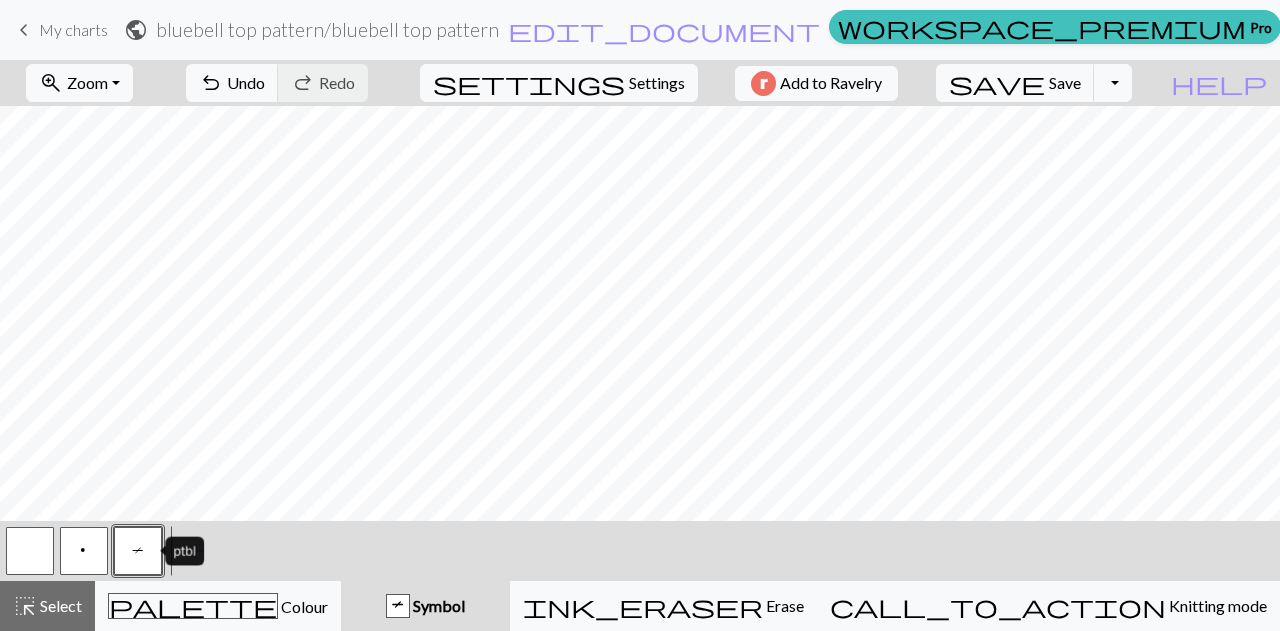 click on "T" at bounding box center [138, 551] 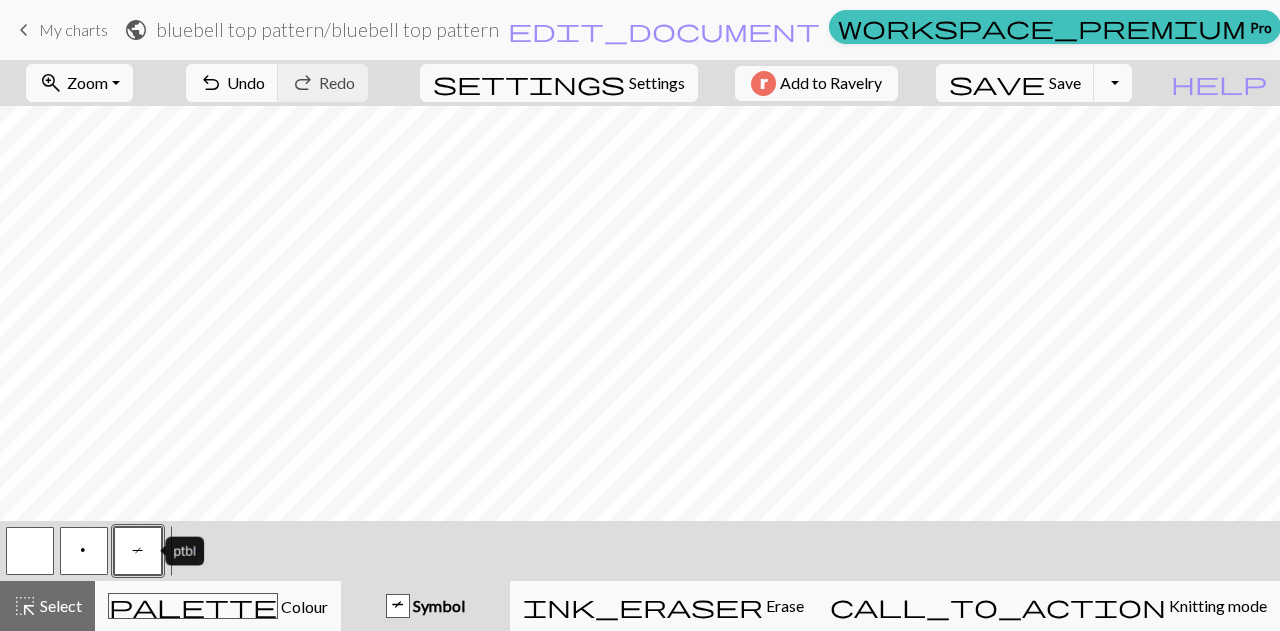 click on "Edit symbol Name ptbl d f g h j k p s t F H J O P T / | 0 1 2 3 4 5 6 7 8 9 e m n G I ' ~ . ` , " : ; + ( ) & * ^ % _ - a b c i l o r u v w x y z A B C D E K L M N R S U V W X Y < > Reorder arrow_back Move left arrow_forward Move right workspace_premium Become a Pro user   to  reorder symbols Delete Done Cancel" at bounding box center (640, 315) 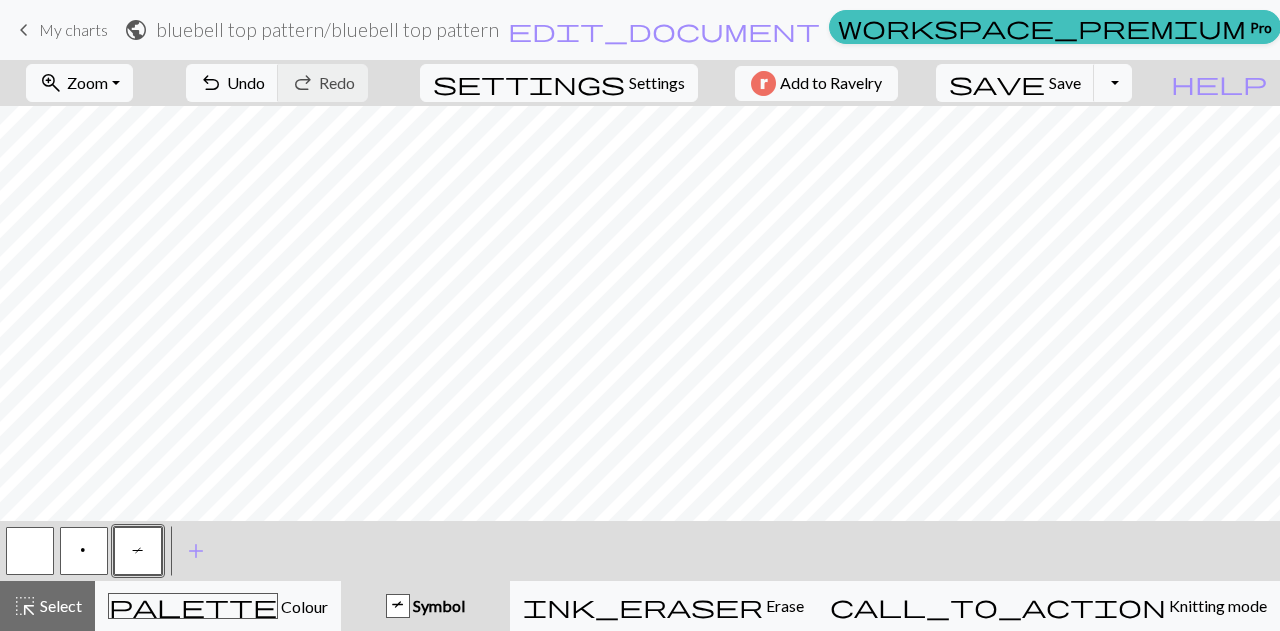 click on "T" at bounding box center [138, 551] 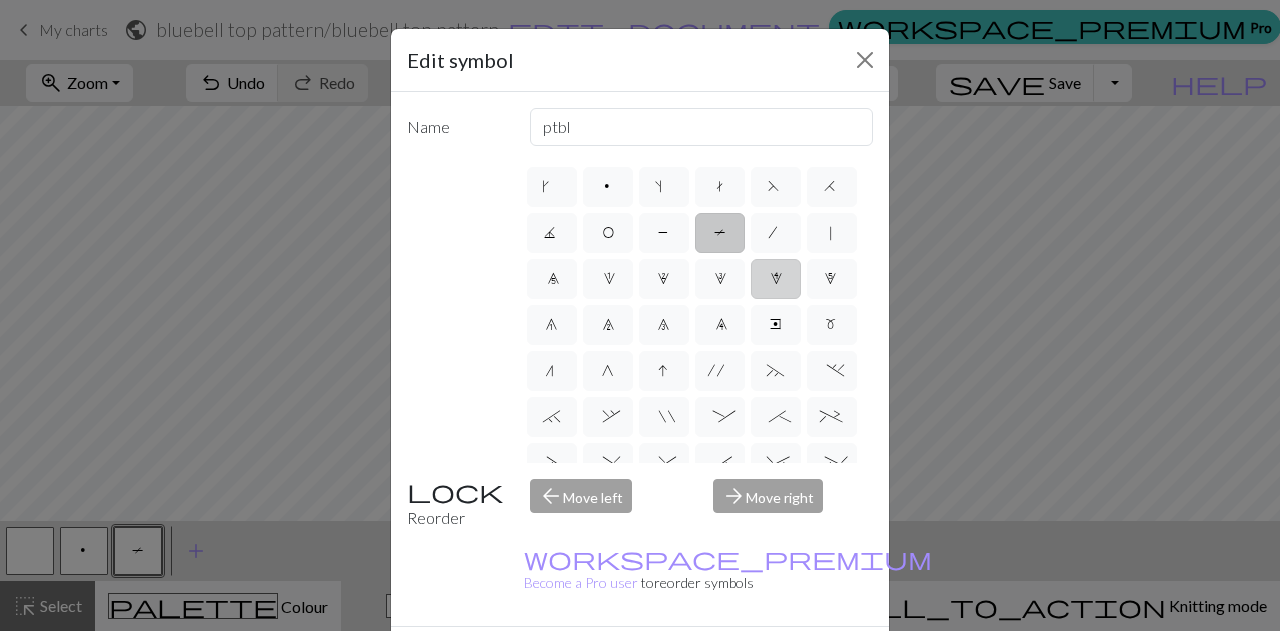 scroll, scrollTop: 150, scrollLeft: 0, axis: vertical 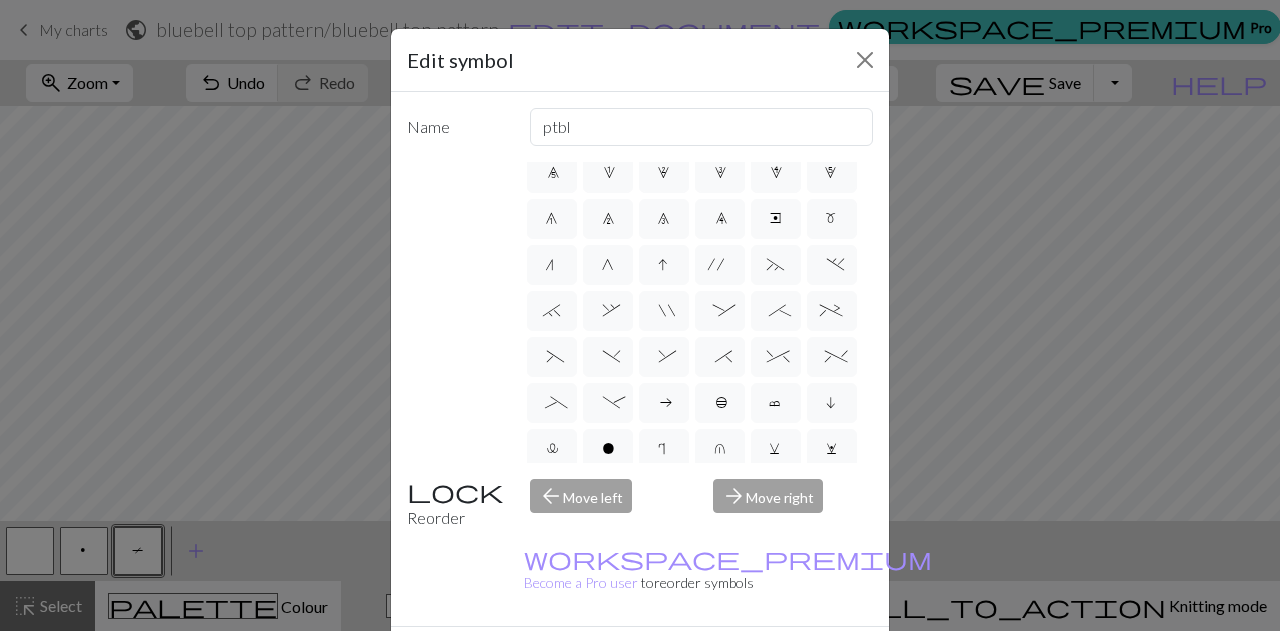 click on "arrow_forward Move right" at bounding box center [793, 504] 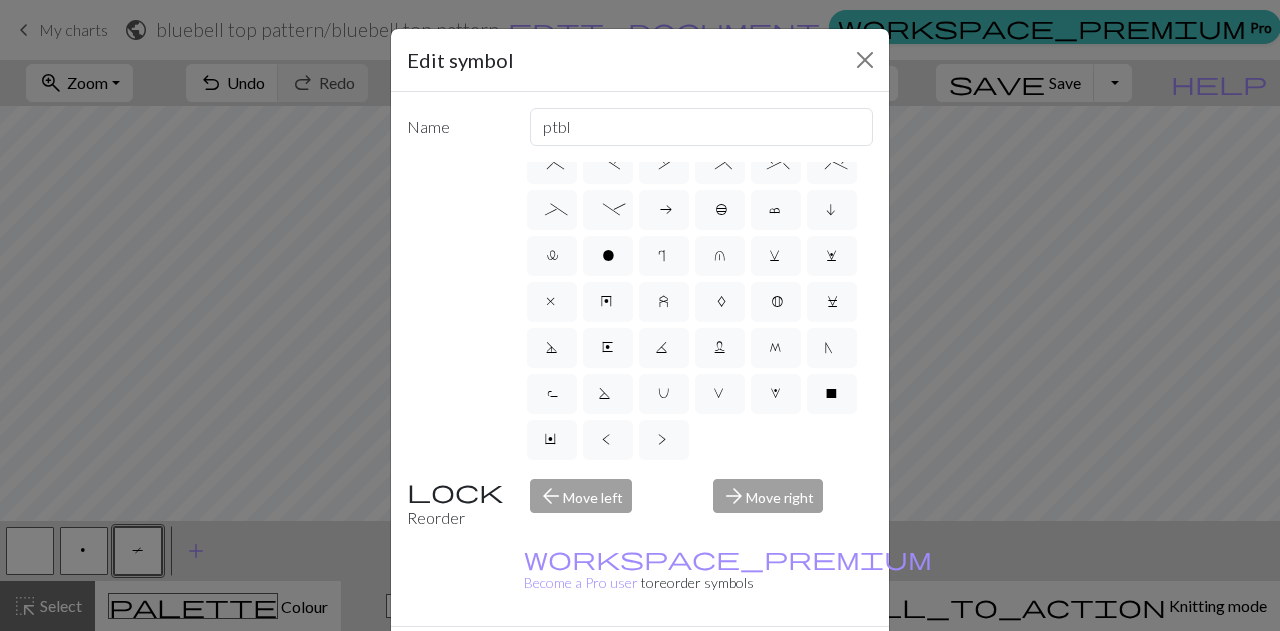 scroll, scrollTop: 388, scrollLeft: 0, axis: vertical 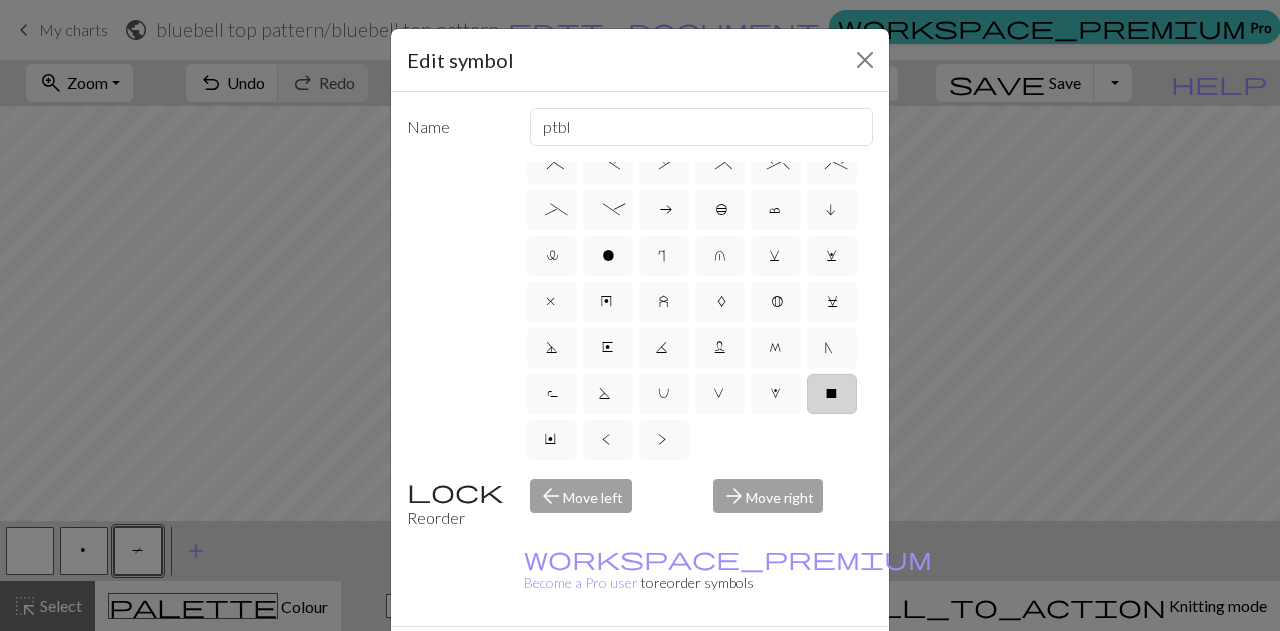 click on "X" at bounding box center [832, 394] 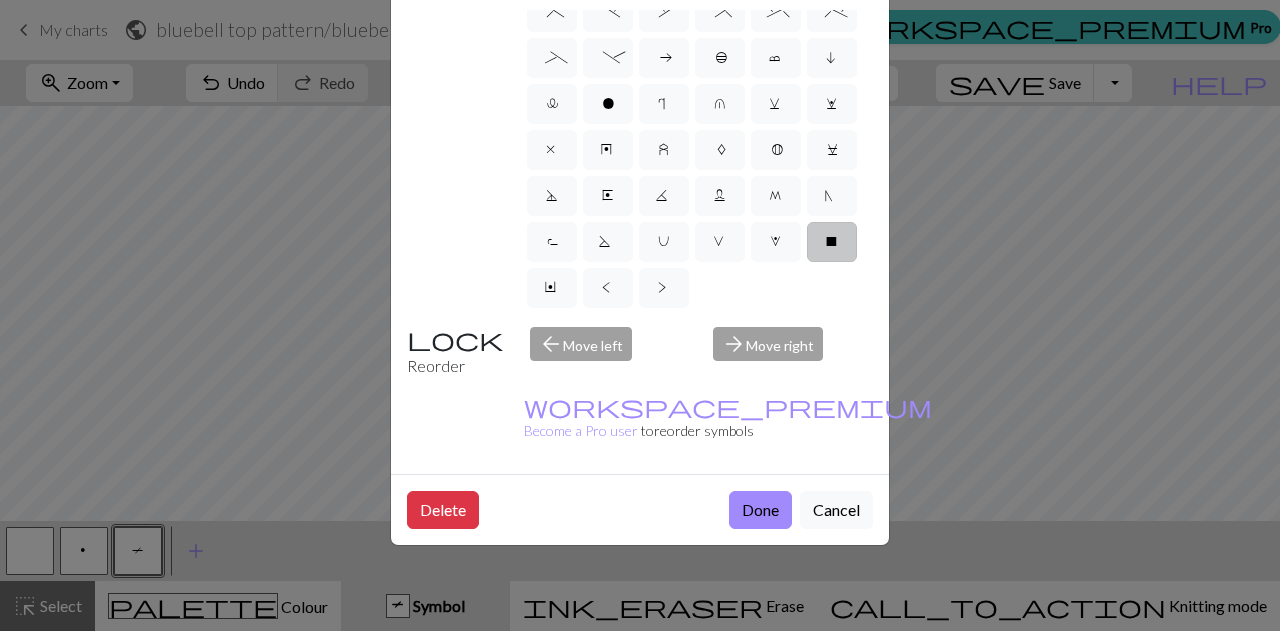 scroll, scrollTop: 0, scrollLeft: 0, axis: both 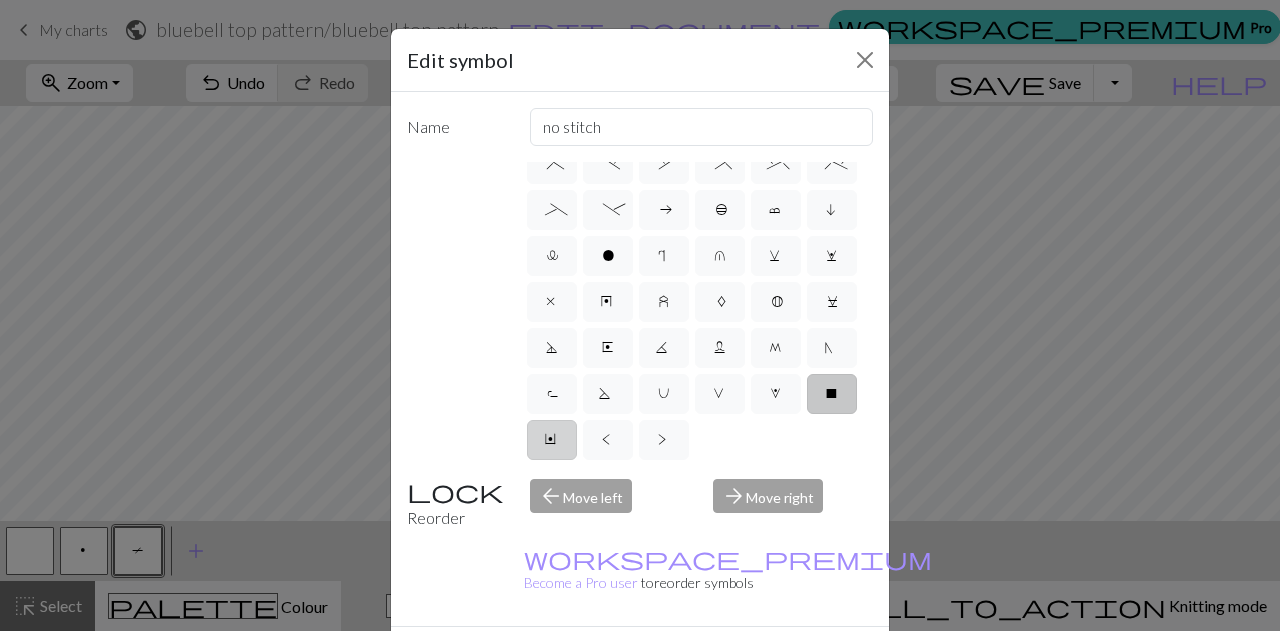 click on "Y" at bounding box center (552, 440) 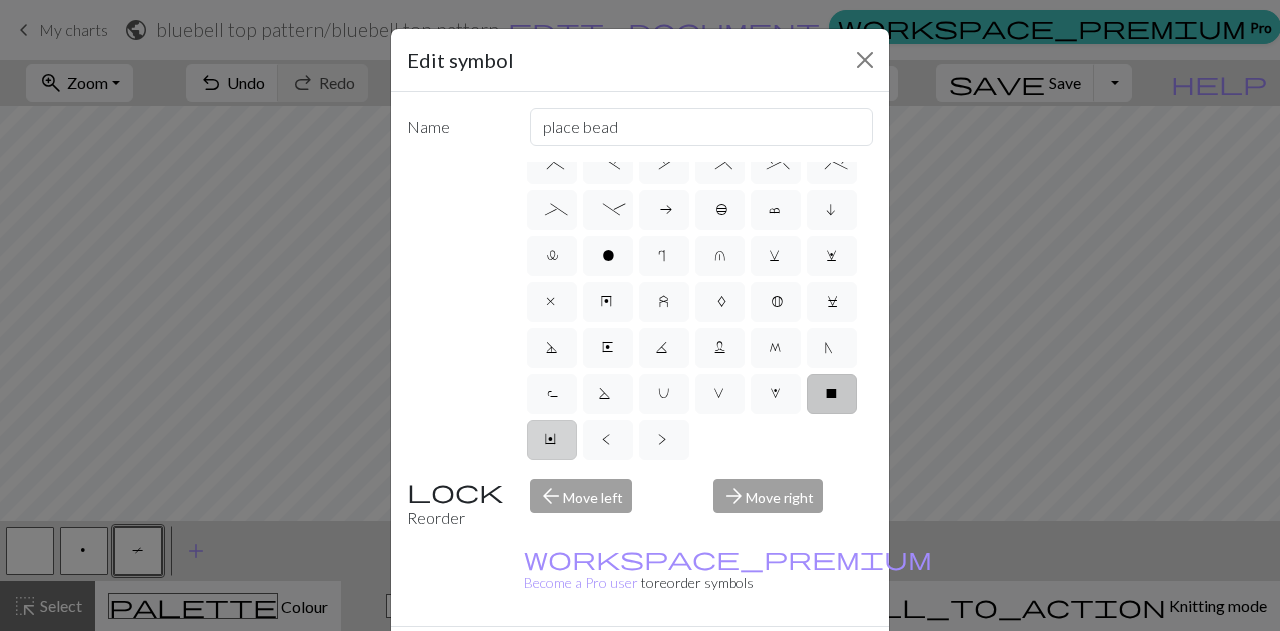 scroll, scrollTop: 288, scrollLeft: 0, axis: vertical 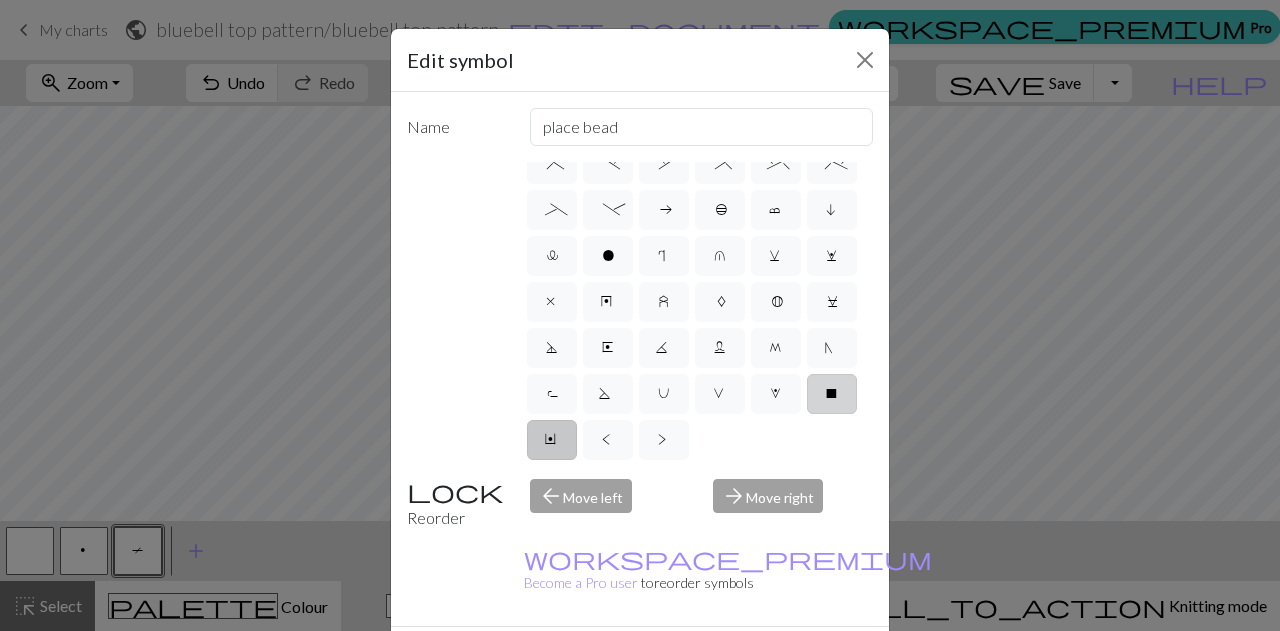 click on "X" at bounding box center [832, 394] 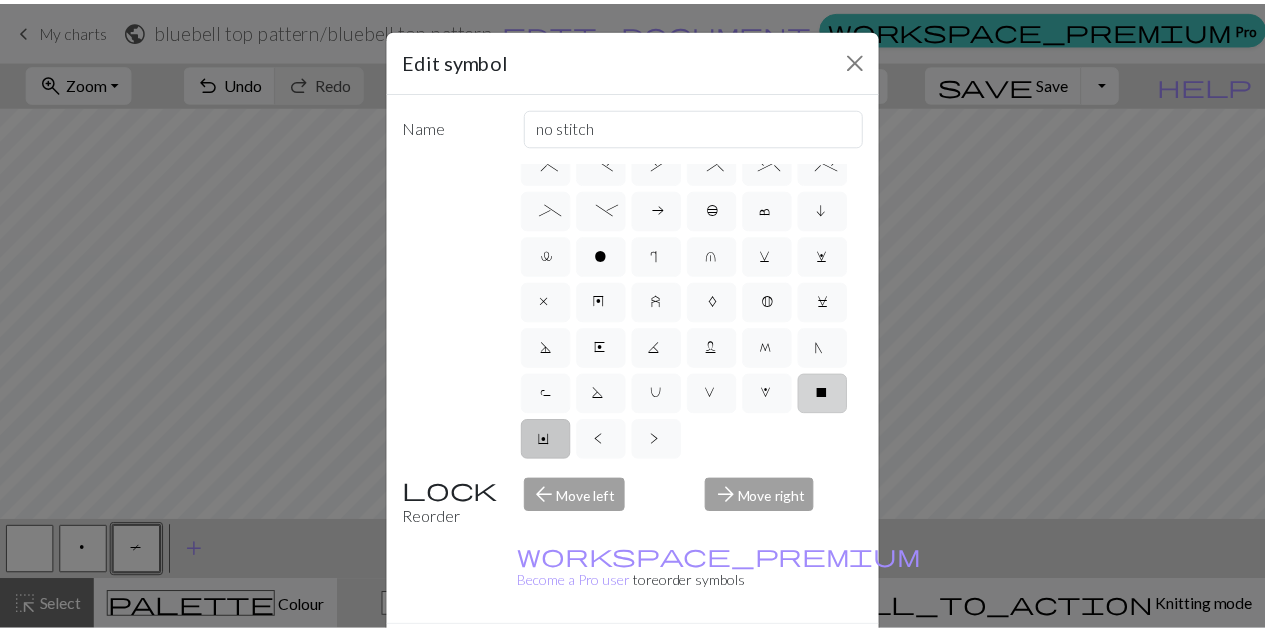 scroll, scrollTop: 288, scrollLeft: 0, axis: vertical 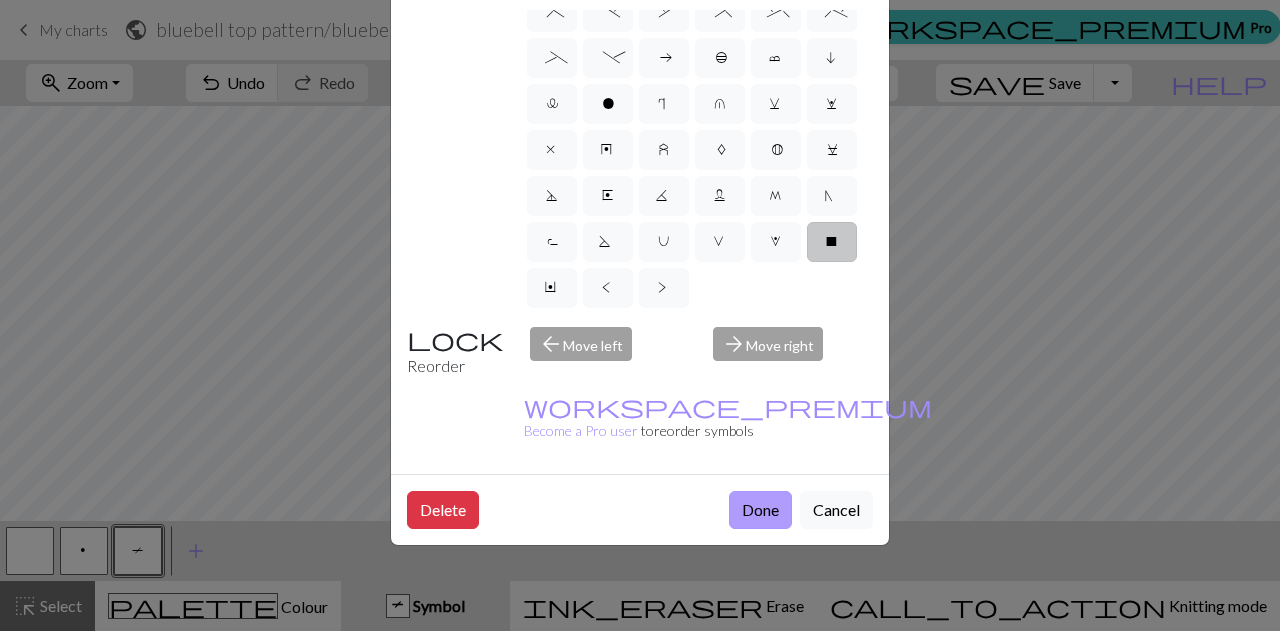 click on "Done" at bounding box center [760, 510] 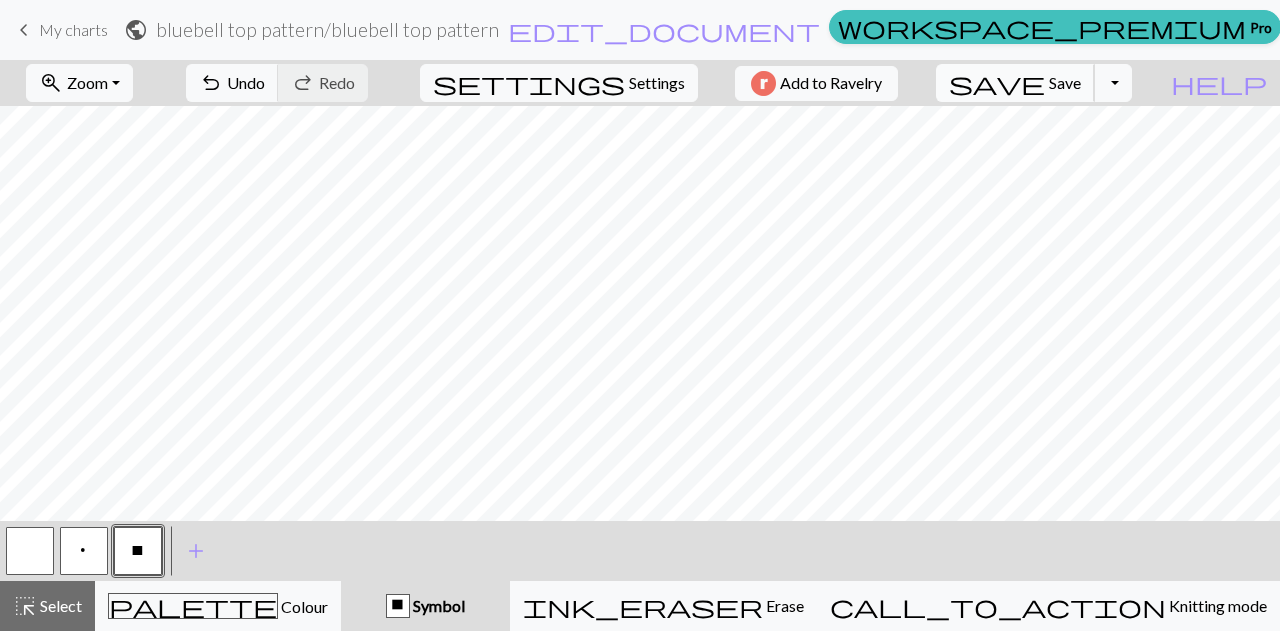 click on "save" at bounding box center [997, 83] 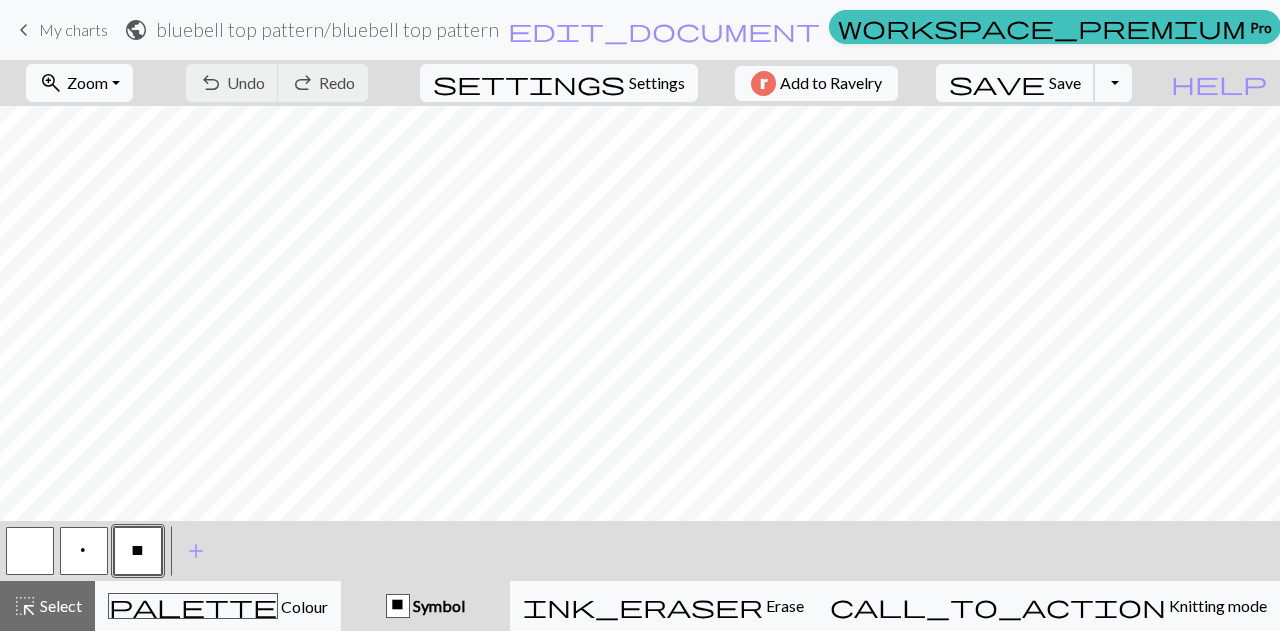 click on "save" at bounding box center (997, 83) 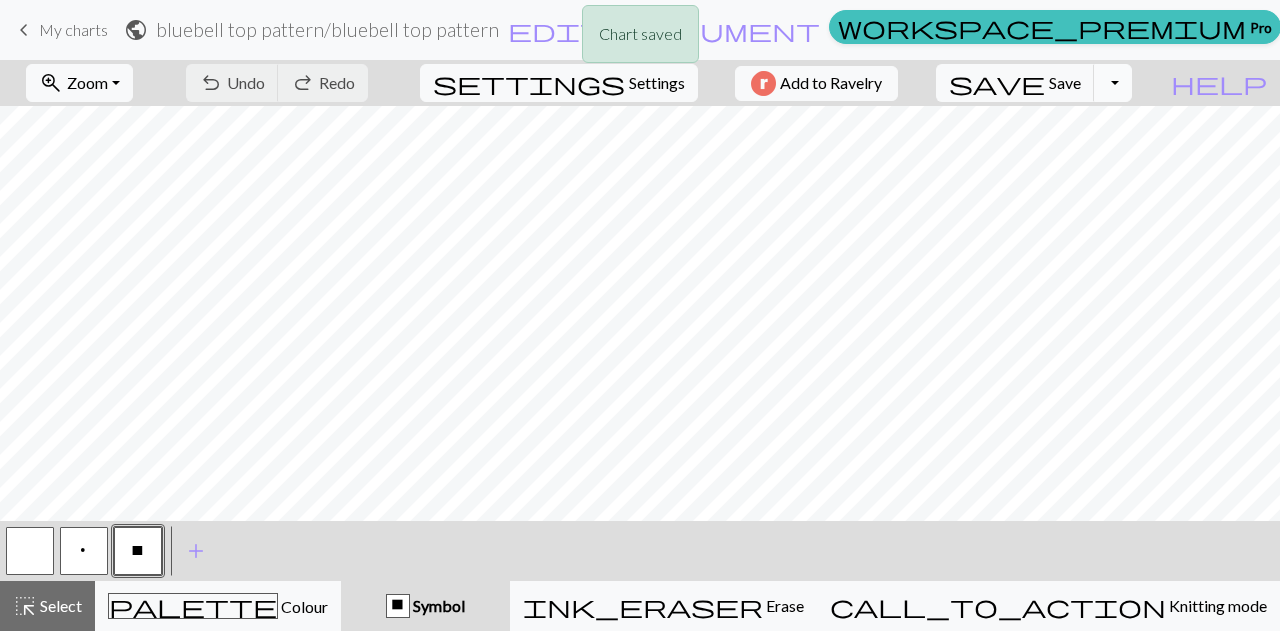 click on "Toggle Dropdown" at bounding box center [1113, 83] 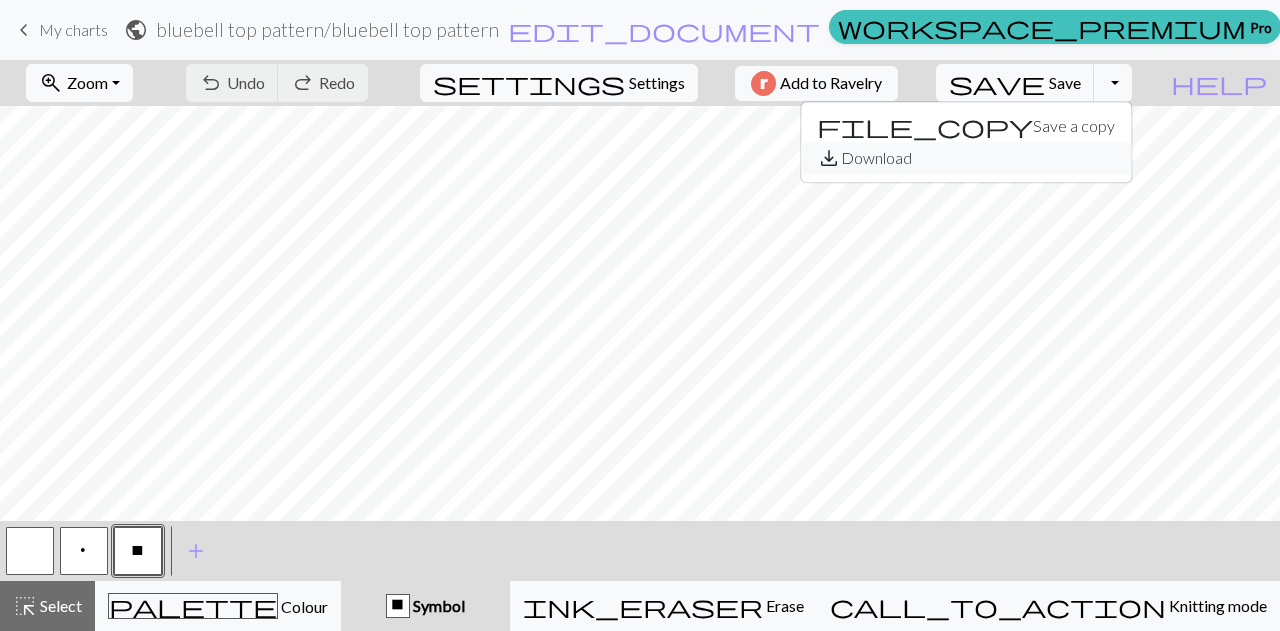 click on "save_alt  Download" at bounding box center [966, 158] 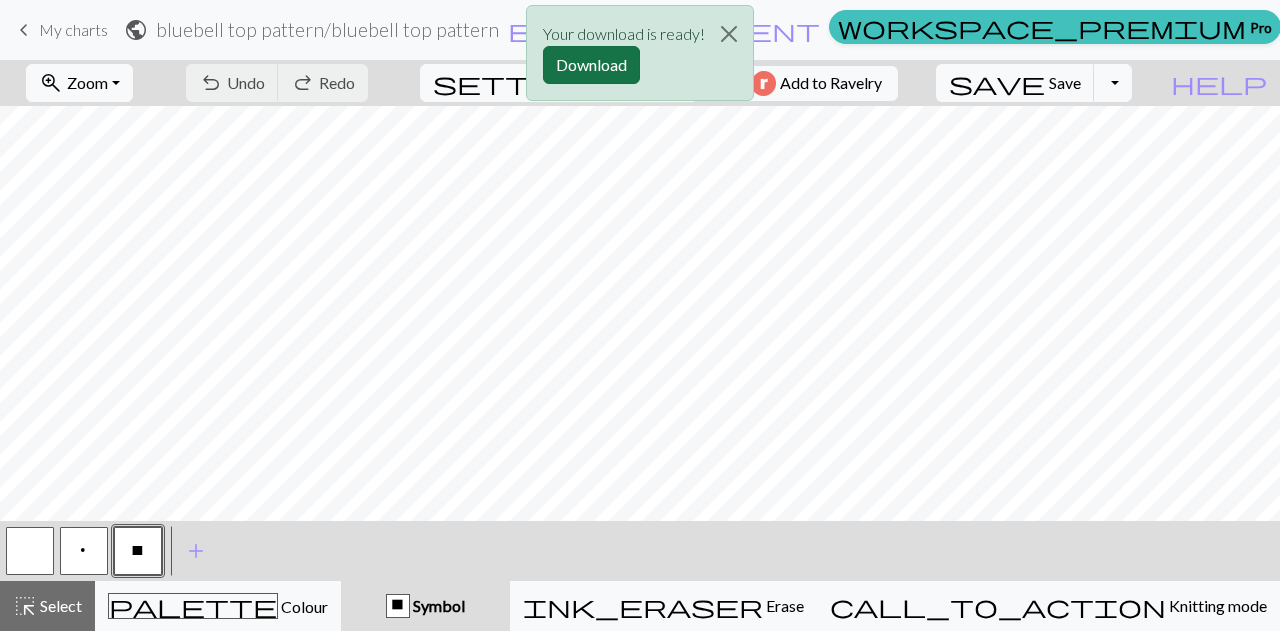 click on "Download" at bounding box center [591, 65] 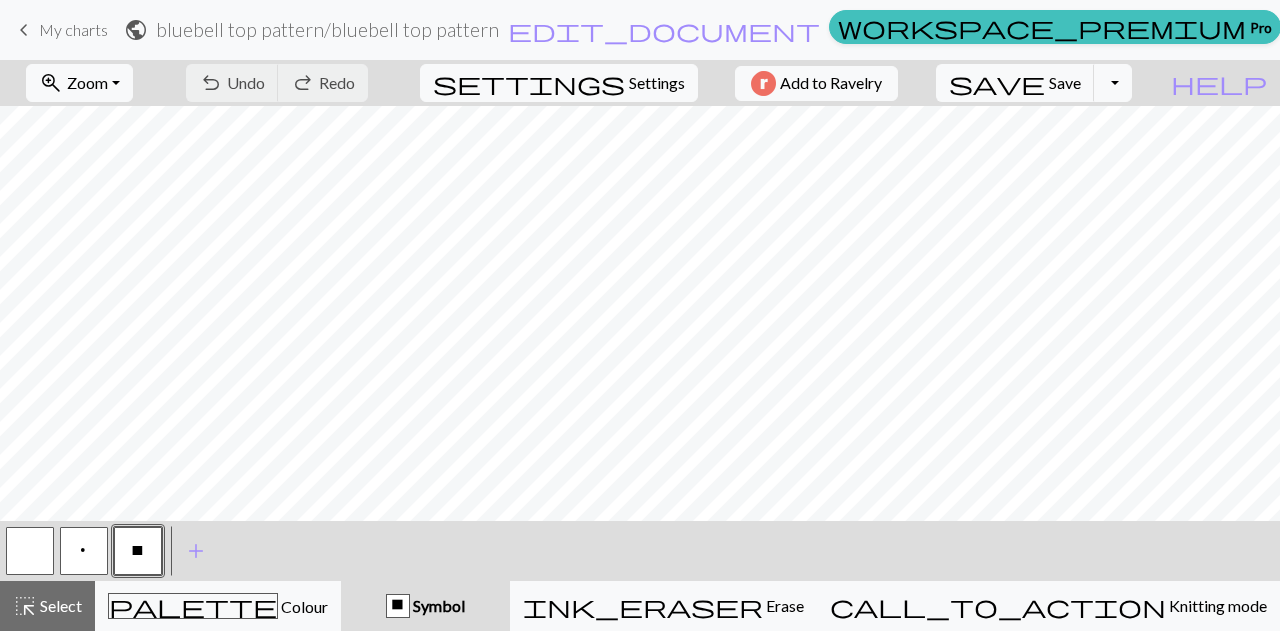 click on "keyboard_arrow_left" at bounding box center [24, 30] 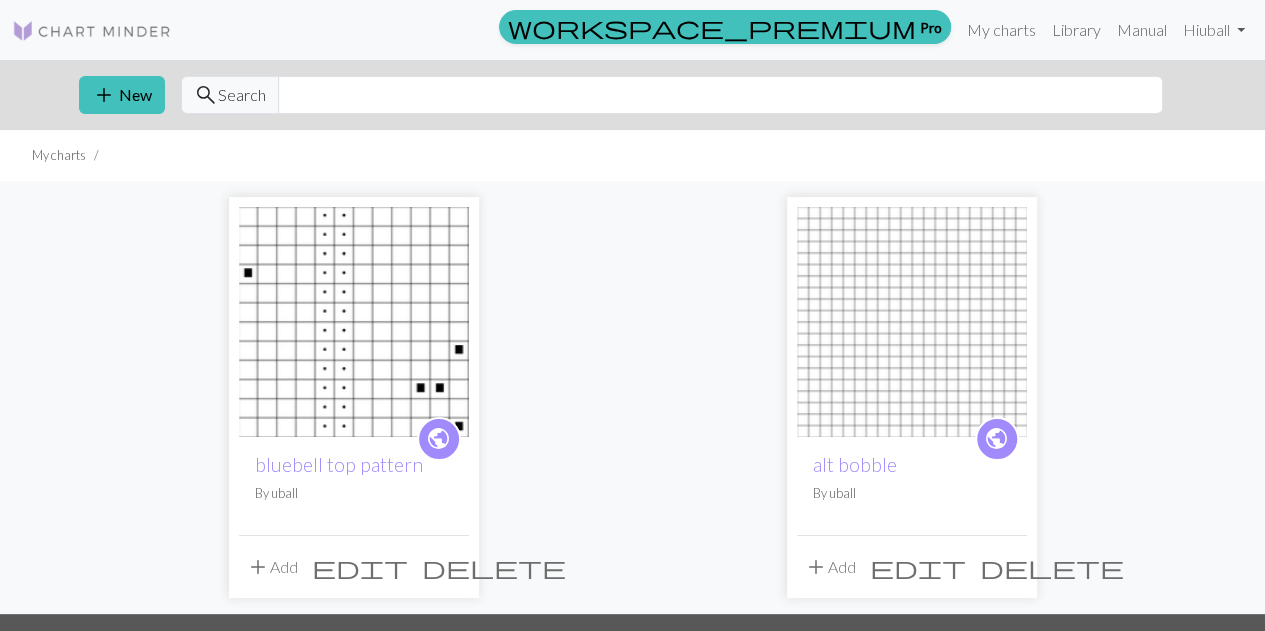 click on "delete" at bounding box center (1052, 567) 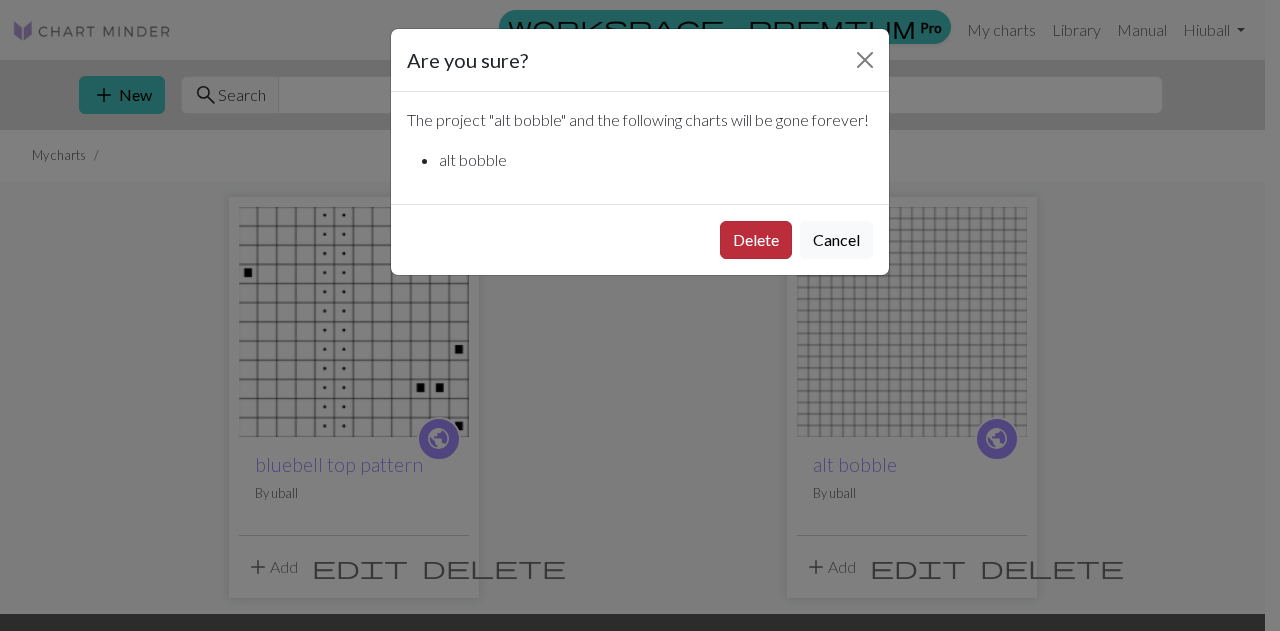 click on "Delete" at bounding box center [756, 240] 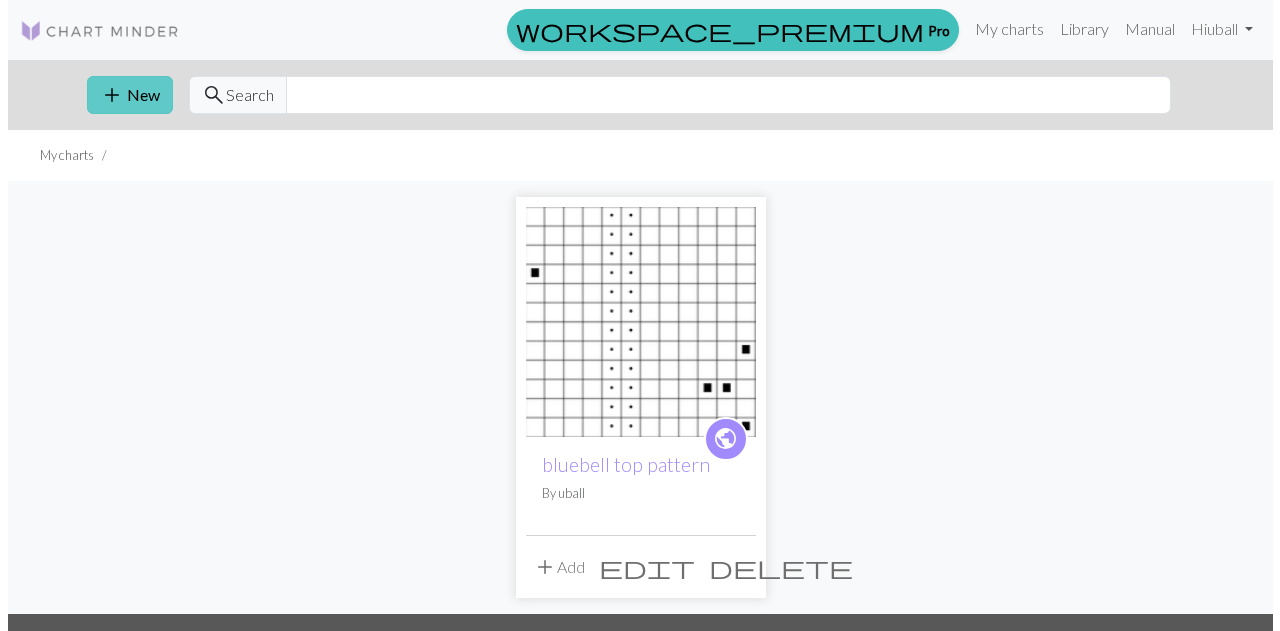 scroll, scrollTop: 0, scrollLeft: 0, axis: both 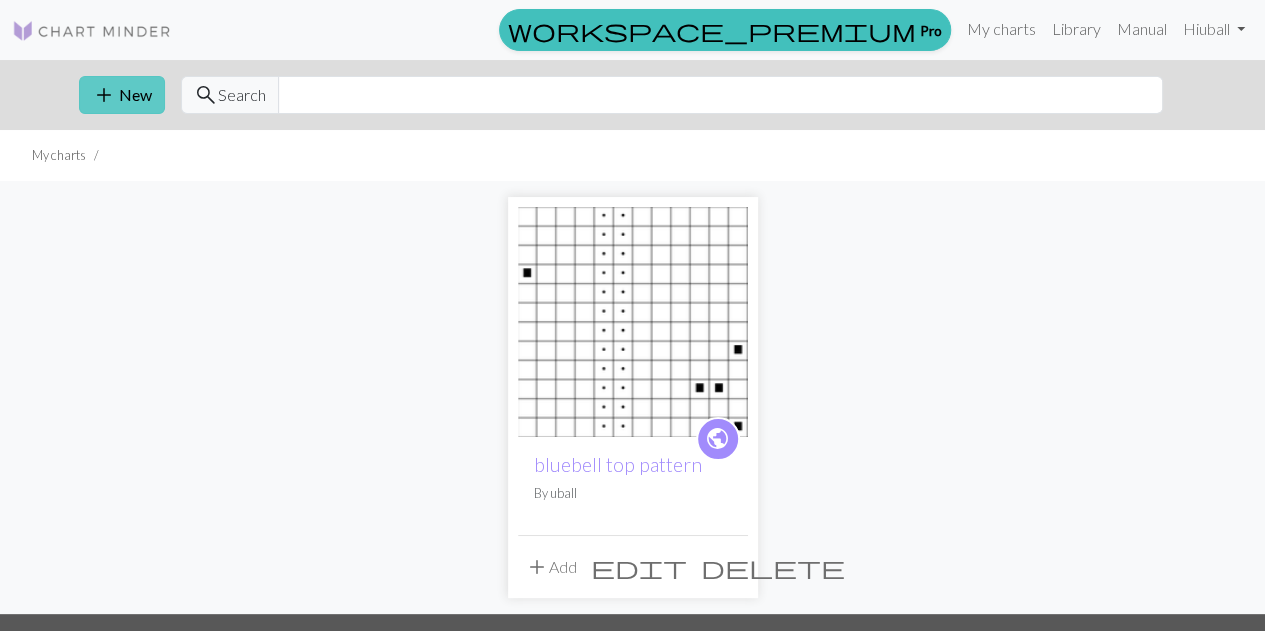 click on "add   New" at bounding box center (122, 95) 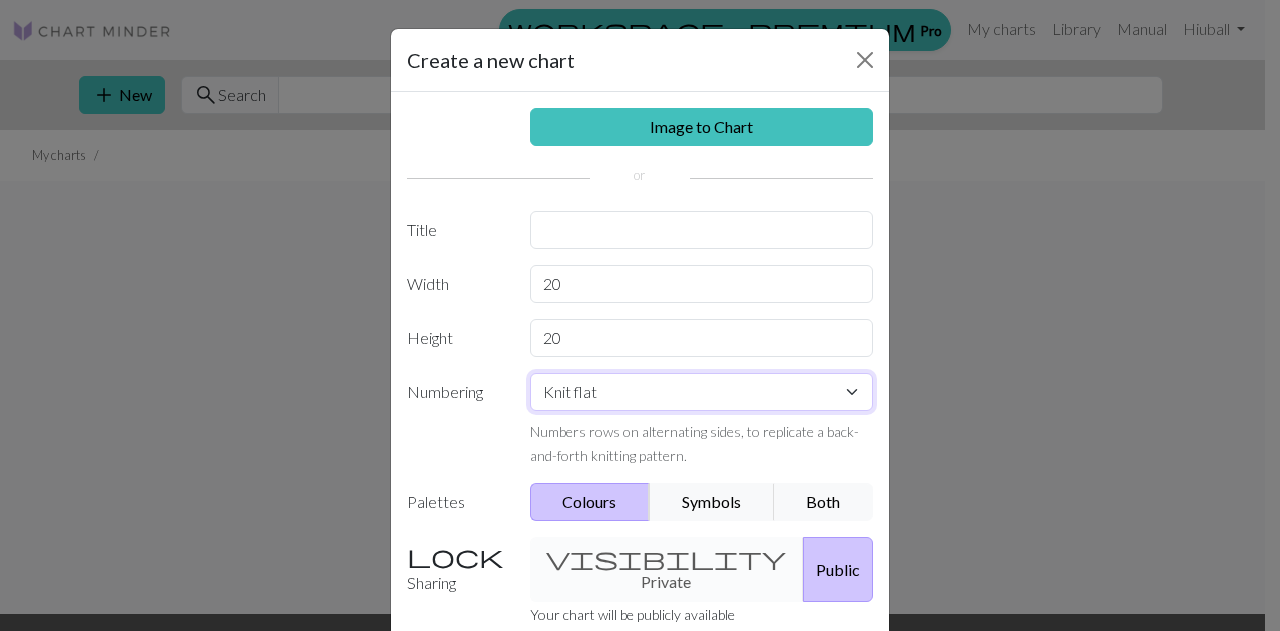 click on "Knit flat Knit in the round Lace knitting Cross stitch" at bounding box center [702, 392] 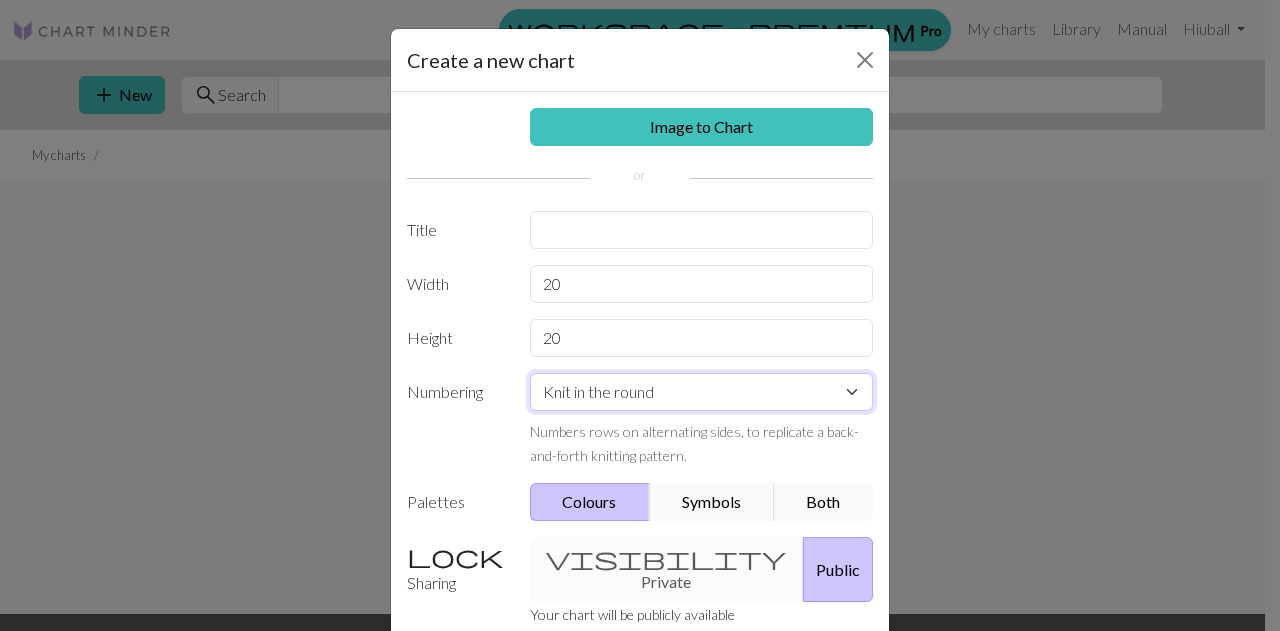 click on "Knit flat Knit in the round Lace knitting Cross stitch" at bounding box center [702, 392] 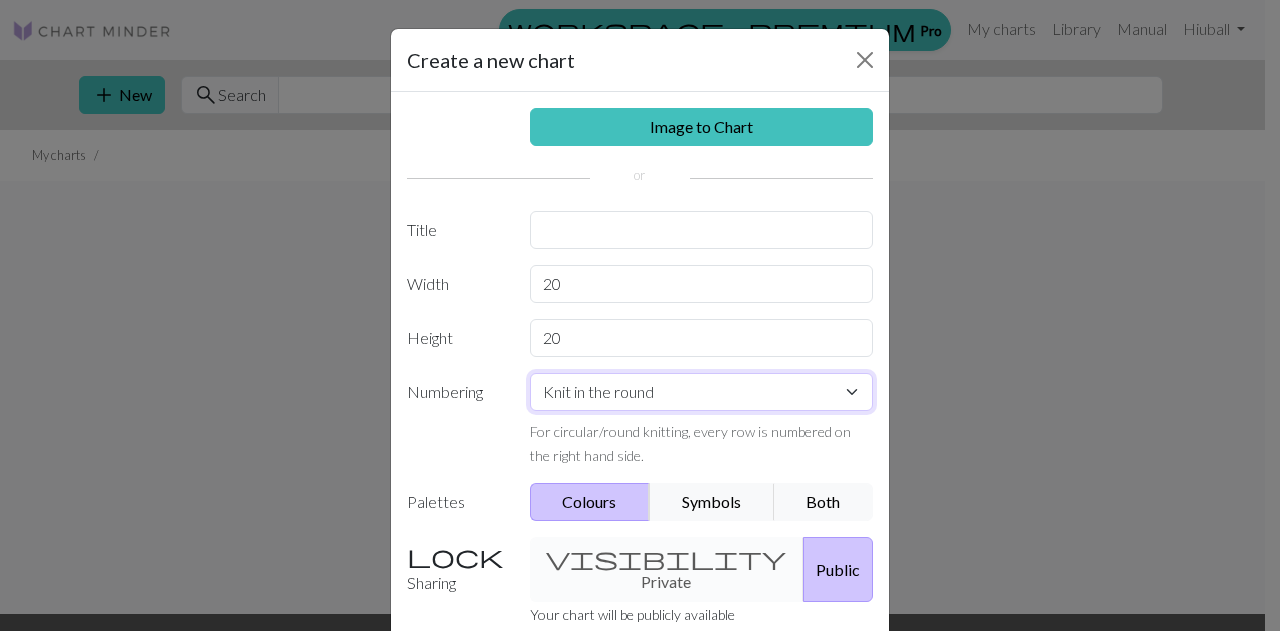 scroll, scrollTop: 6, scrollLeft: 0, axis: vertical 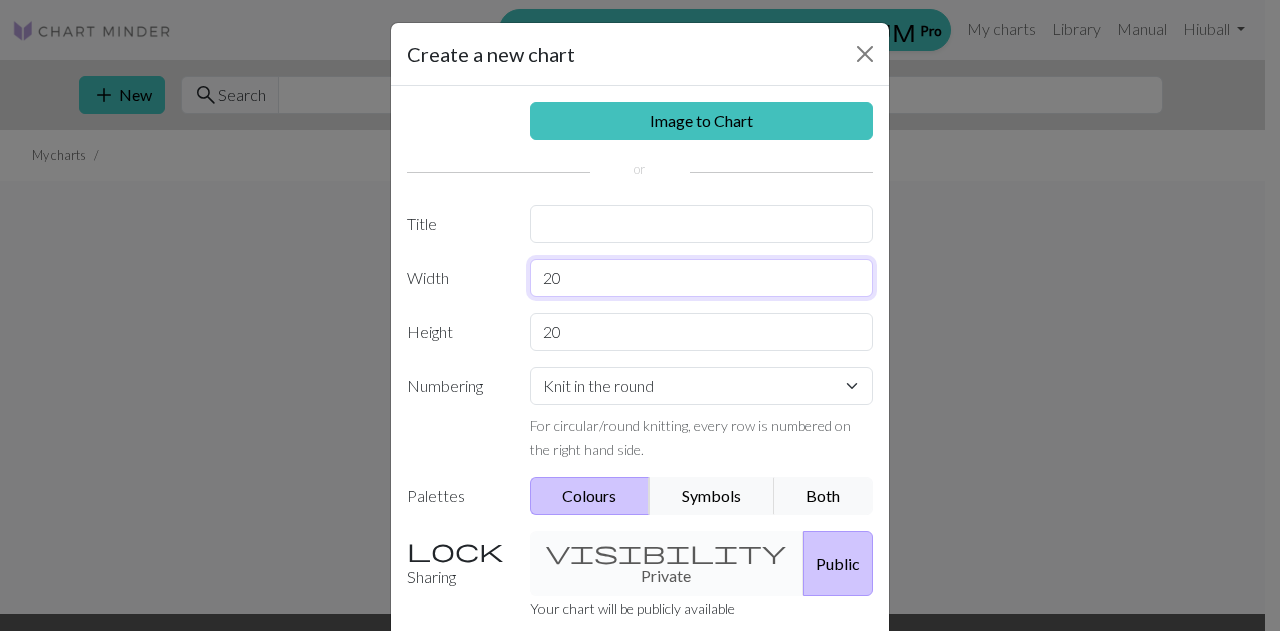click on "20" at bounding box center [702, 278] 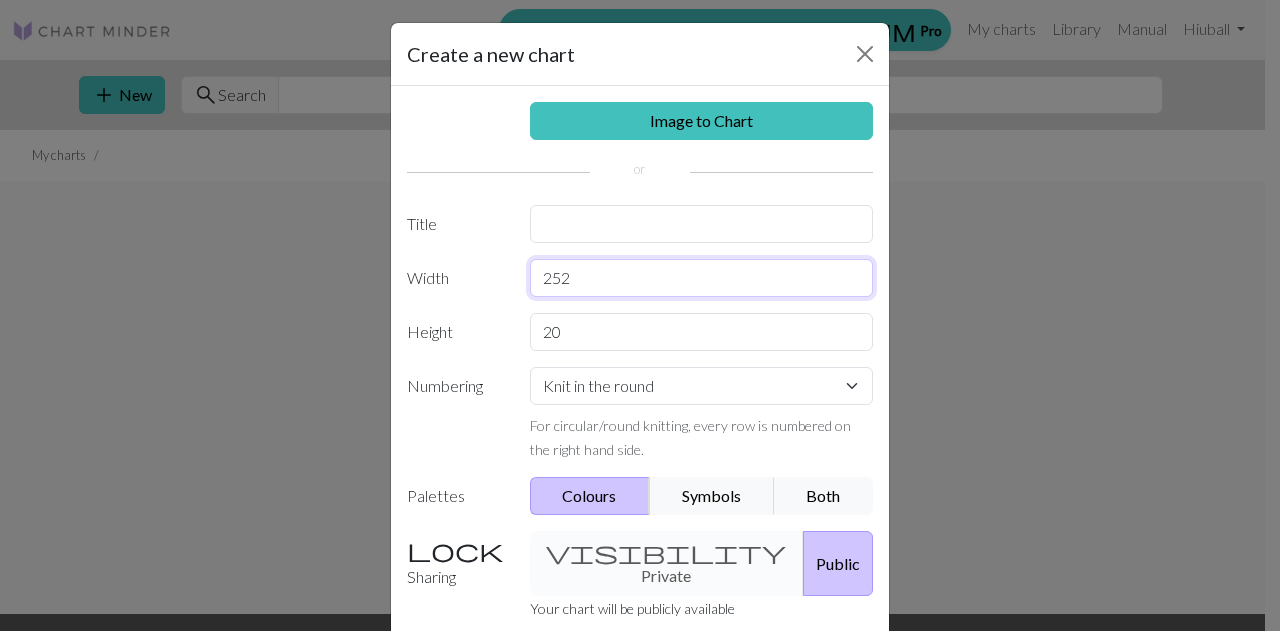type on "252" 